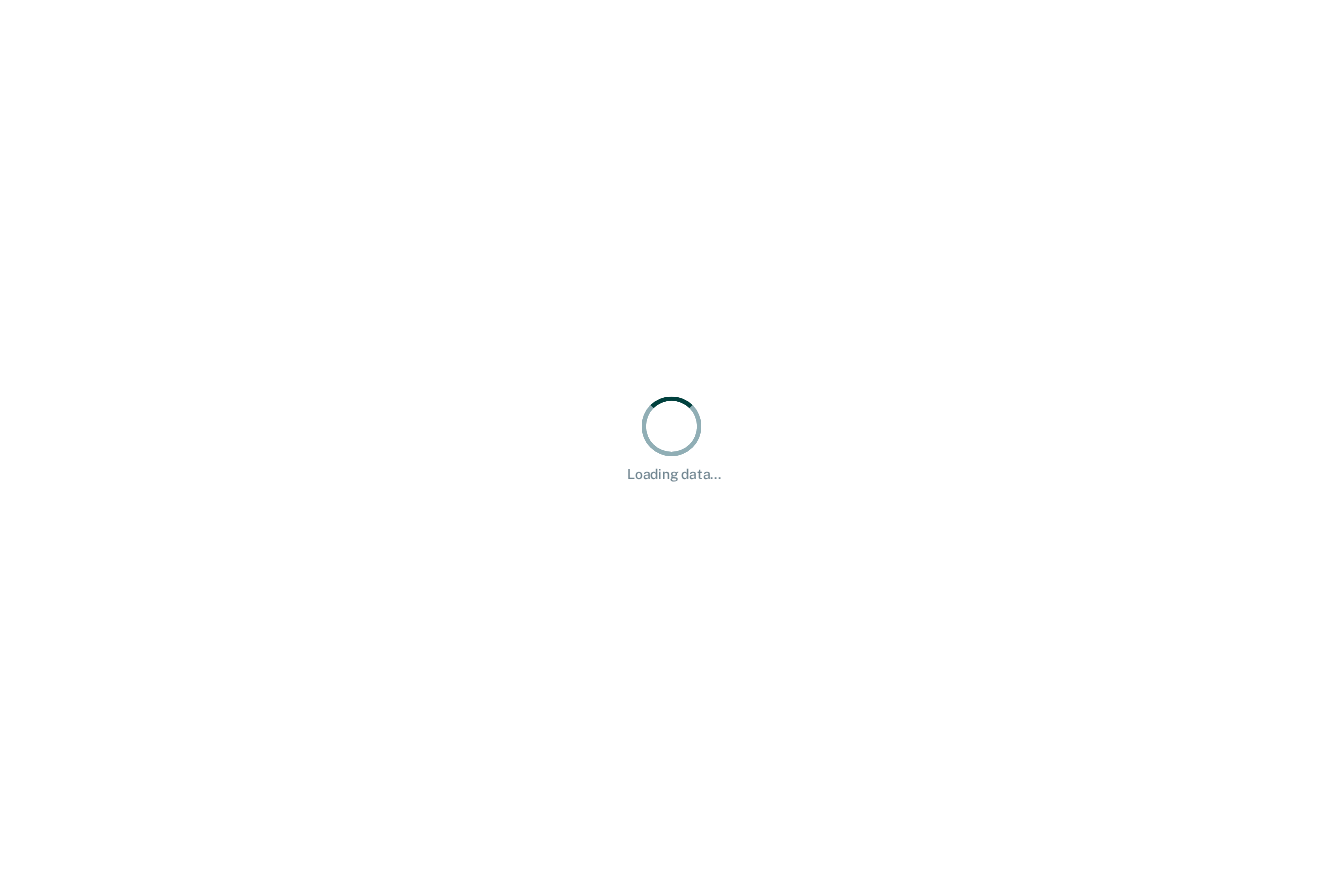 scroll, scrollTop: 0, scrollLeft: 0, axis: both 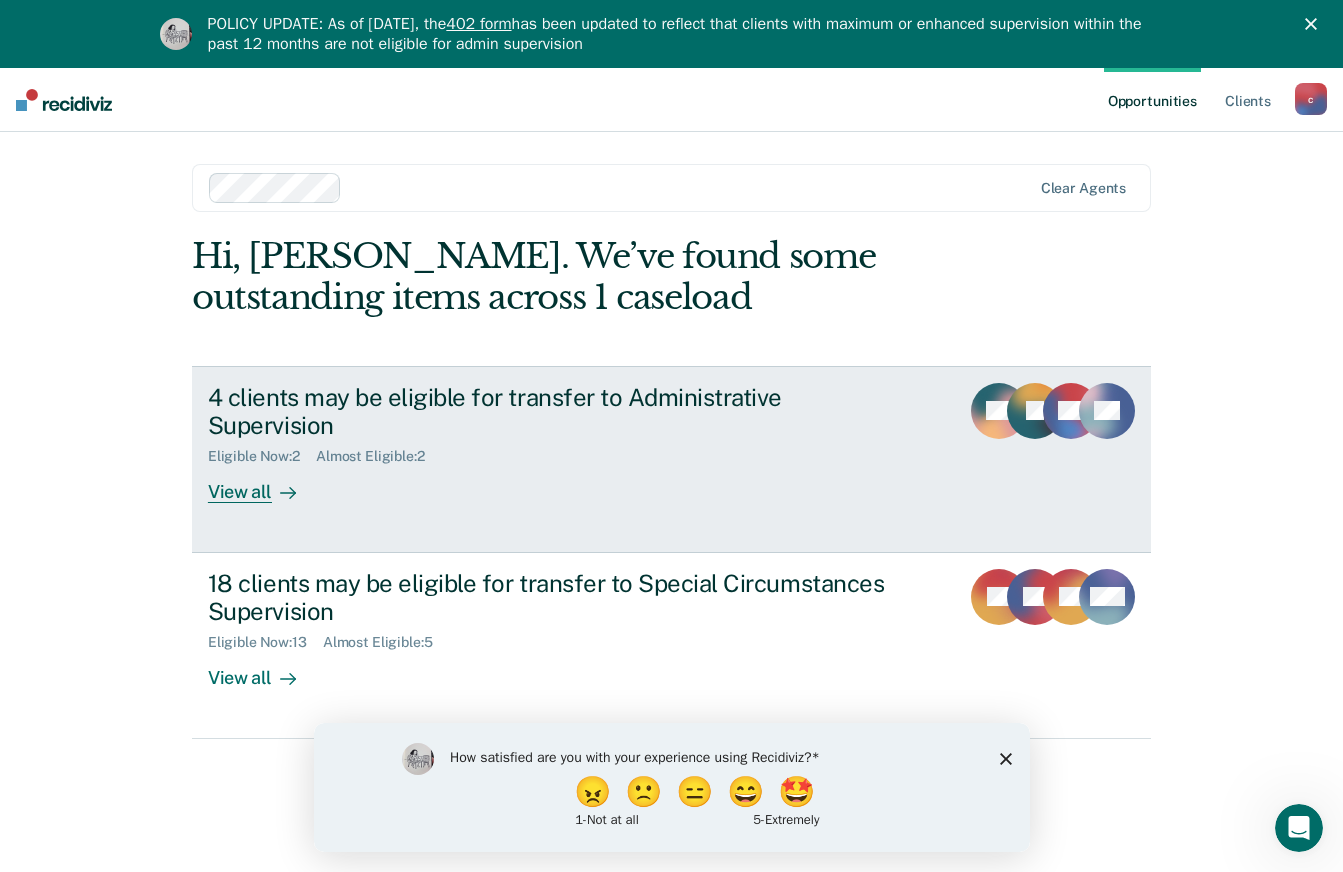 click on "4 clients may be eligible for transfer to Administrative Supervision Eligible Now :  2 Almost Eligible :  2 View all" at bounding box center (583, 443) 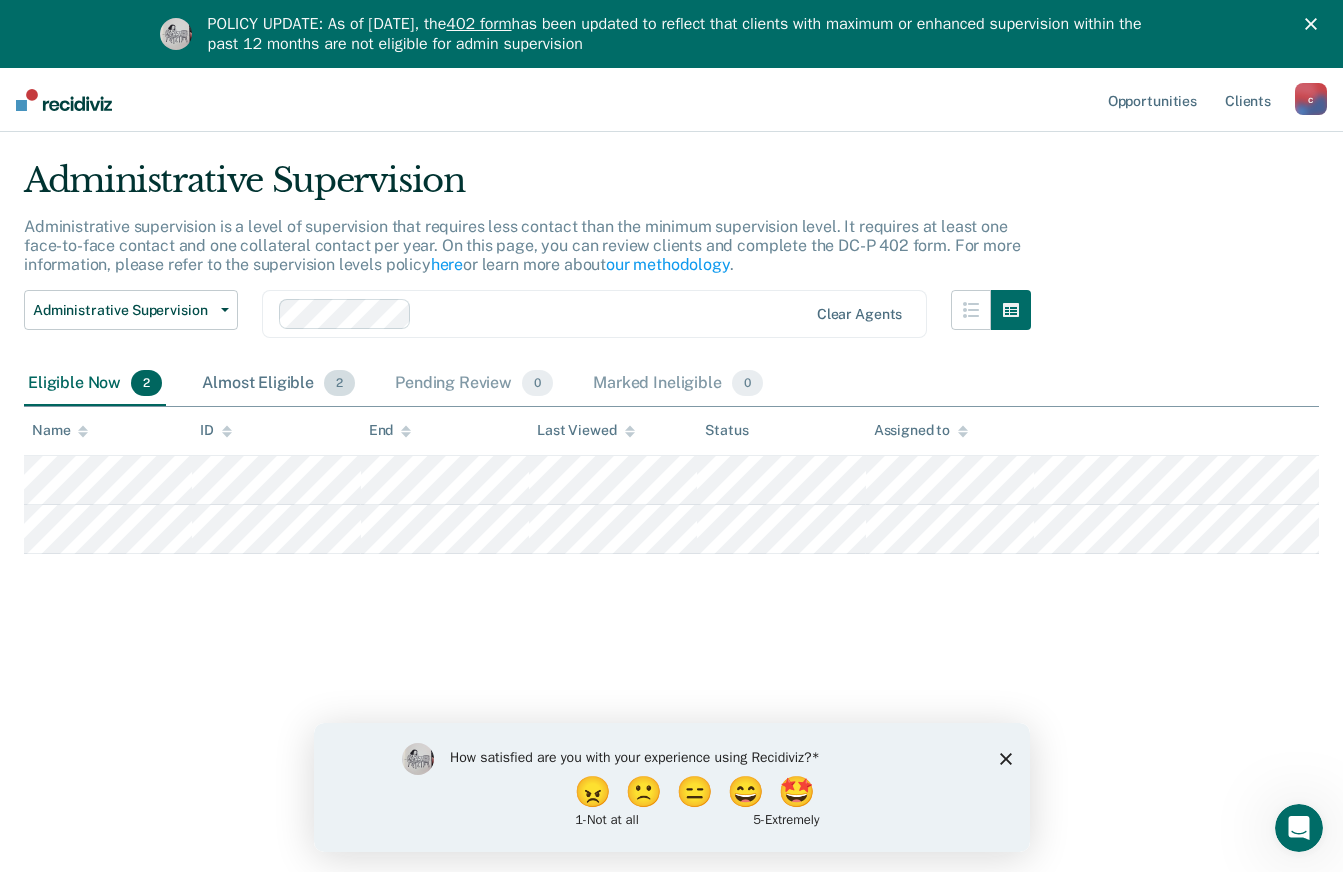 scroll, scrollTop: 0, scrollLeft: 0, axis: both 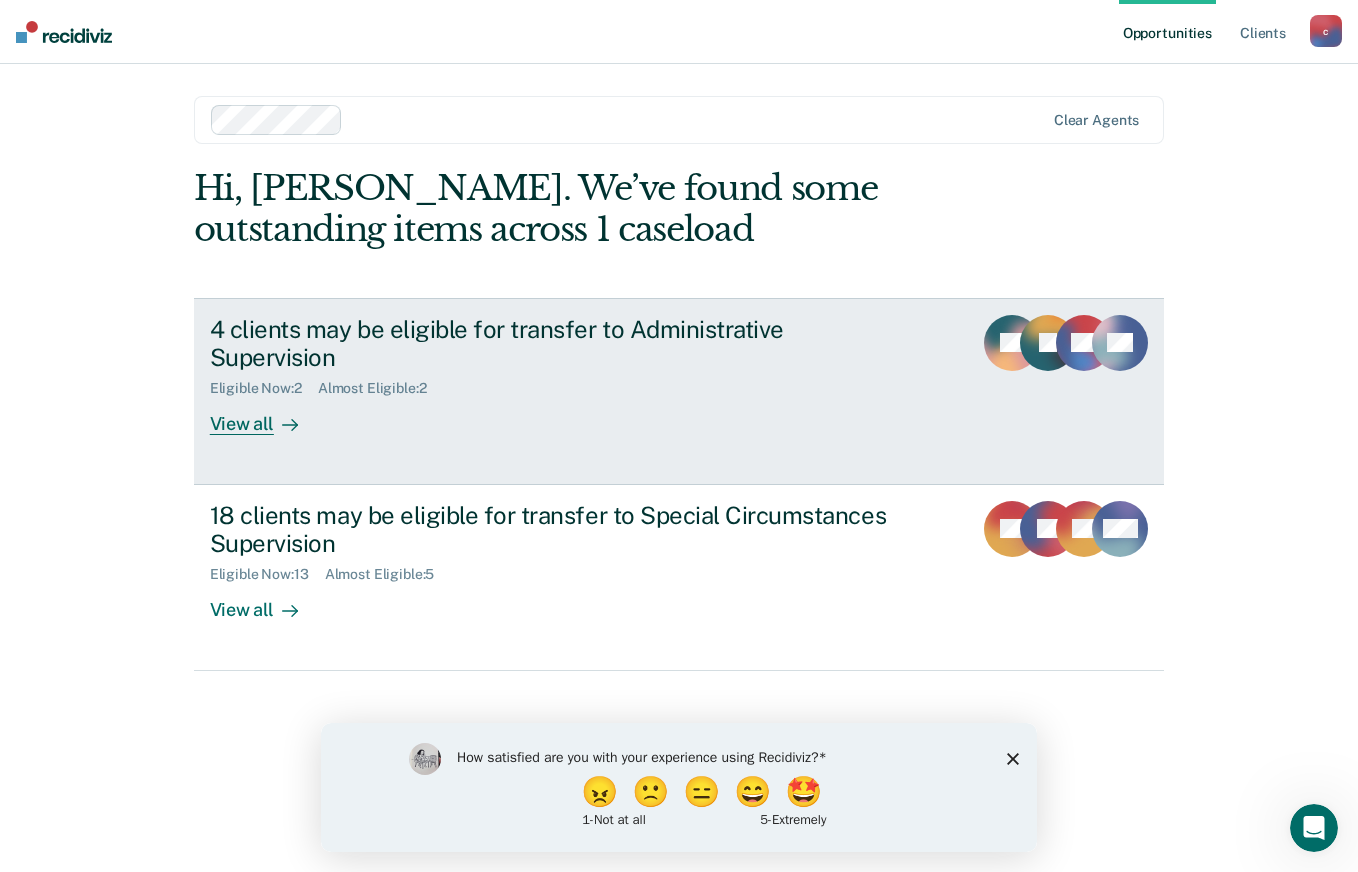 click on "4 clients may be eligible for transfer to Administrative Supervision" at bounding box center [561, 344] 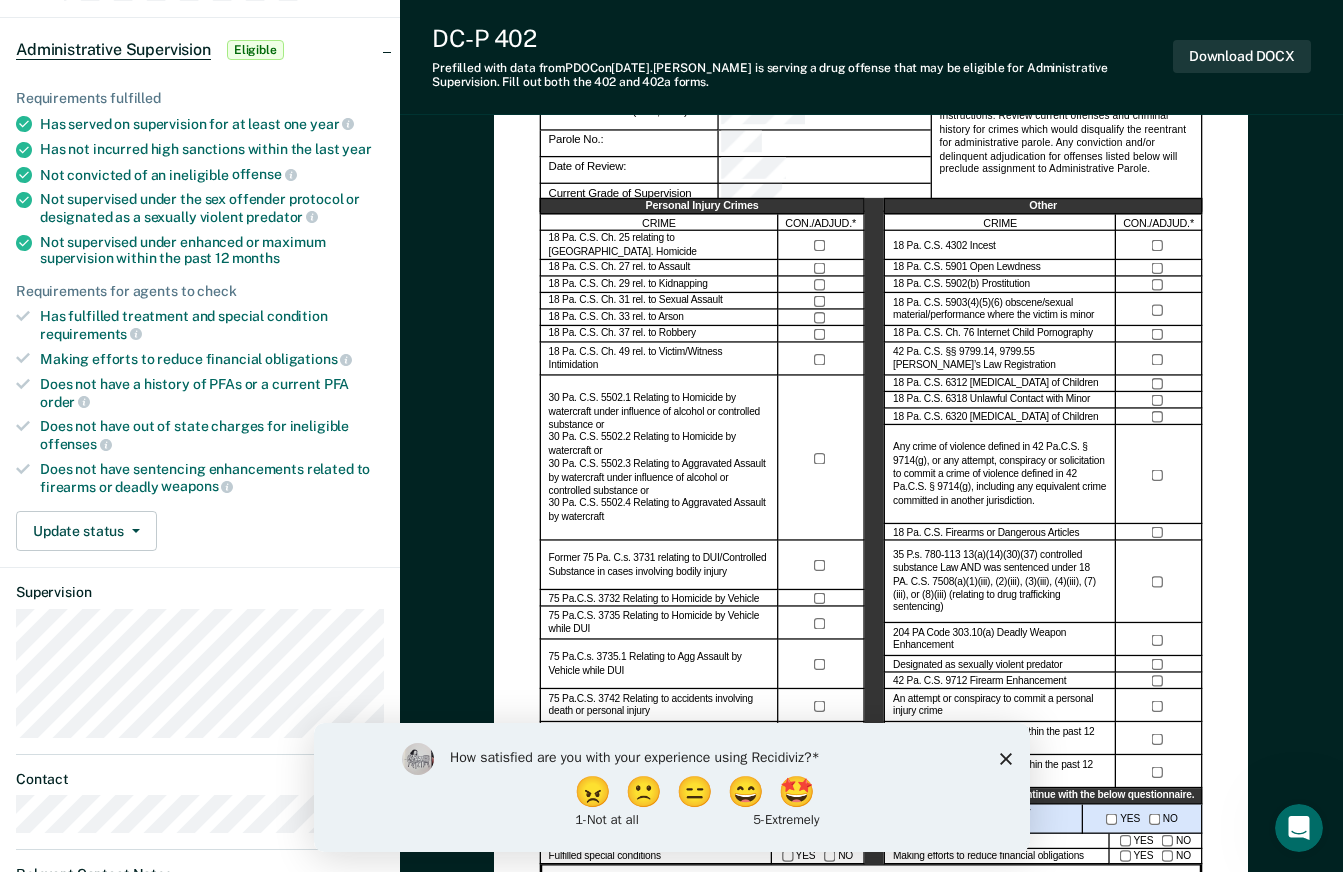 scroll, scrollTop: 200, scrollLeft: 0, axis: vertical 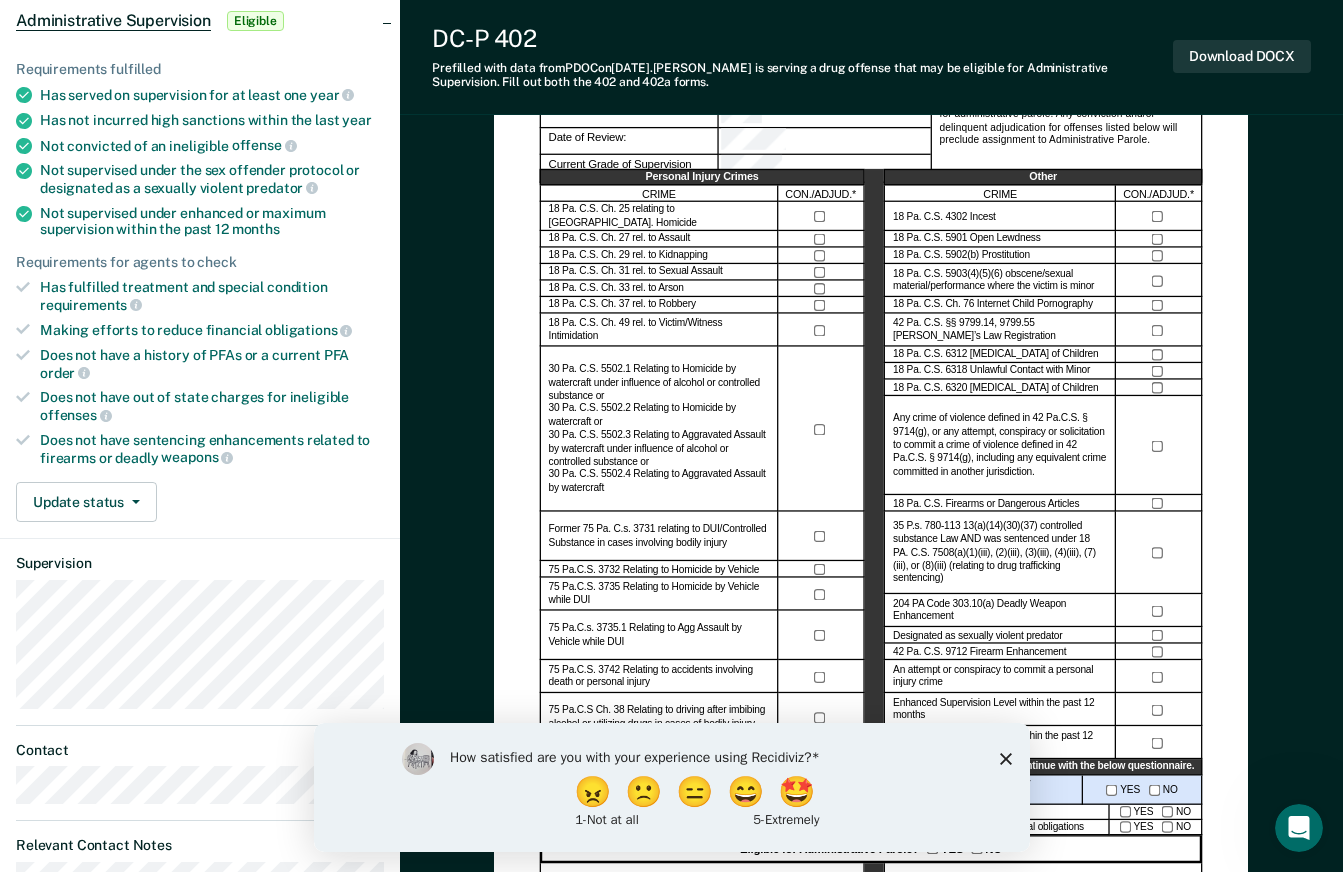 click 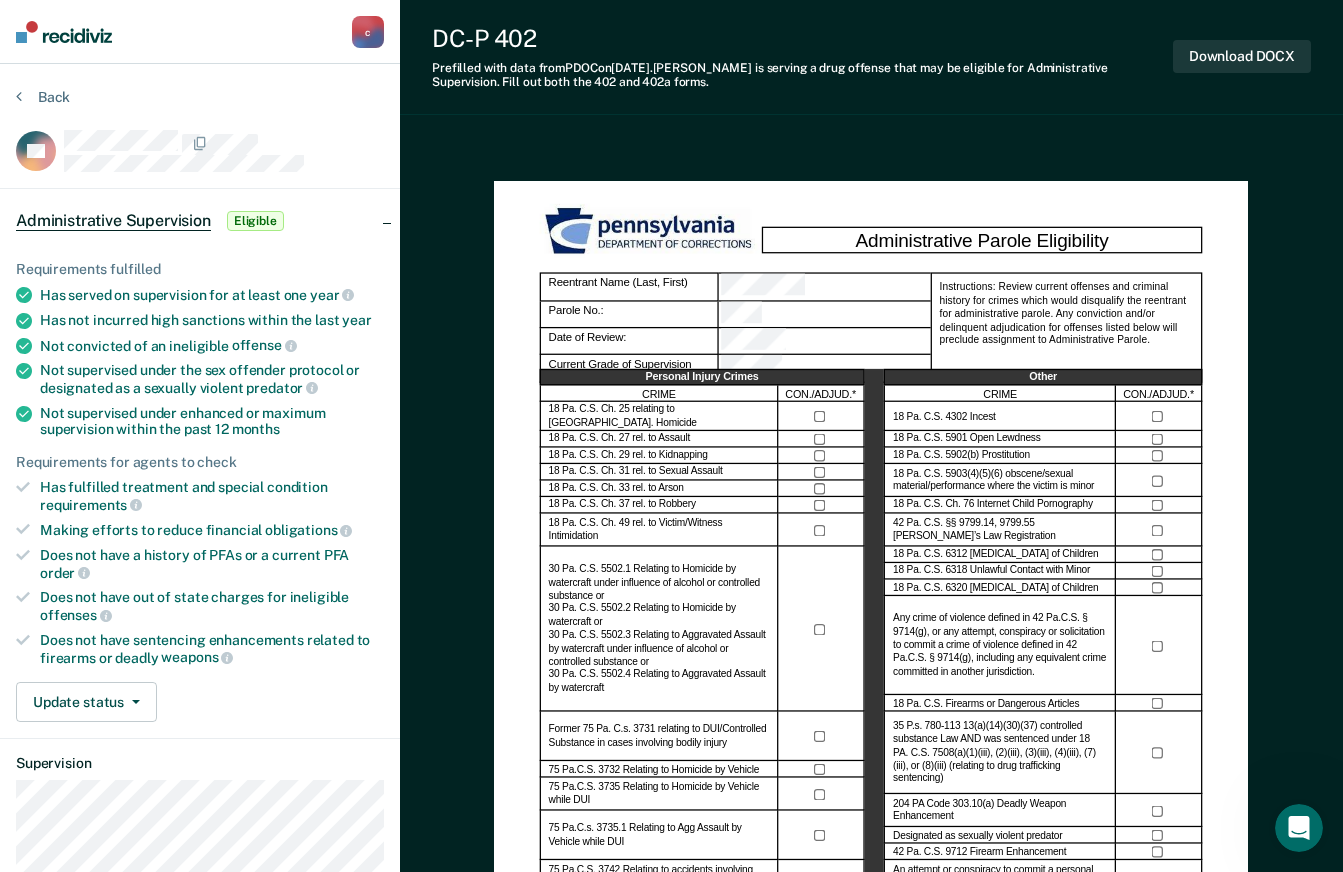 scroll, scrollTop: 100, scrollLeft: 0, axis: vertical 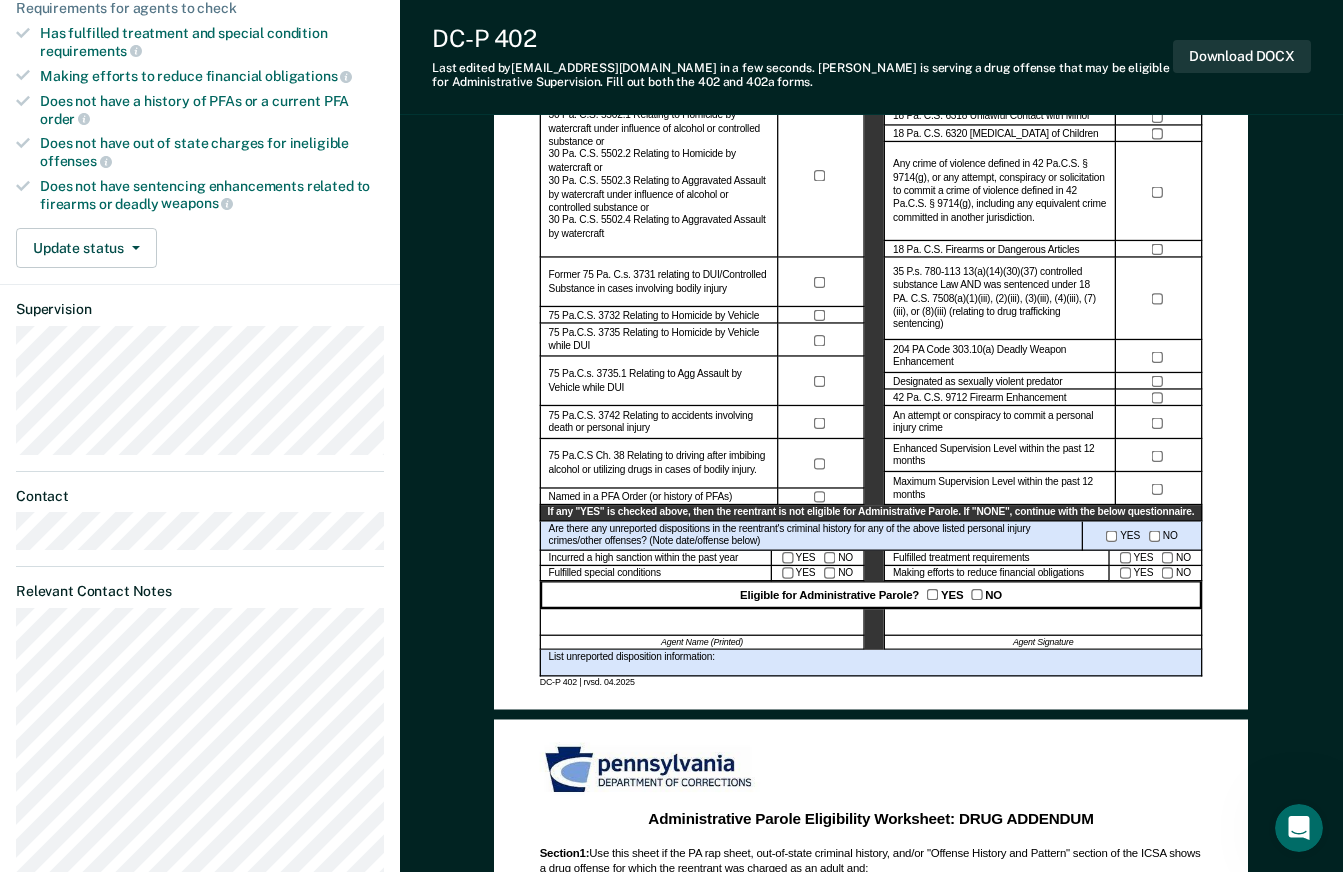 click at bounding box center [702, 622] 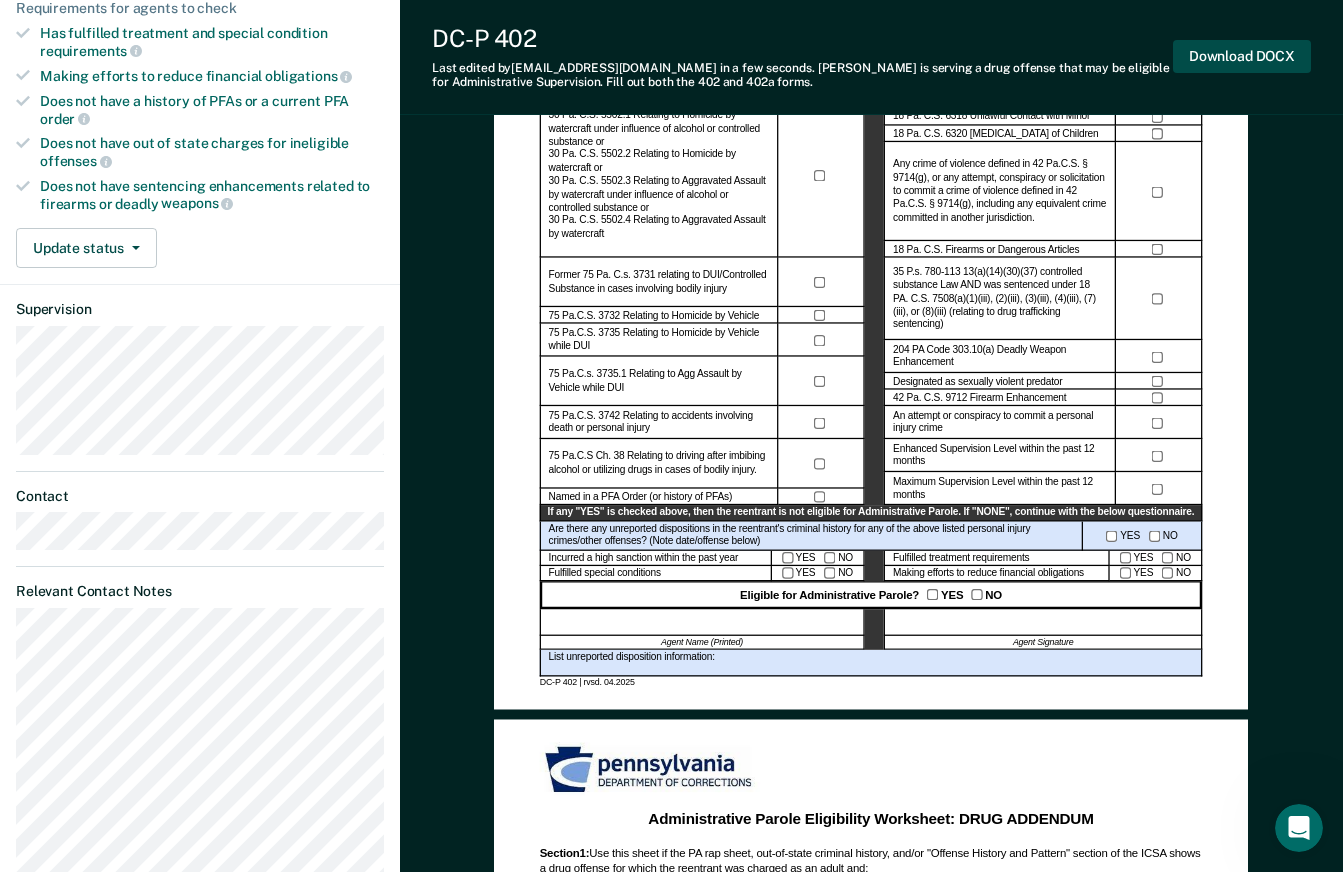 click on "Download DOCX" at bounding box center [1242, 56] 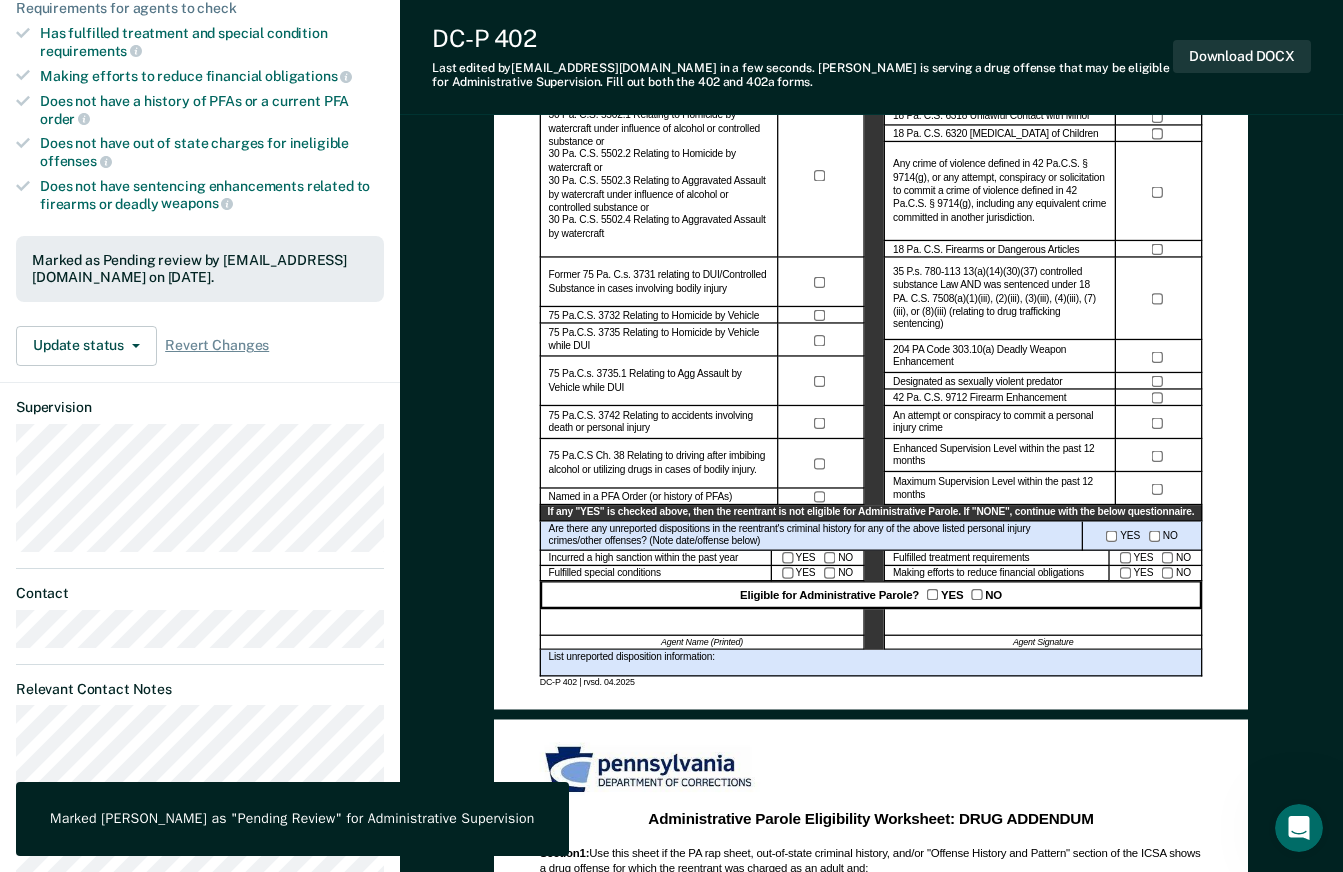 click on "Administrative Parole Eligibility Reentrant Name (Last, First) Parole No.: Date of Review: Current Grade of Supervision Instructions: Review current offenses and criminal history for crimes which would disqualify the reentrant for administrative parole. Any conviction and/or delinquent adjudication for offenses listed below will preclude assignment to Administrative Parole. Personal Injury Crimes CRIME CON./ADJUD.* 18 Pa. C.S. Ch. 25 relating to [GEOGRAPHIC_DATA]. Homicide 18 Pa. C.S. Ch. 27 rel. to Assault 18 Pa. C.S. Ch. 29 rel. to Kidnapping 18 Pa. C.S. Ch. 31 rel. to Sexual Assault 18 Pa. C.S. Ch. 33 rel. to Arson 18 Pa. C.S. Ch. 37 rel. to Robbery 18 Pa. C.S. Ch. 49 rel. to Victim/Witness Intimidation Former 75 Pa. C.s. 3731 relating to DUI/Controlled Substance in cases involving bodily injury 75 Pa.C.S. 3732 Relating to Homicide by Vehicle 75 Pa.C.S. 3735 Relating to Homicide by Vehicle while DUI 75 Pa.C.s. 3735.1 Relating to Agg Assault by Vehicle while DUI Named in a PFA Order (or history of PFAs) Other CRIME YES" at bounding box center [871, 217] 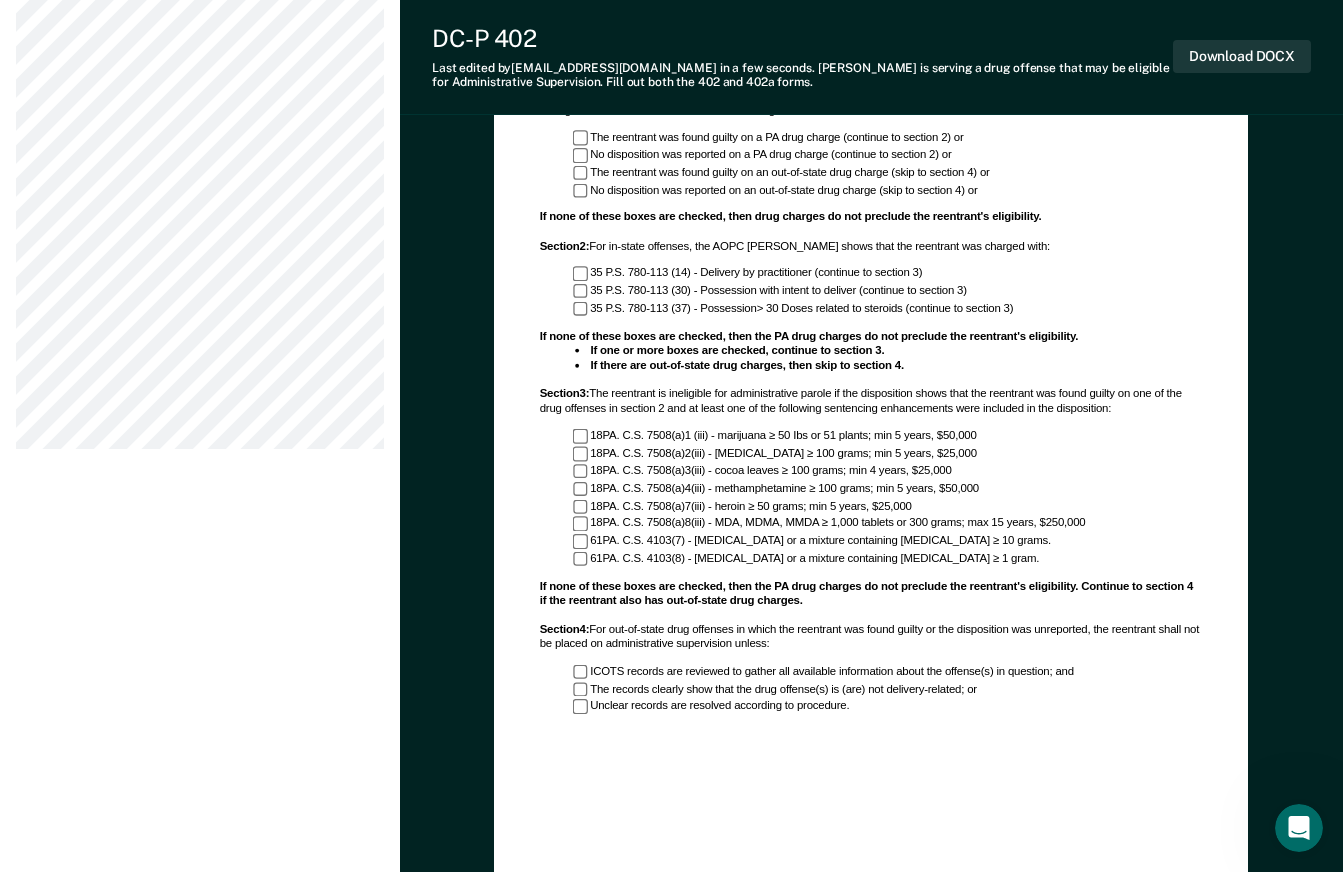 scroll, scrollTop: 1254, scrollLeft: 0, axis: vertical 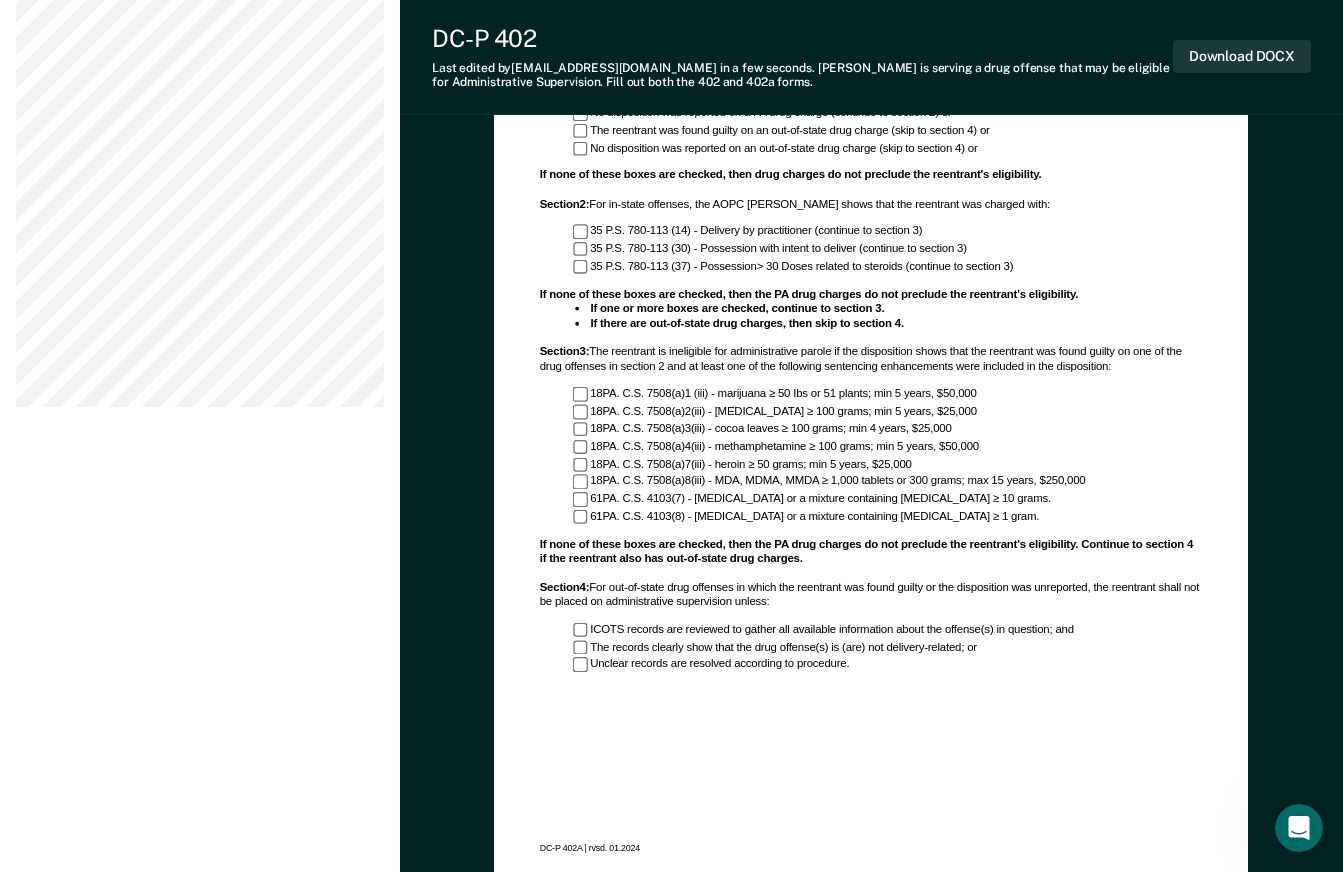 click at bounding box center (1299, 828) 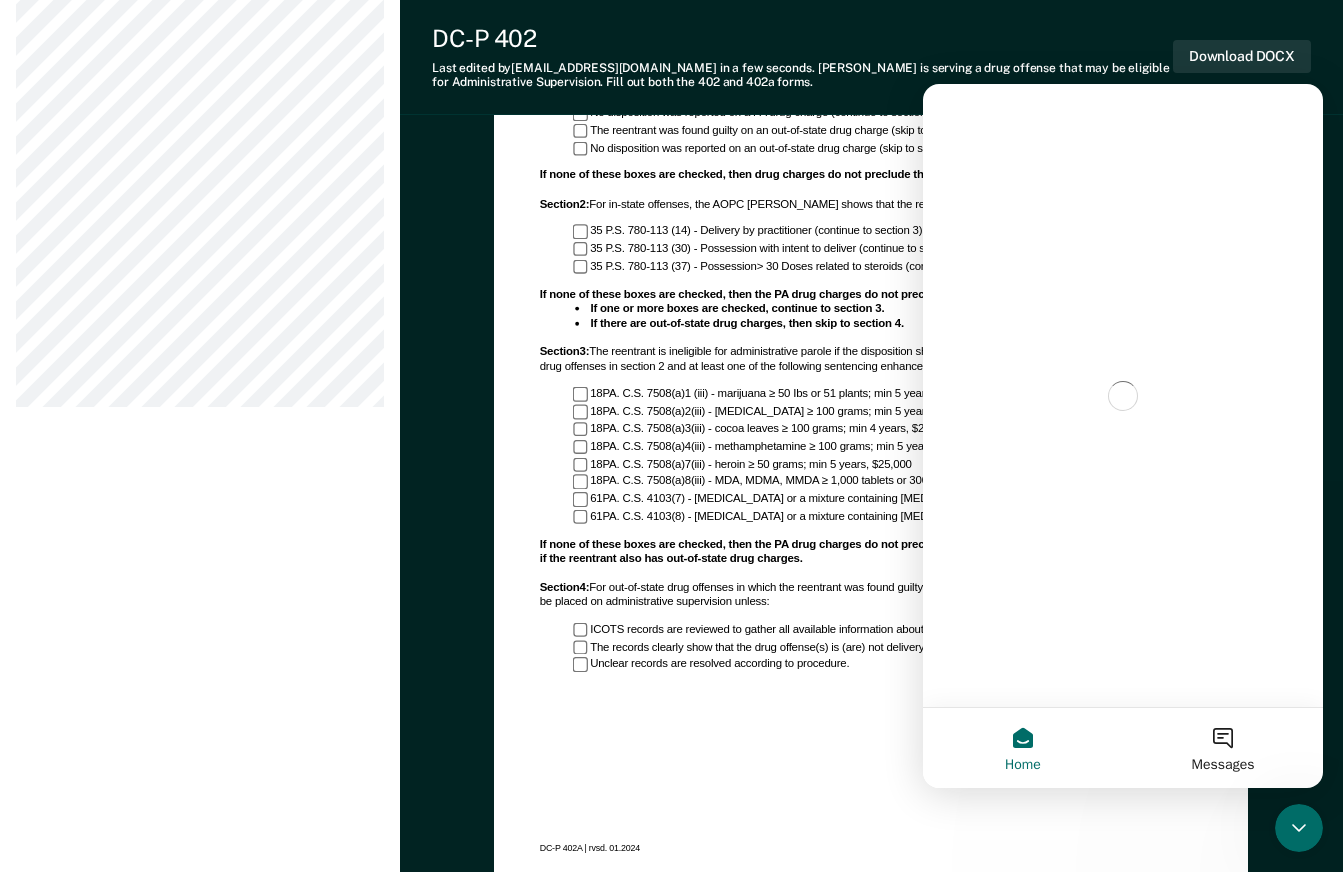 scroll, scrollTop: 0, scrollLeft: 0, axis: both 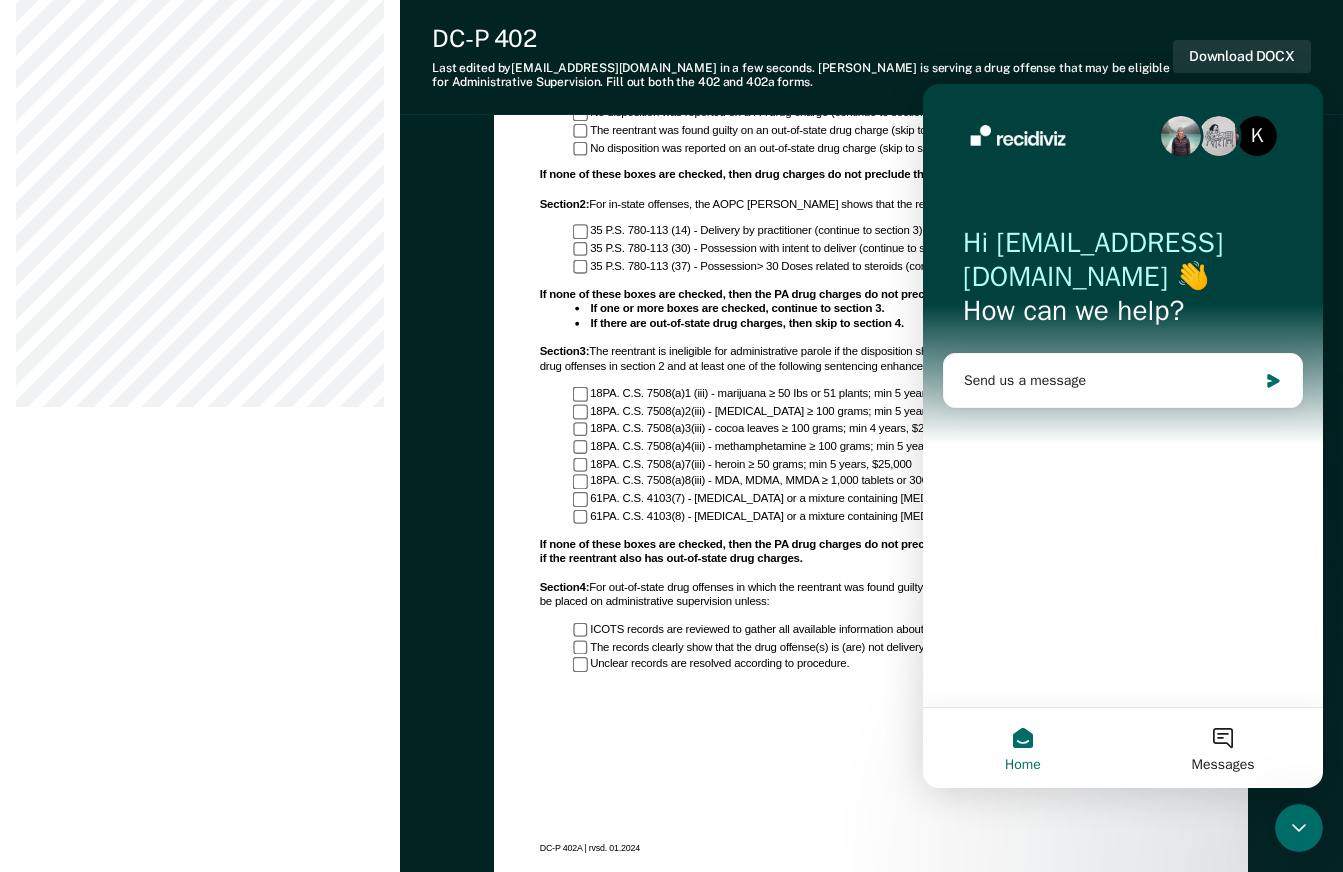 click on "K" at bounding box center [1257, 136] 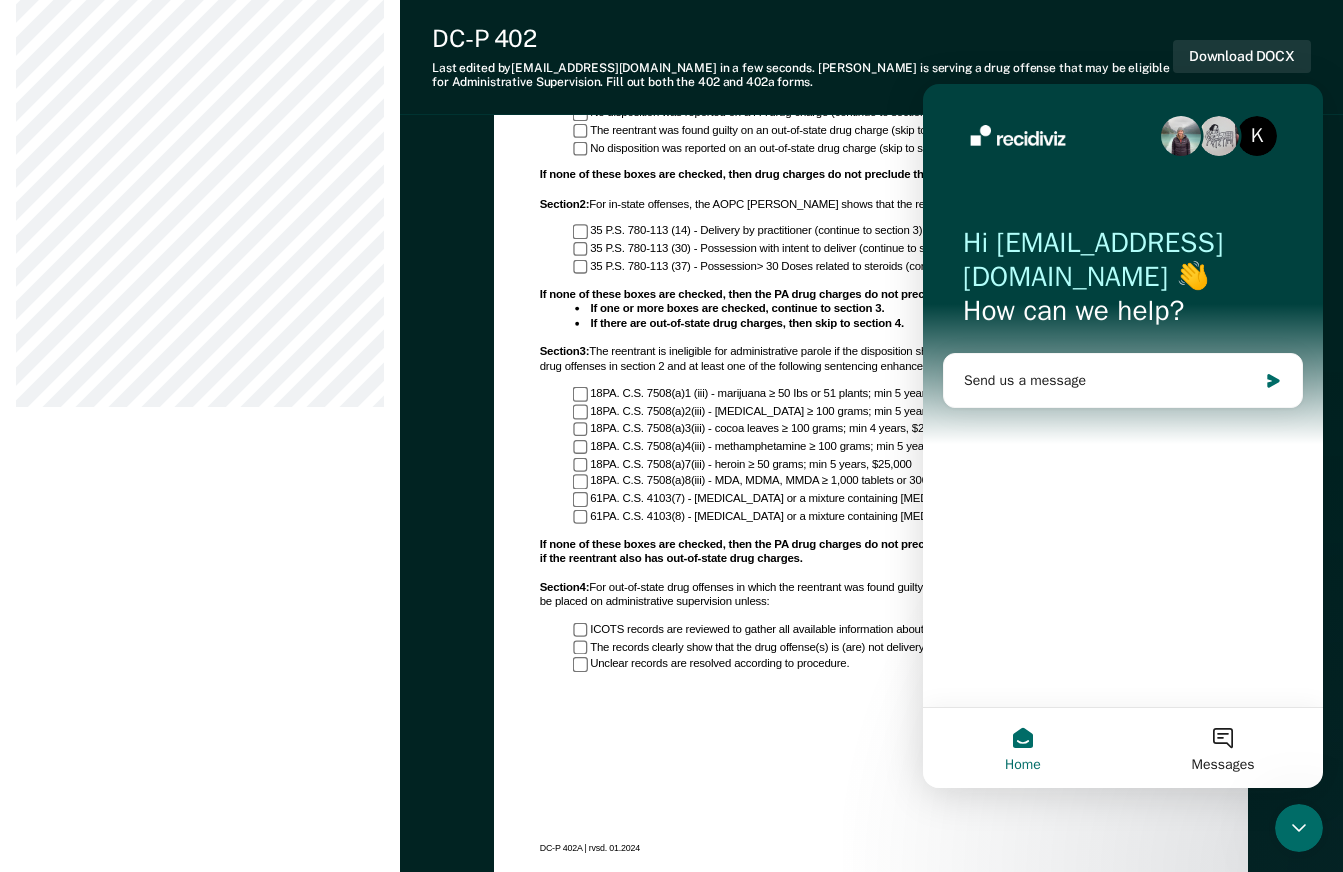 click on "Administrative Parole Eligibility Worksheet: DRUG ADDENDUM Section  1 :  Use this sheet if the PA rap sheet, out-of-state criminal history, and/or "Offense History and Pattern" section of the ICSA shows a drug offense for which the reentrant was charged as an adult and: The reentrant was found guilty on a PA drug charge (continue to section 2) or No disposition was reported on a PA drug charge (continue to section 2) or The reentrant was found guilty on an out-of-state drug charge (skip to section 4) or No disposition was reported on an out-of-state drug charge (skip to section 4) or If none of these boxes are checked, then drug charges do not preclude the reentrant's eligibility. Section  2 :  For in-state offenses, the AOPC UJS Portal shows that the reentrant was charged with: 35 P.S. 780-113 (14) - Delivery by practitioner (continue to section 3) 35 P.S. 780-113 (30) - Possession with intent to deliver (continue to section 3) If one or more boxes are checked, continue to section 3. Section  3 :  Section  4" at bounding box center (871, 410) 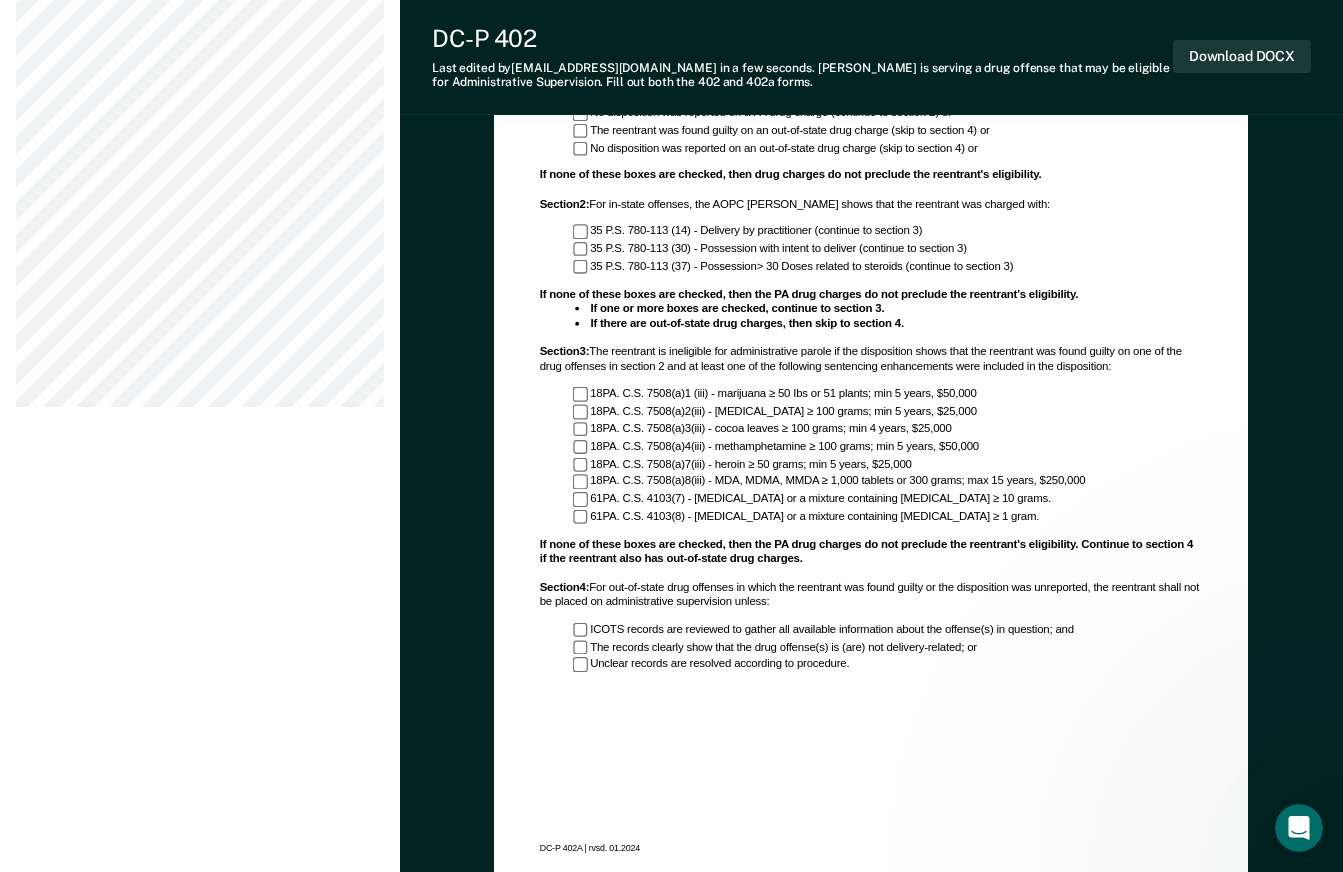 scroll, scrollTop: 0, scrollLeft: 0, axis: both 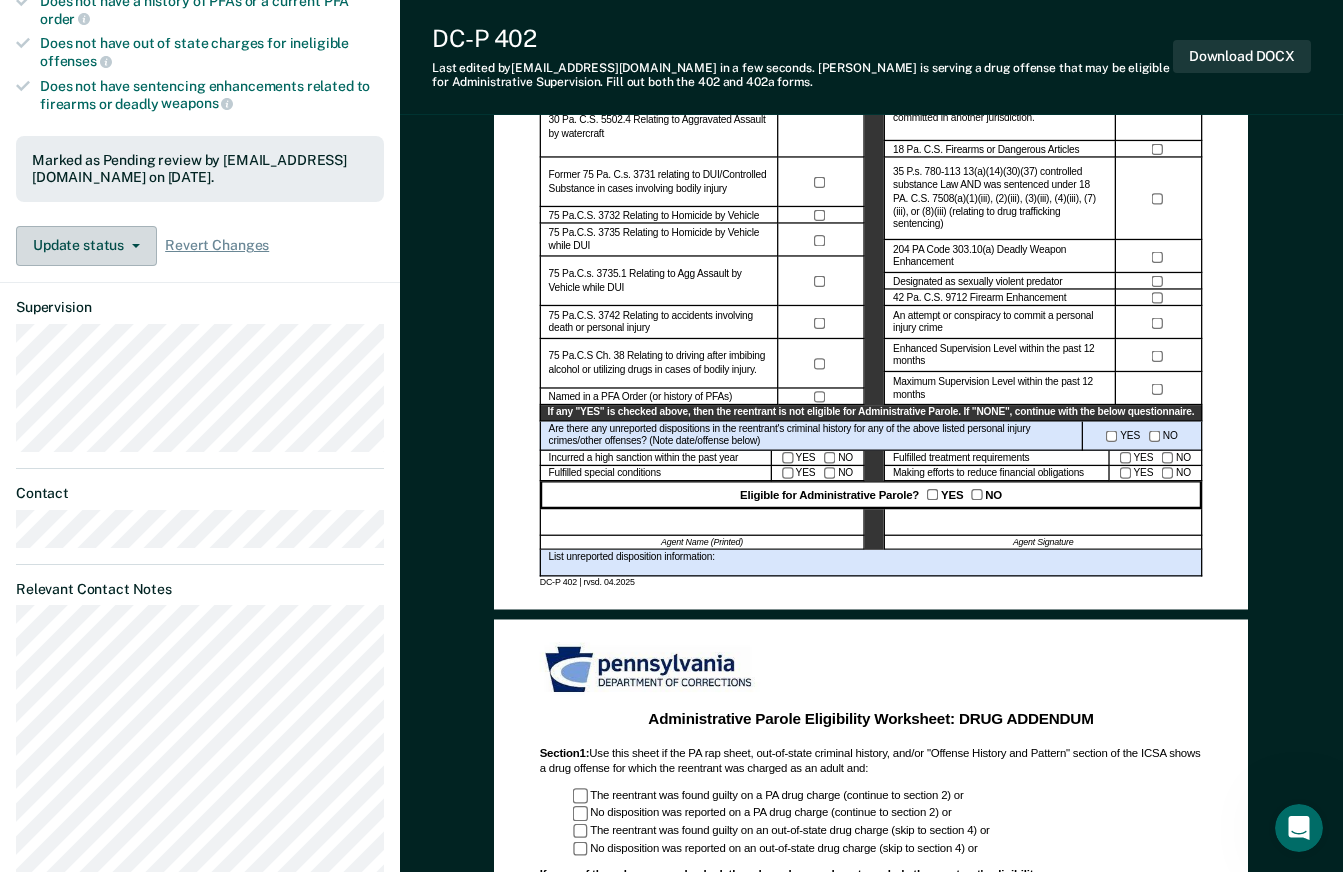 click on "Update status" at bounding box center (86, 246) 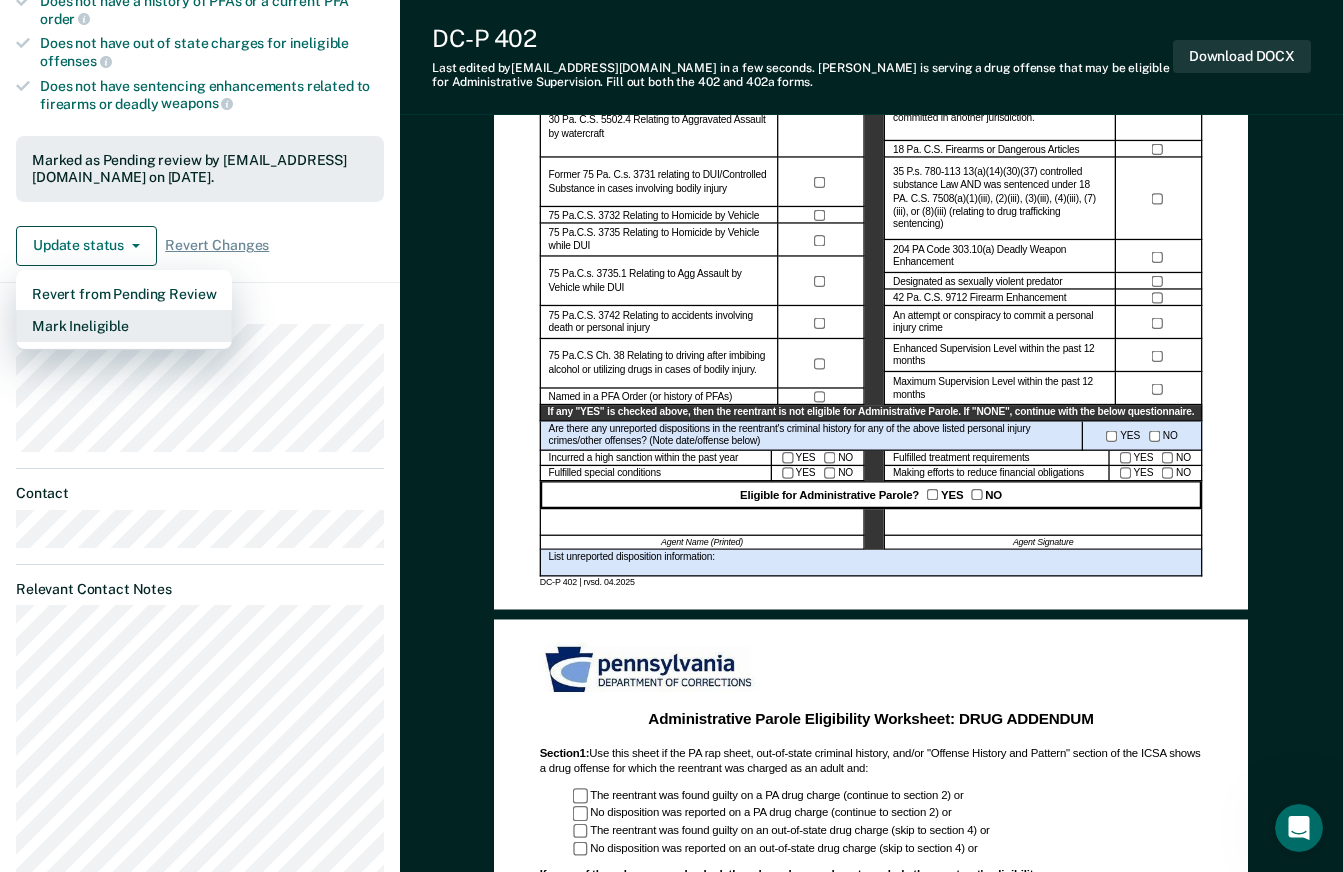 click on "Mark Ineligible" at bounding box center [124, 326] 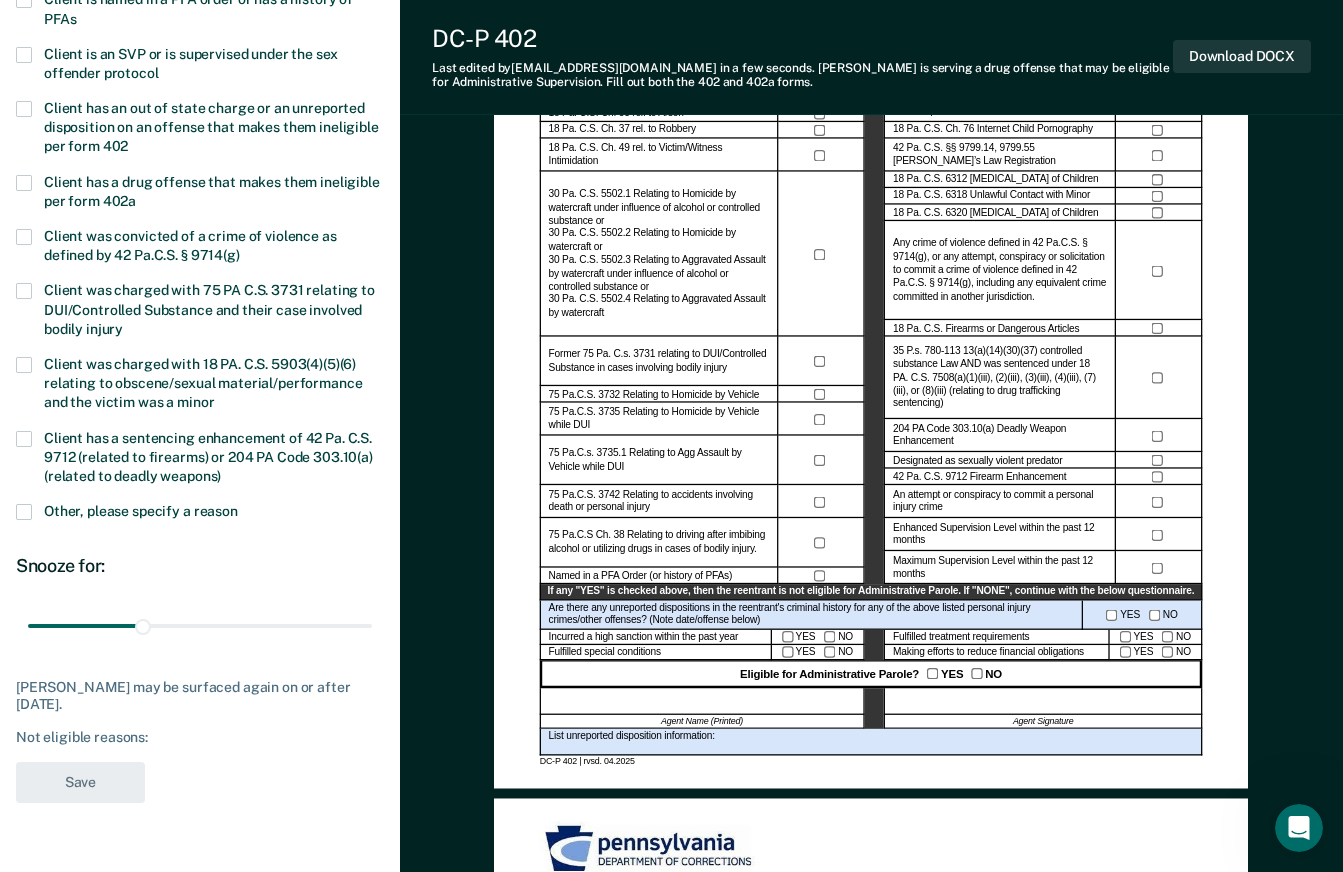 scroll, scrollTop: 154, scrollLeft: 0, axis: vertical 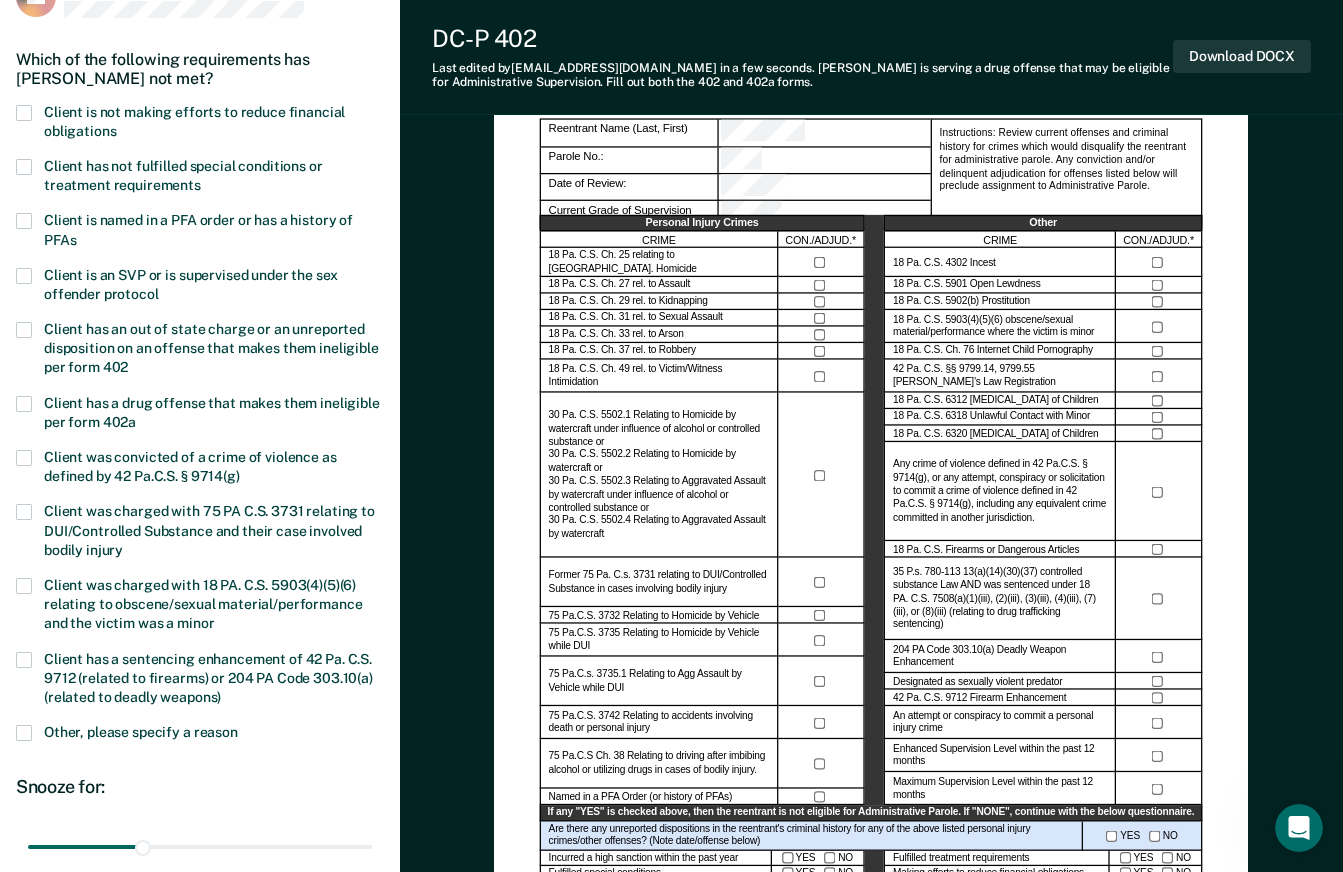 click at bounding box center [24, 113] 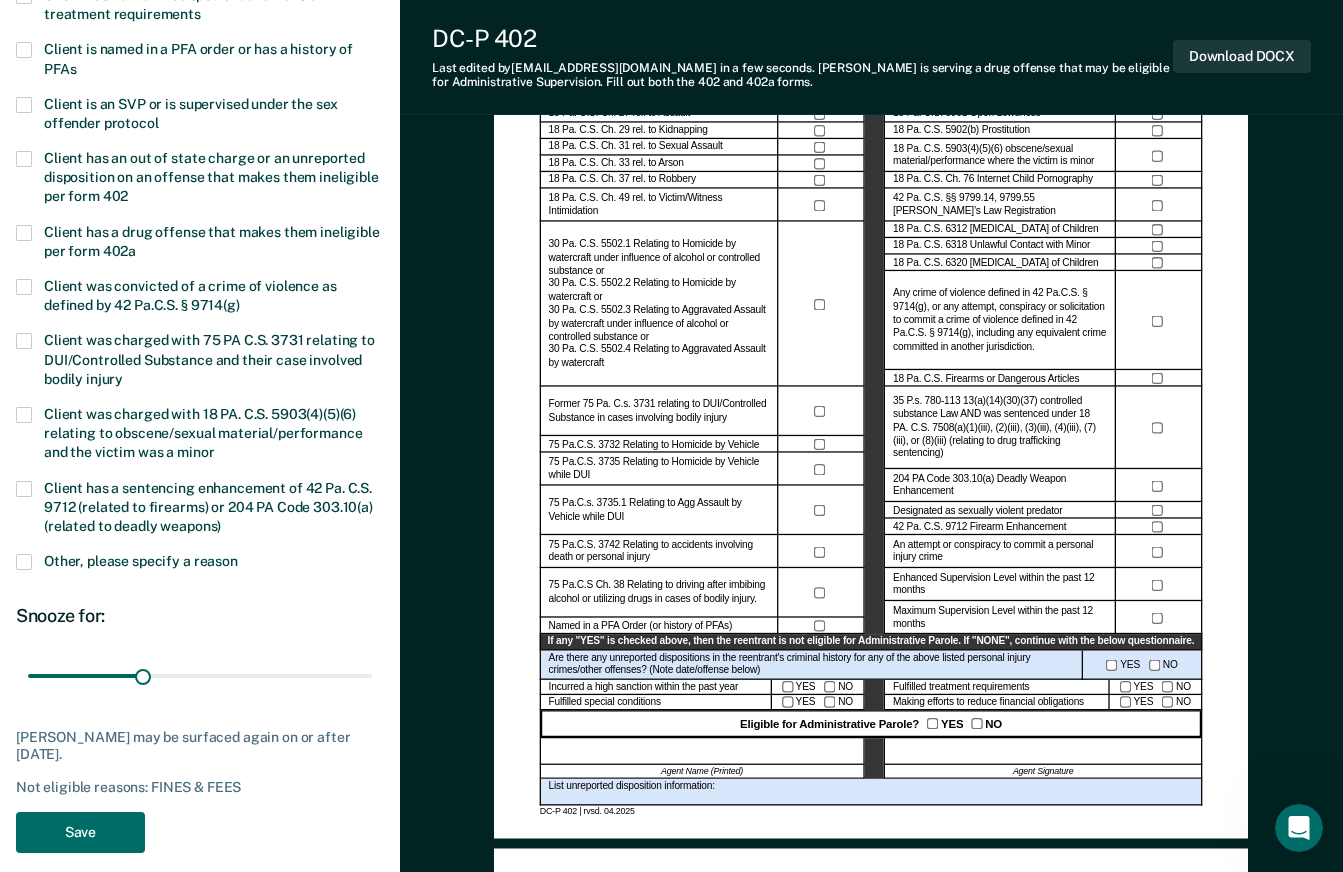 scroll, scrollTop: 354, scrollLeft: 0, axis: vertical 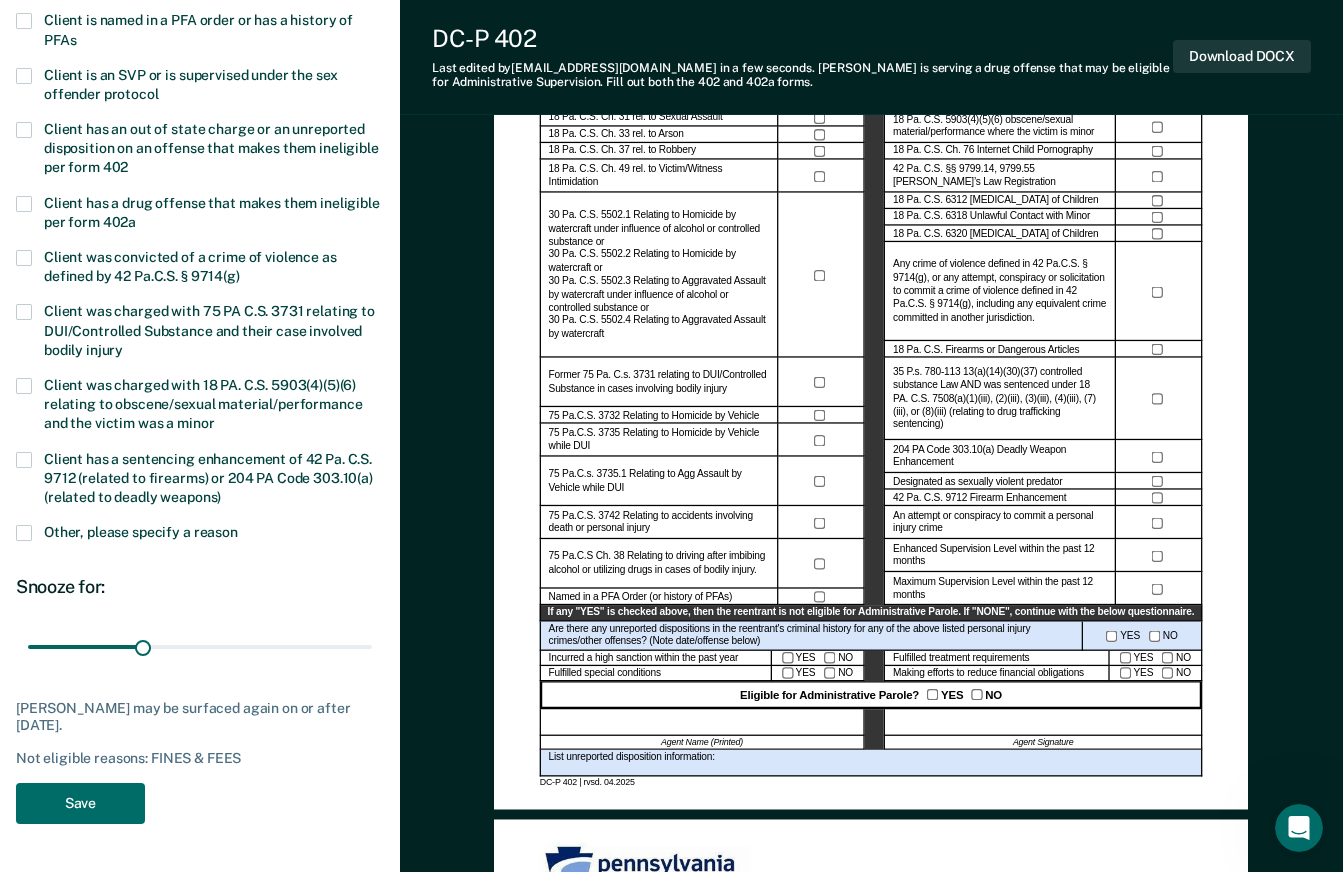 click at bounding box center (24, 533) 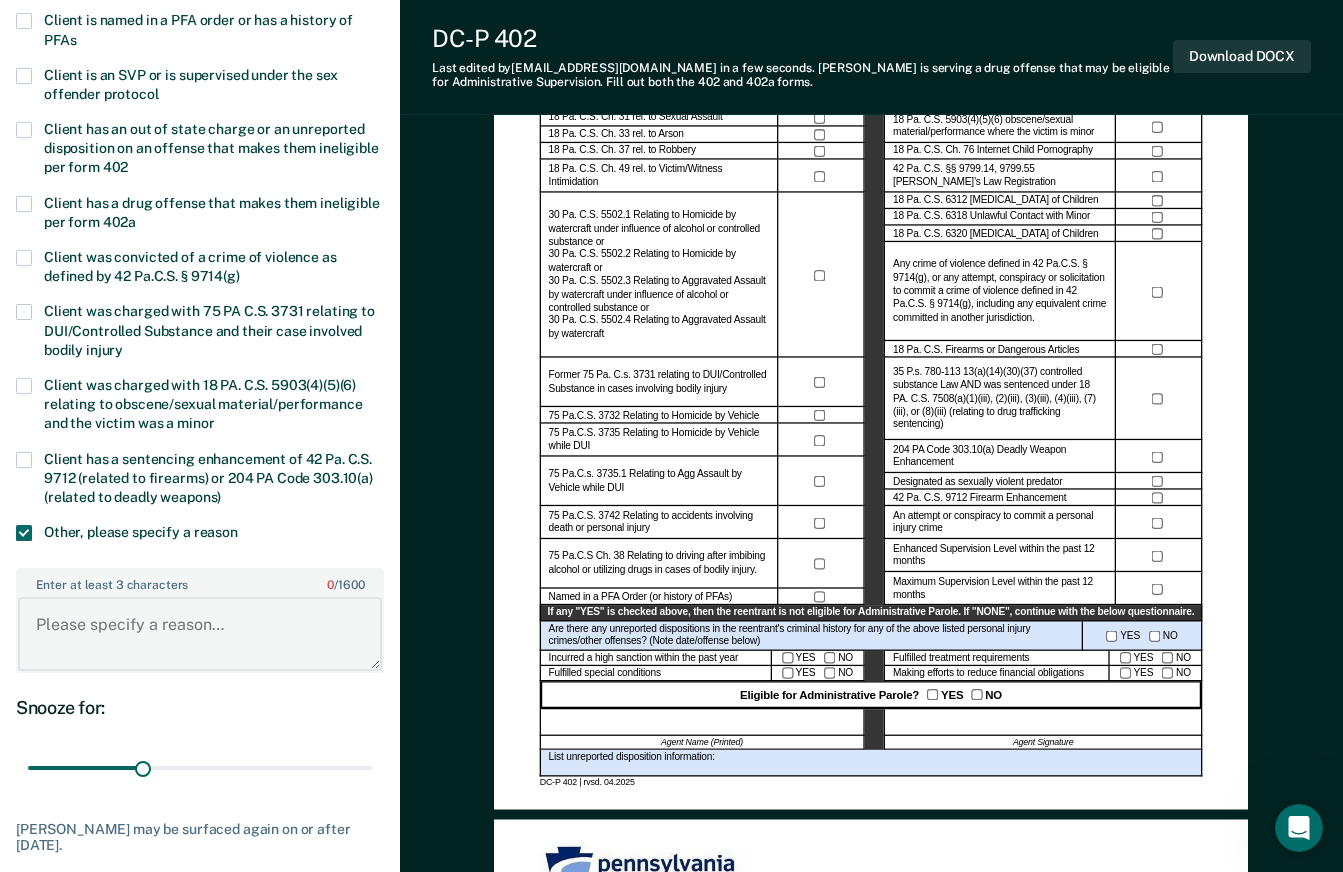 click on "Enter at least 3 characters 0  /  1600" at bounding box center (200, 634) 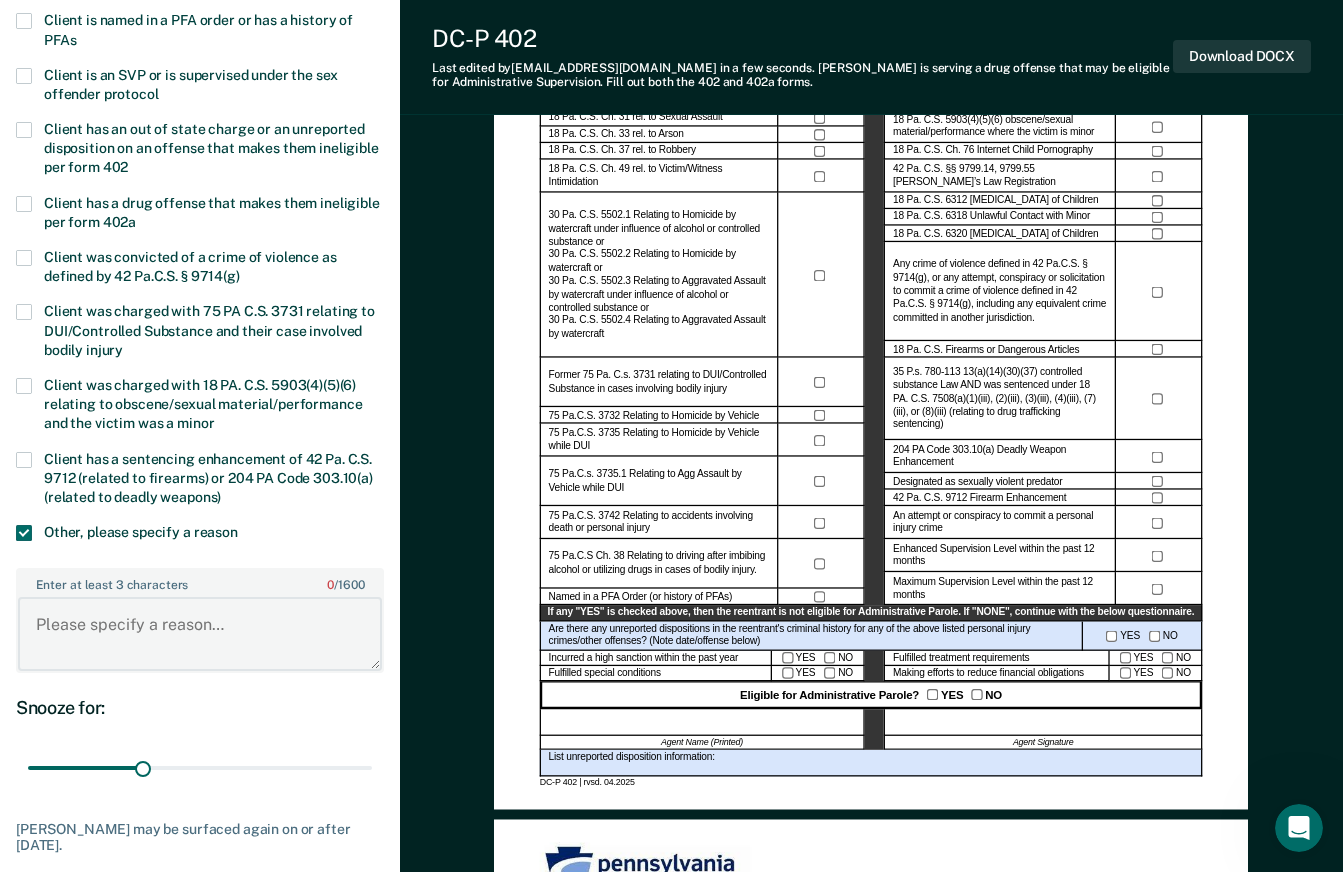type on "r" 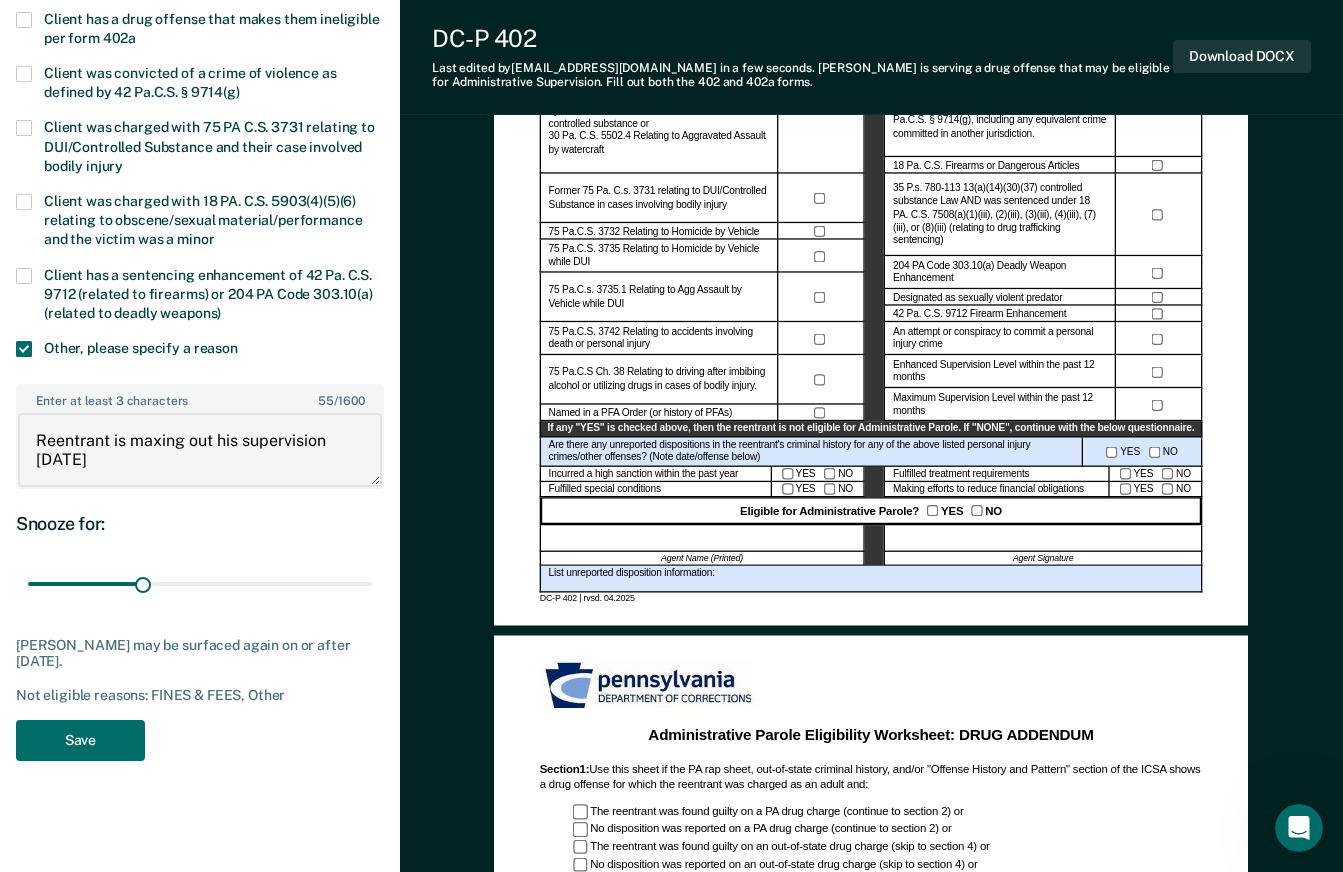 scroll, scrollTop: 654, scrollLeft: 0, axis: vertical 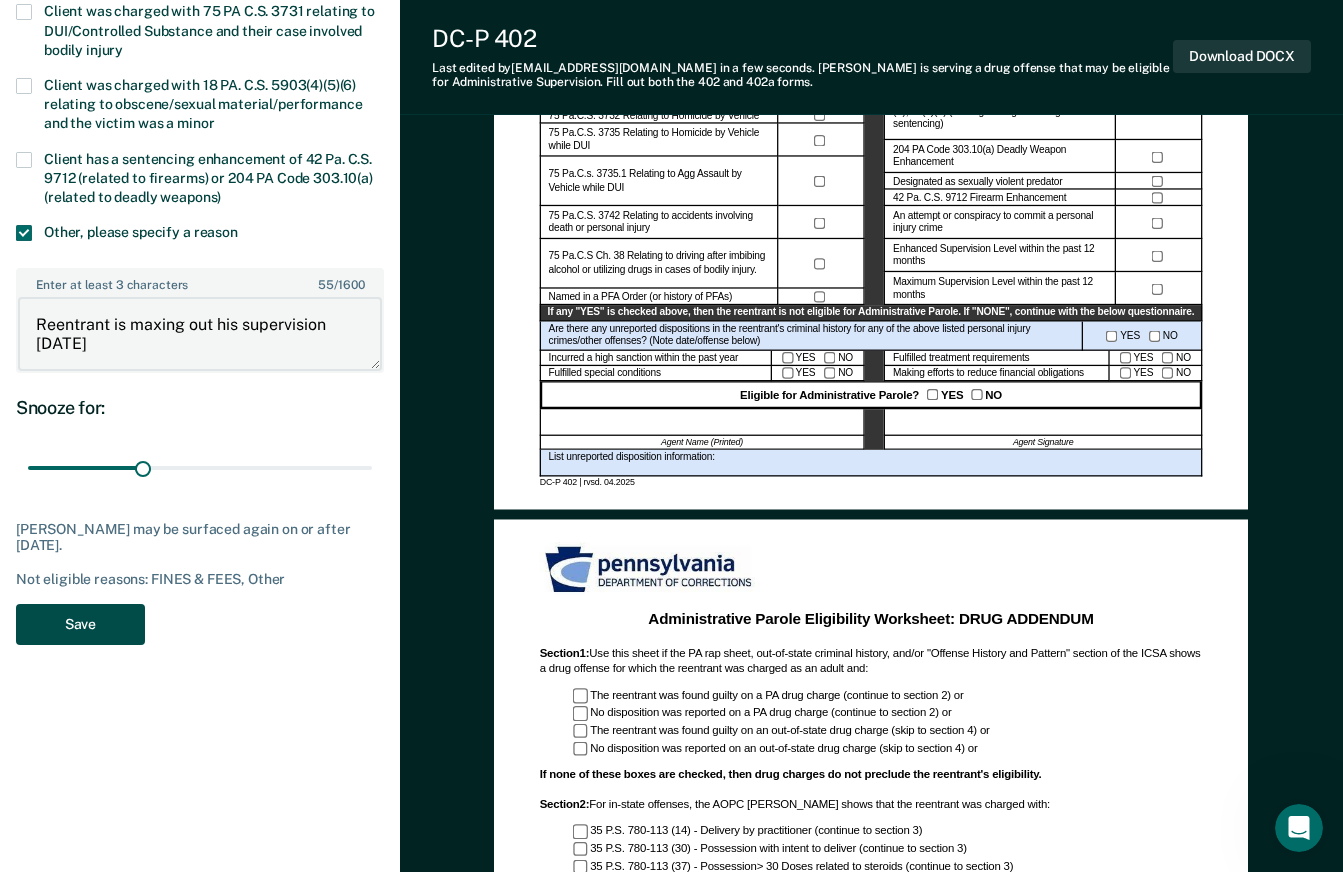 type on "Reentrant is maxing out his supervision [DATE]" 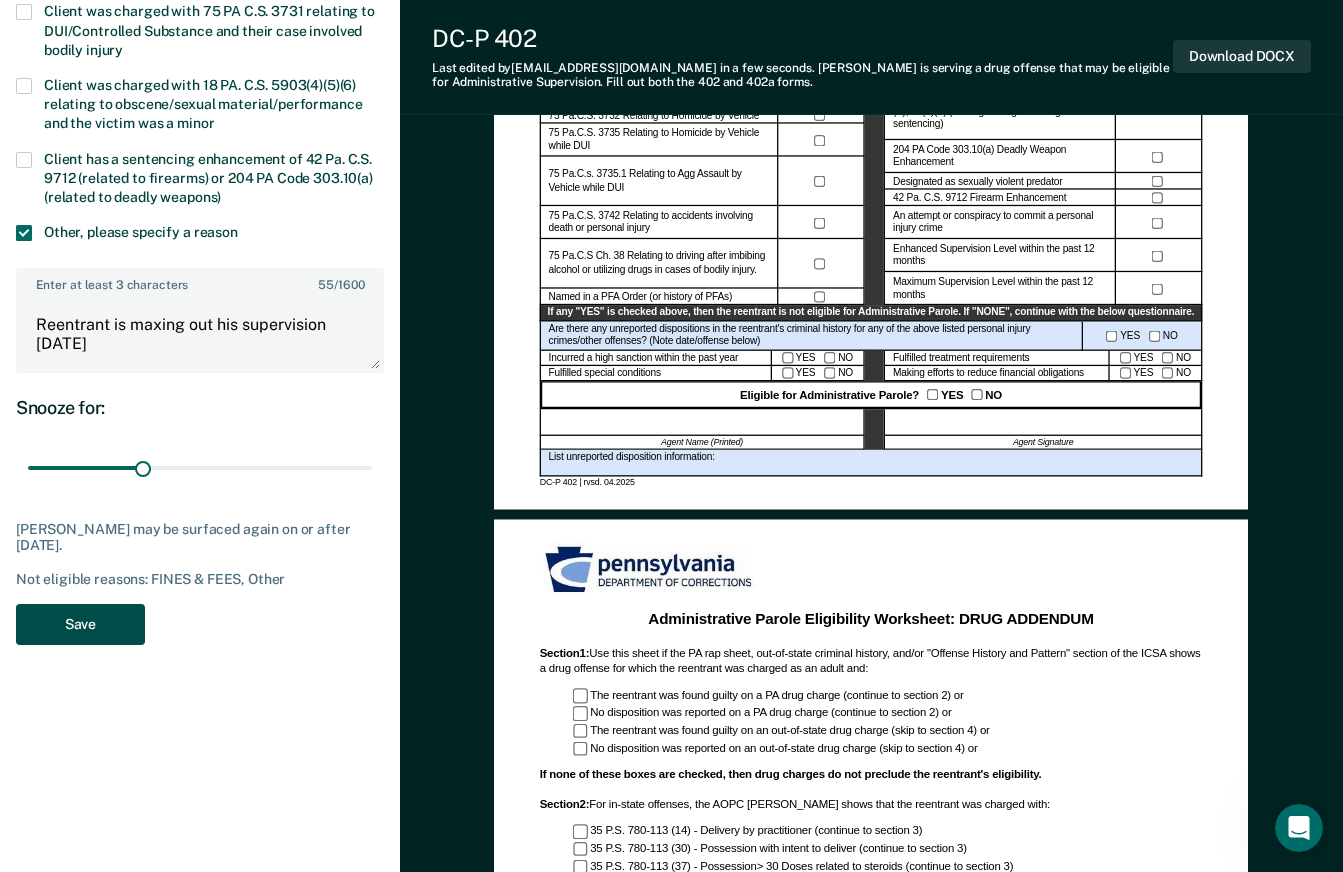click on "Save" at bounding box center [80, 624] 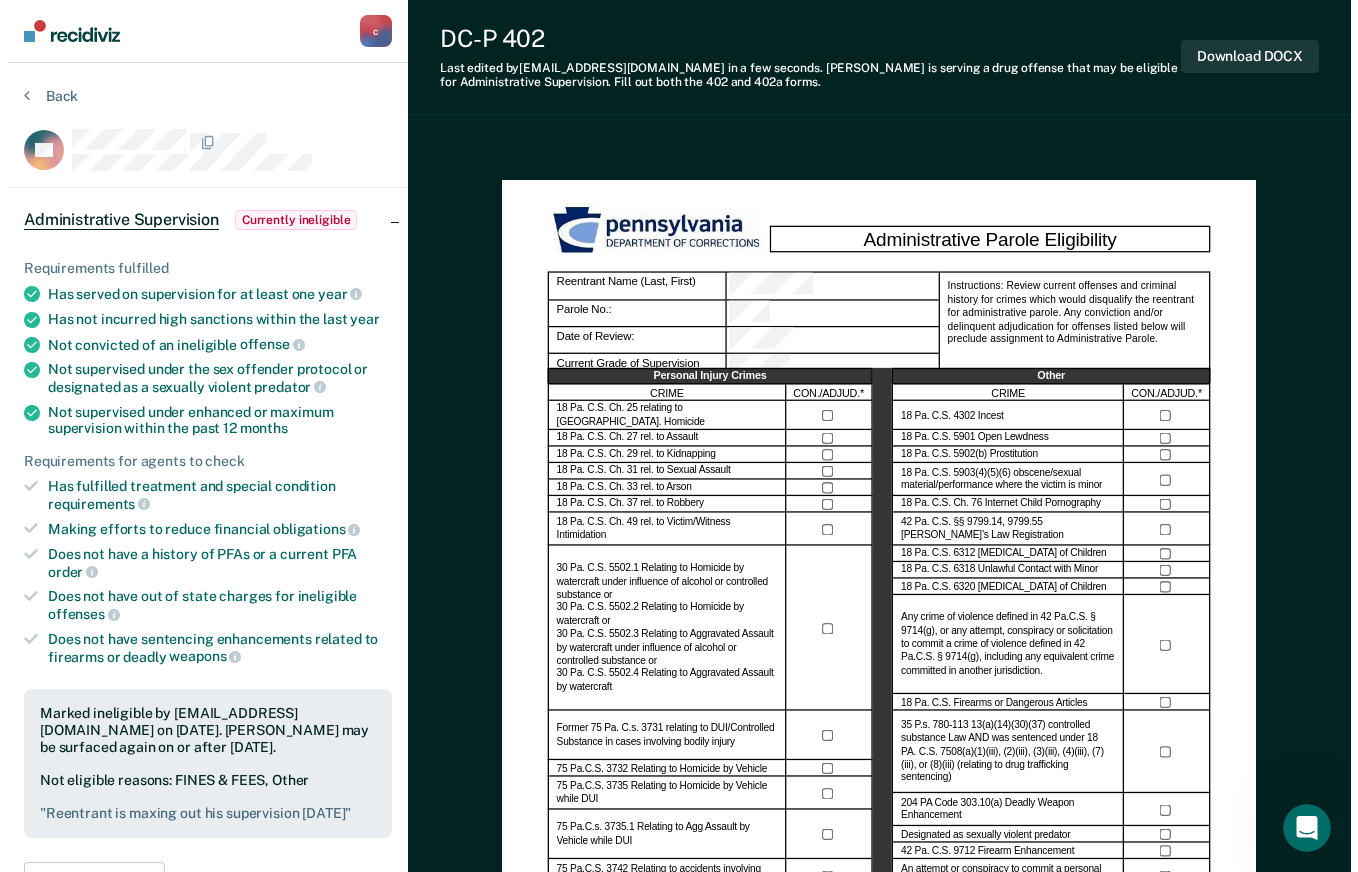 scroll, scrollTop: 0, scrollLeft: 0, axis: both 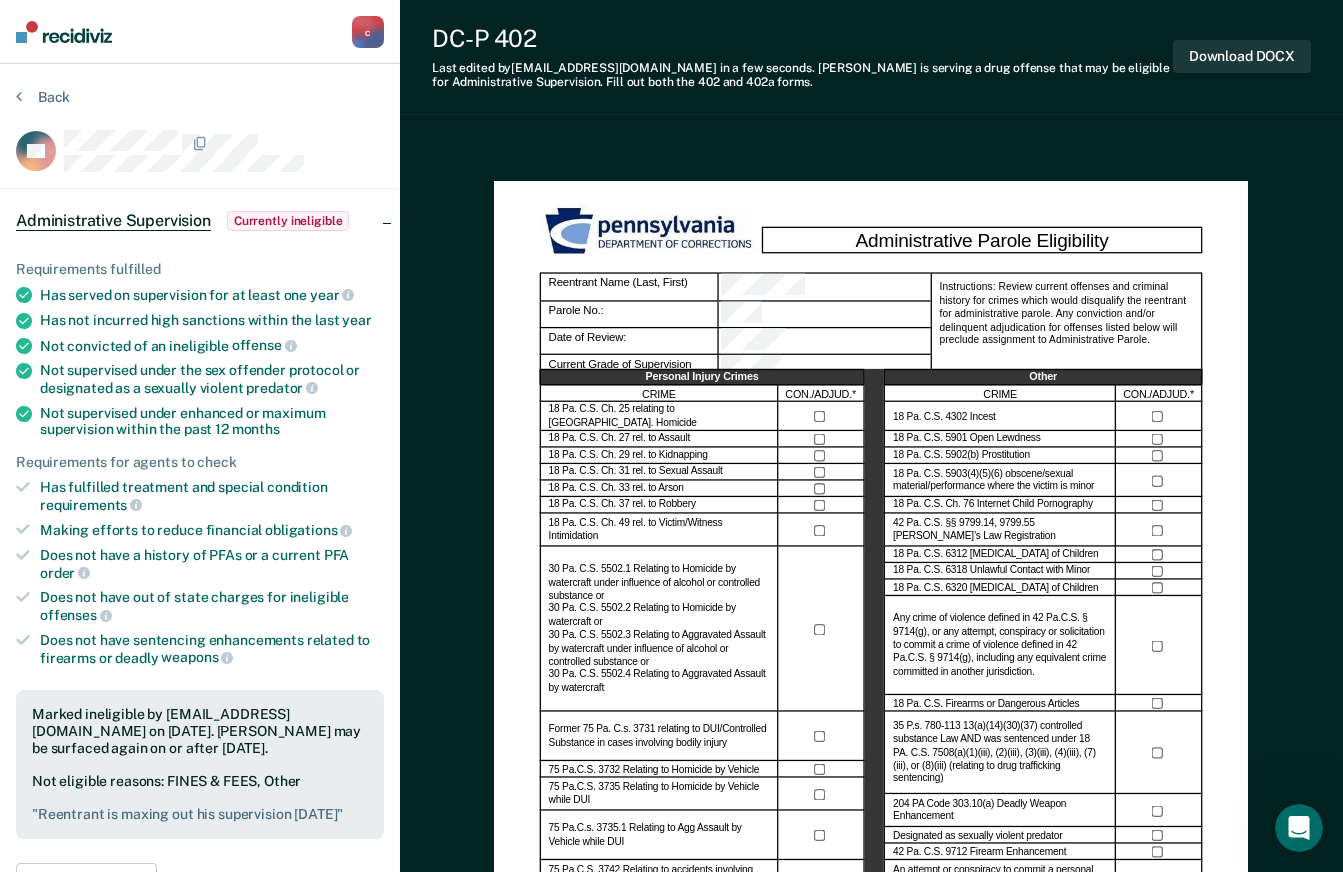 click at bounding box center [64, 32] 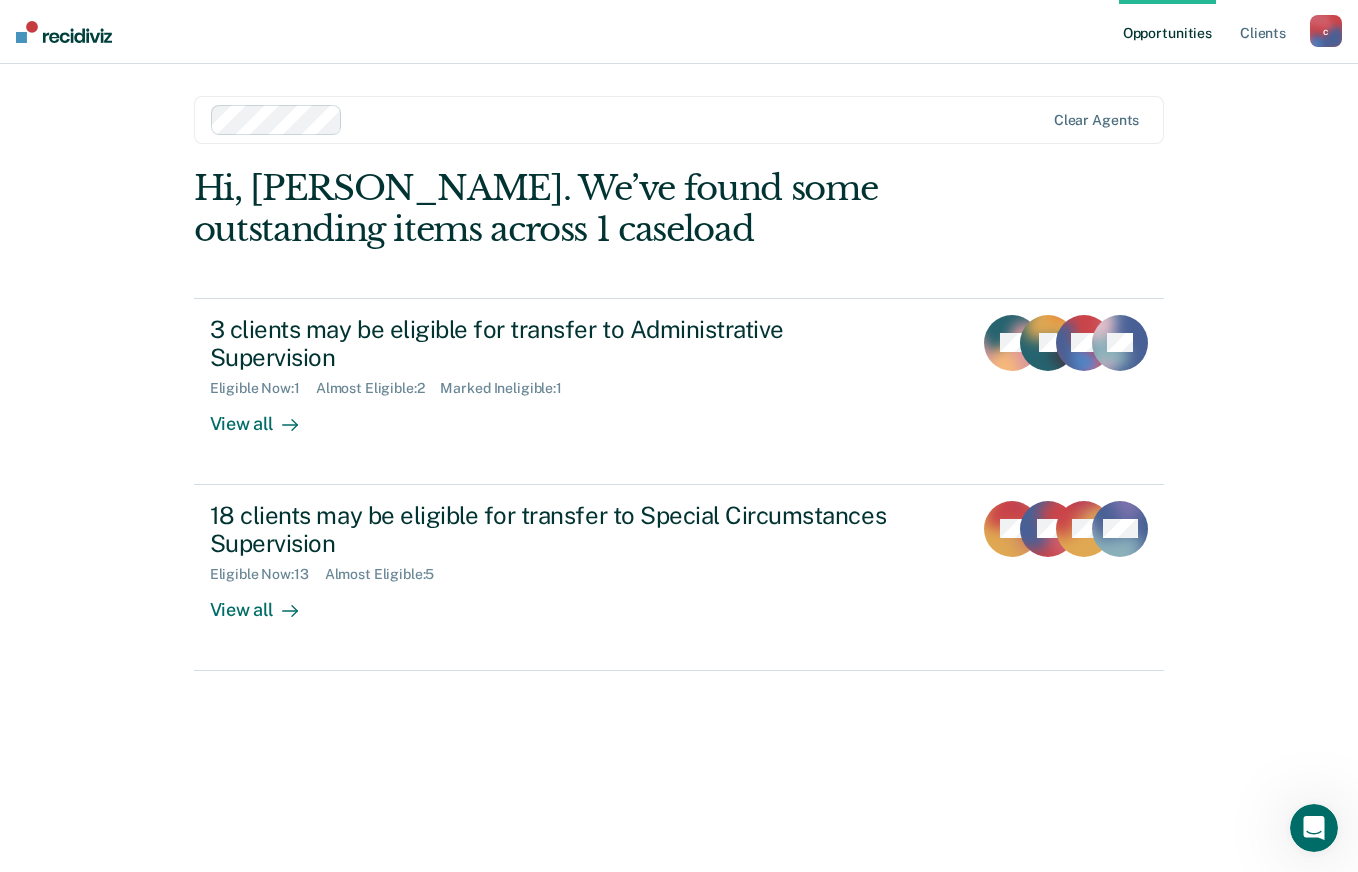 scroll, scrollTop: 0, scrollLeft: 0, axis: both 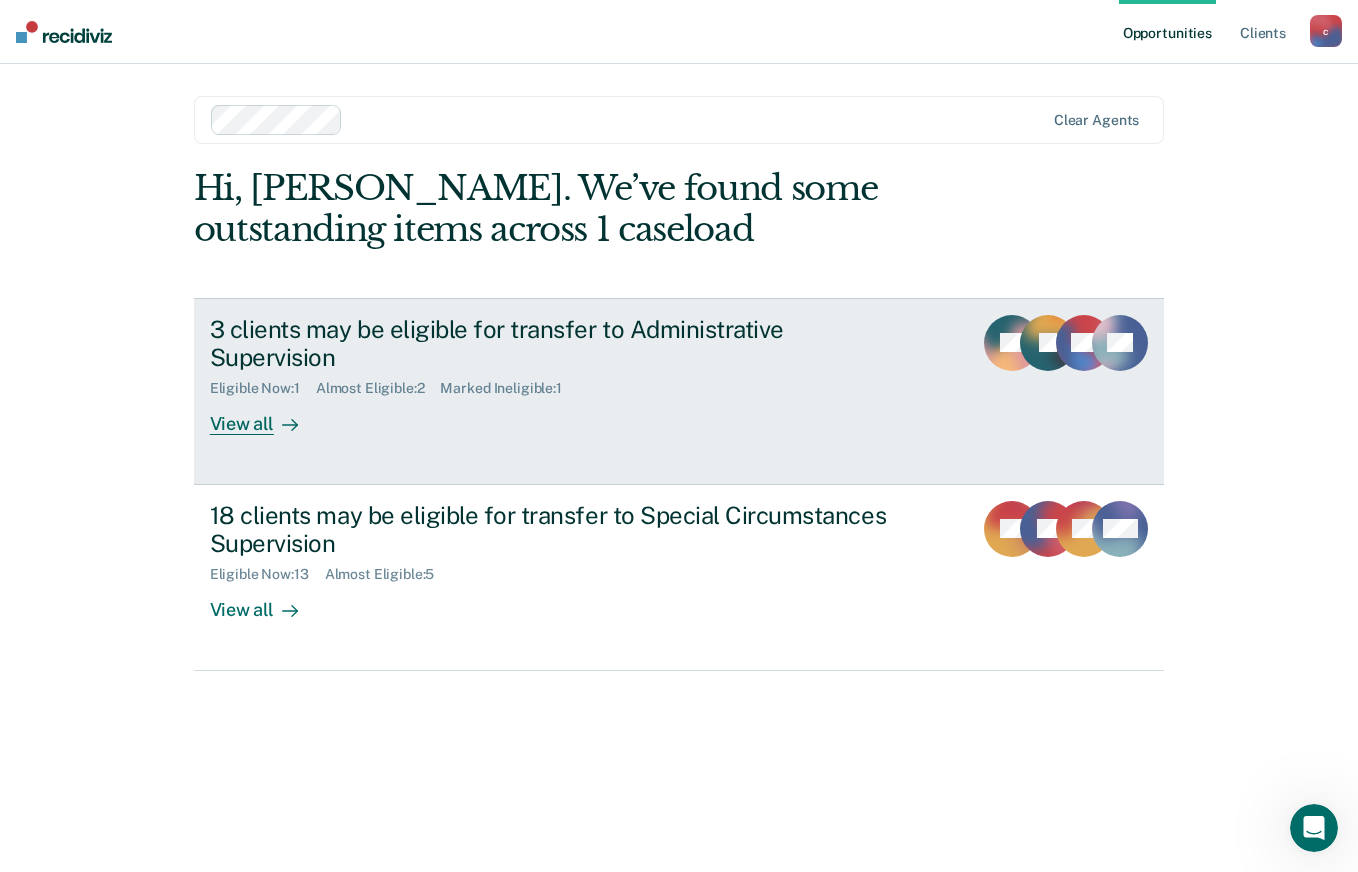 click on "Eligible Now :  1 Almost Eligible :  2 Marked Ineligible :  1" at bounding box center [561, 384] 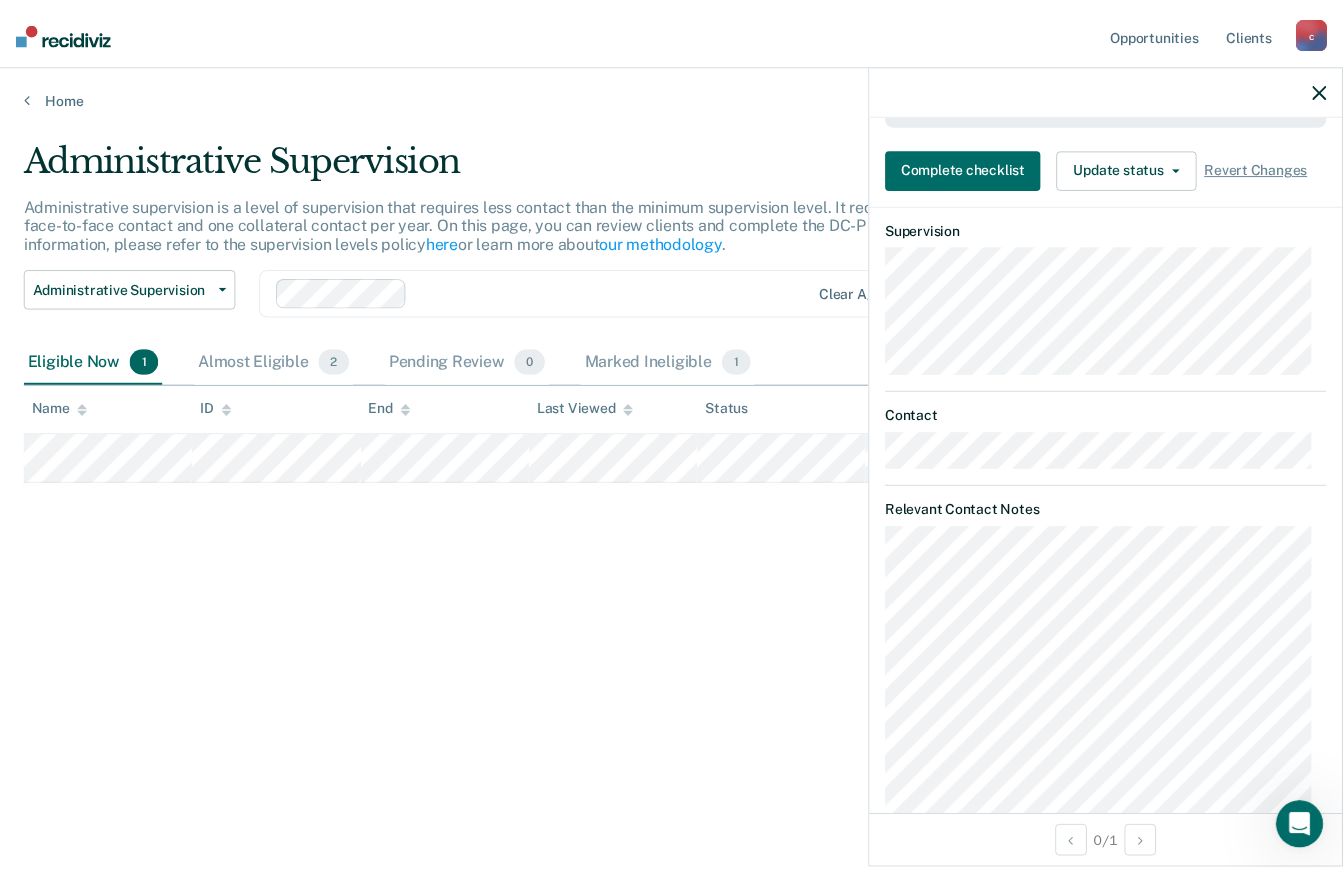 scroll, scrollTop: 700, scrollLeft: 0, axis: vertical 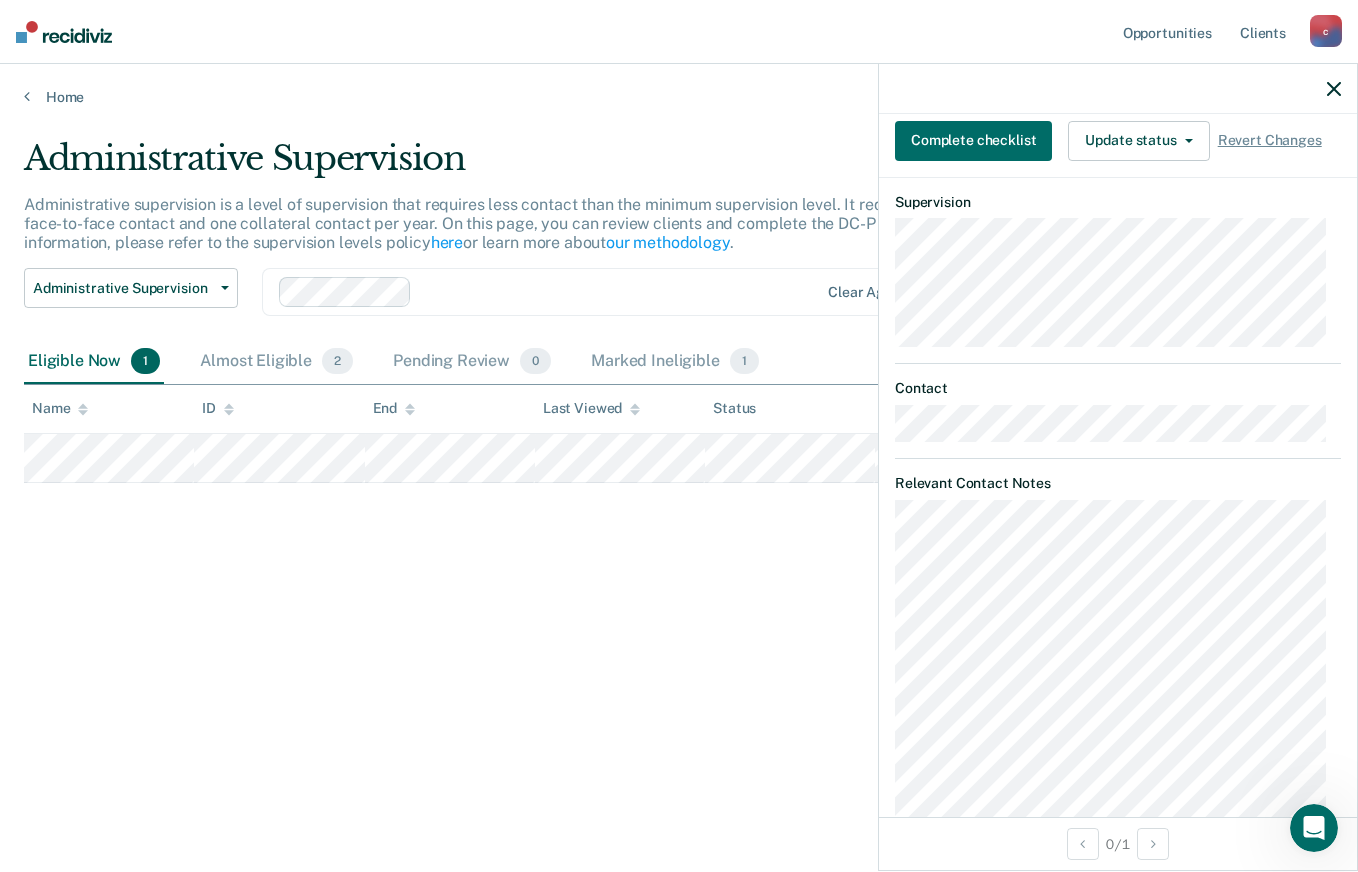 click 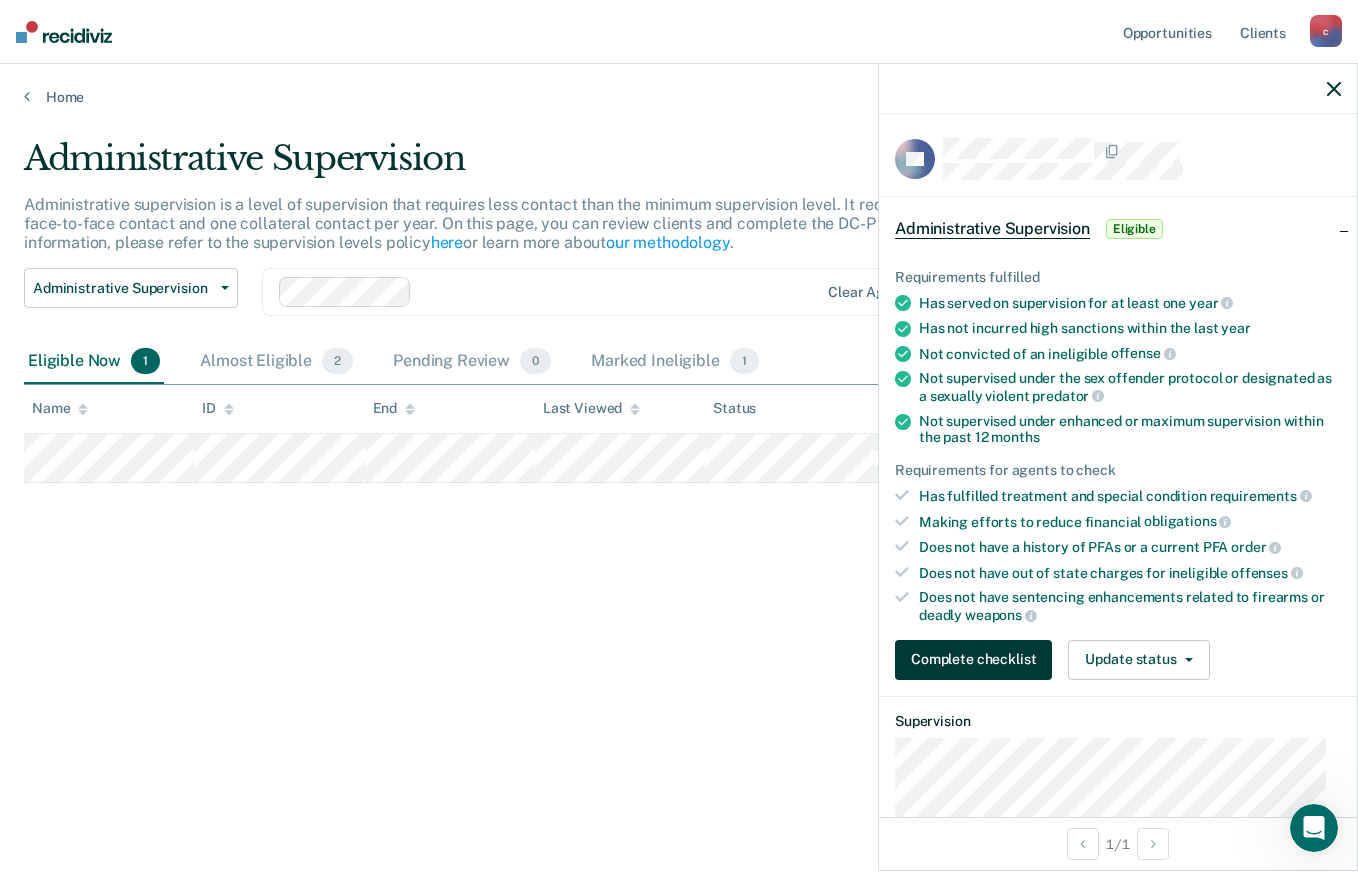 click on "Complete checklist" at bounding box center [973, 660] 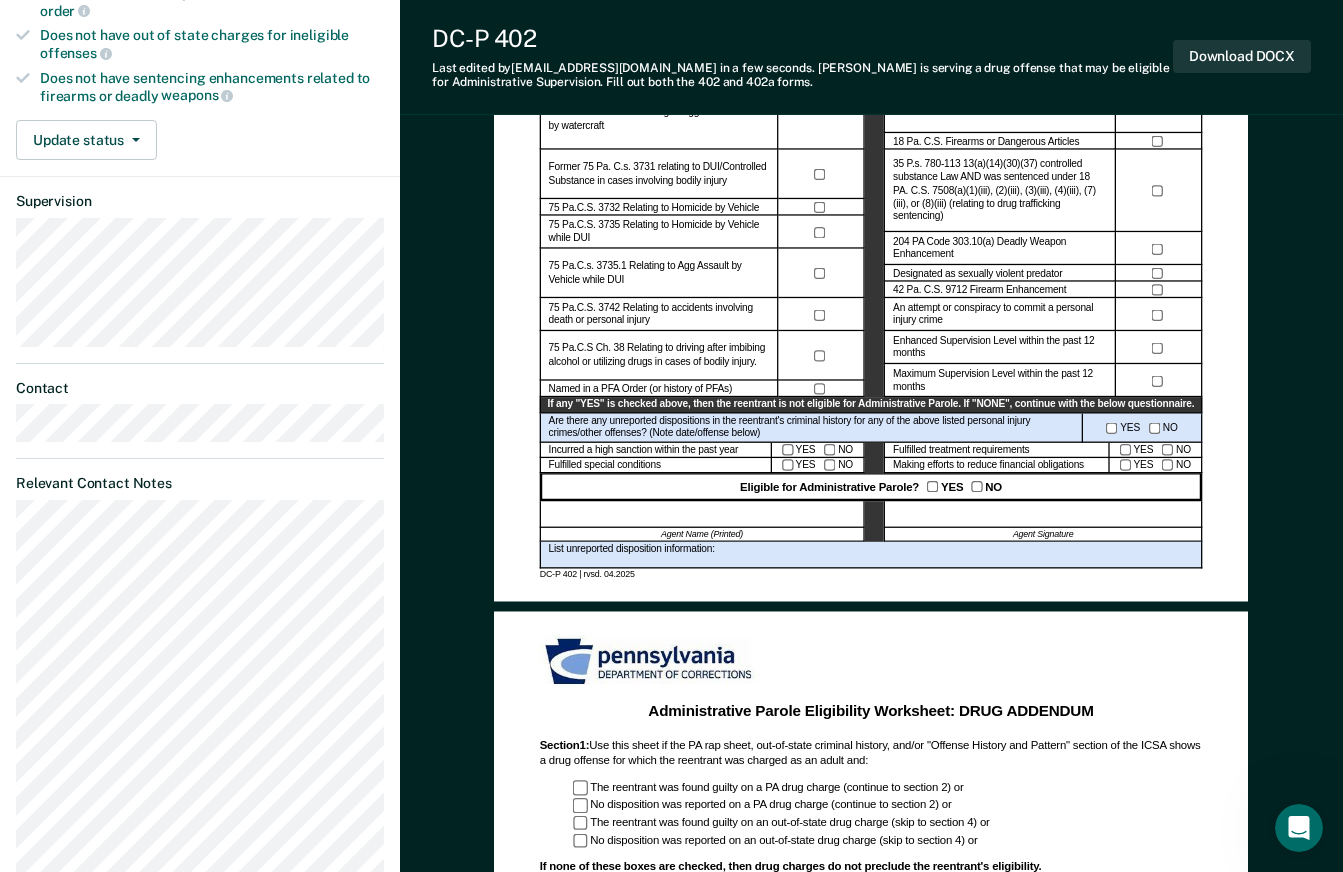 scroll, scrollTop: 600, scrollLeft: 0, axis: vertical 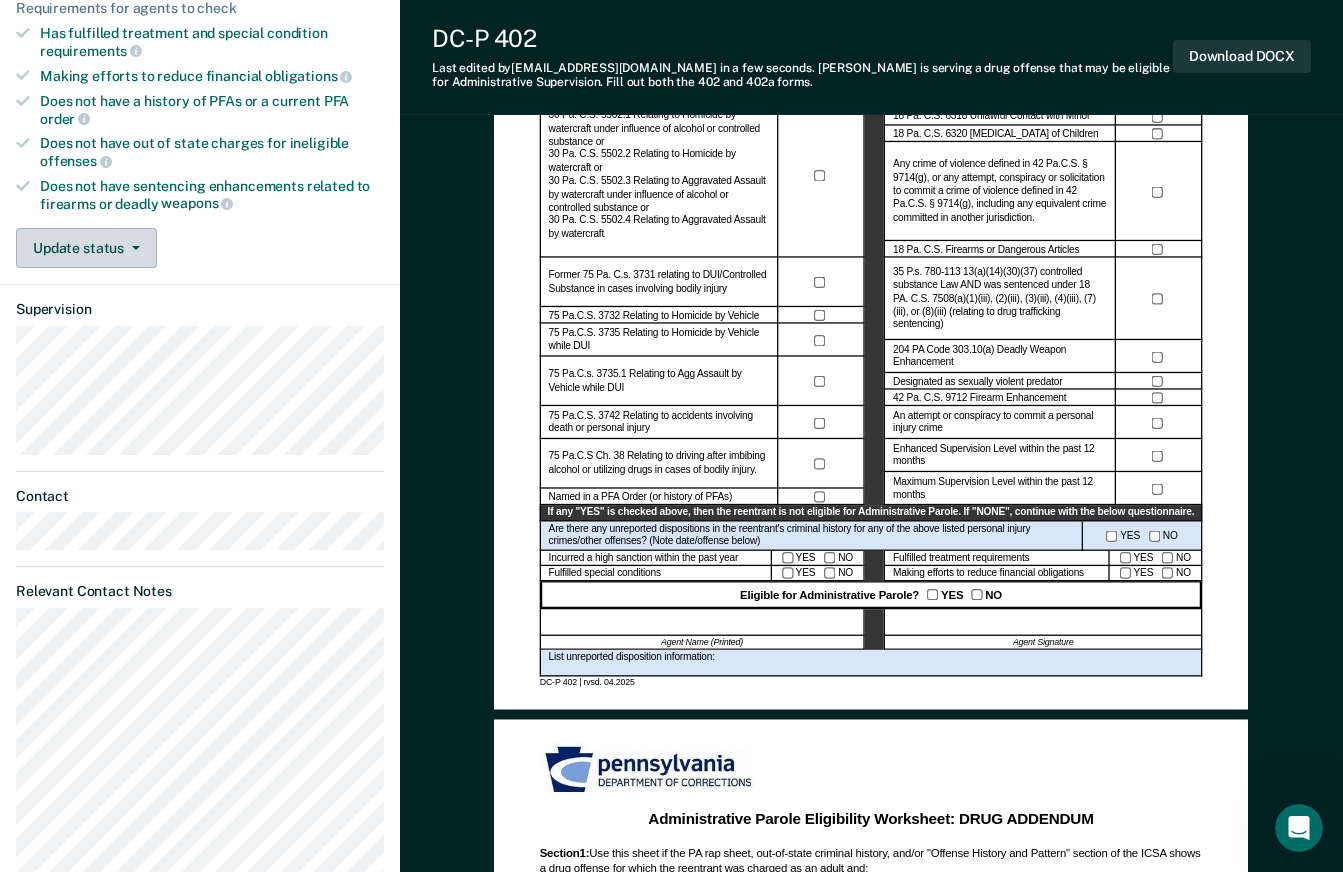 click on "Update status" at bounding box center [86, 248] 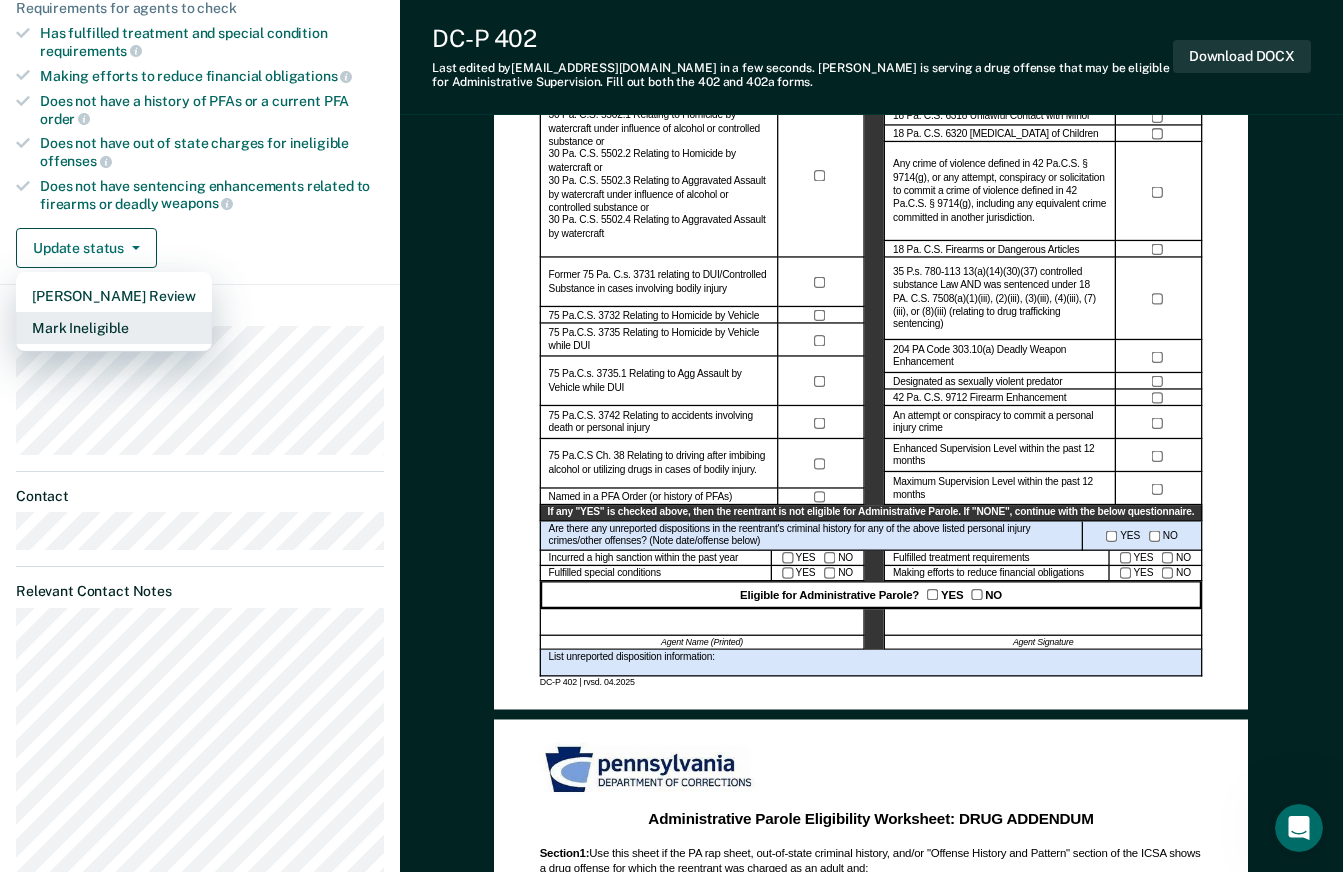 click on "Mark Ineligible" at bounding box center [114, 328] 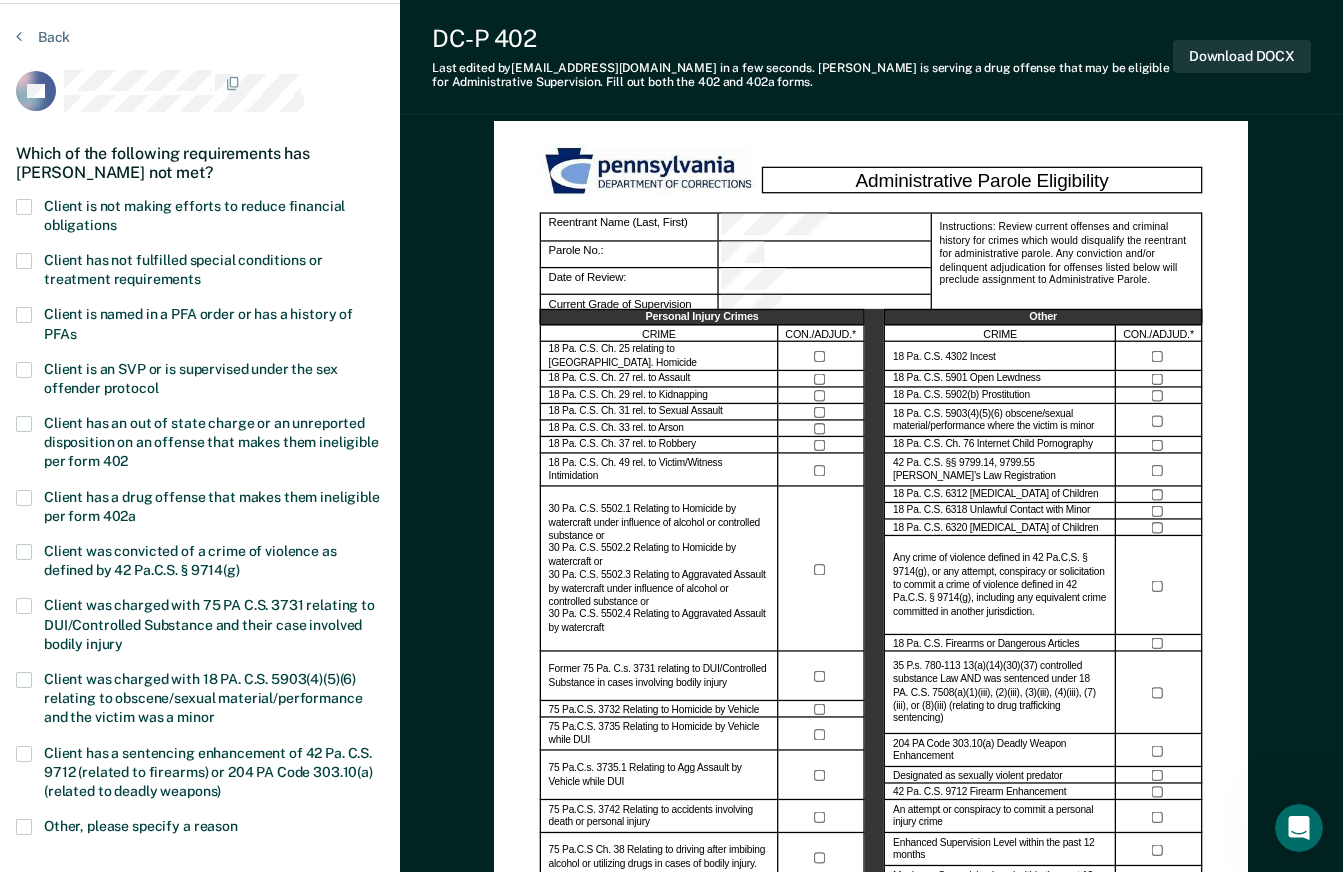 scroll, scrollTop: 54, scrollLeft: 0, axis: vertical 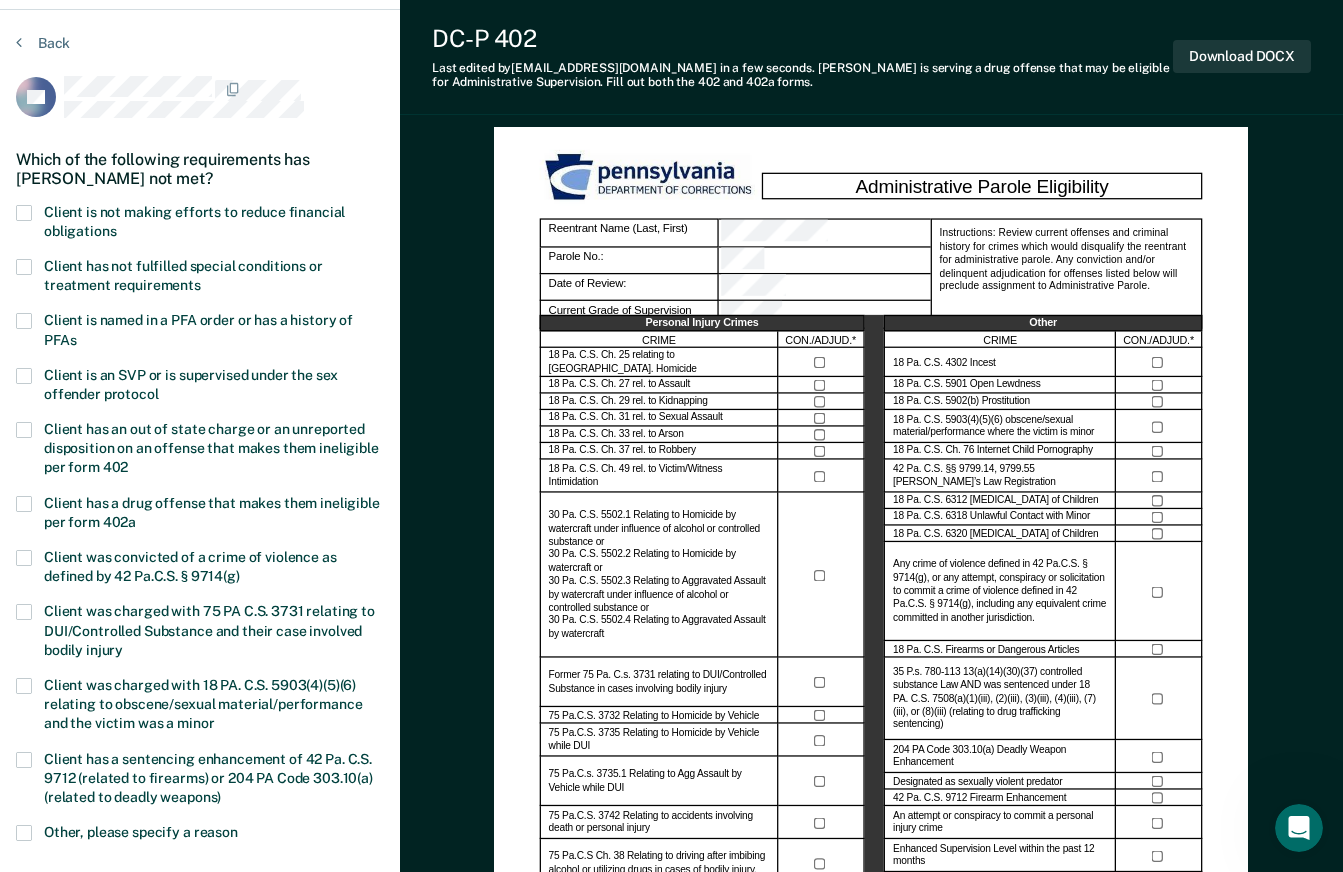 click at bounding box center [24, 504] 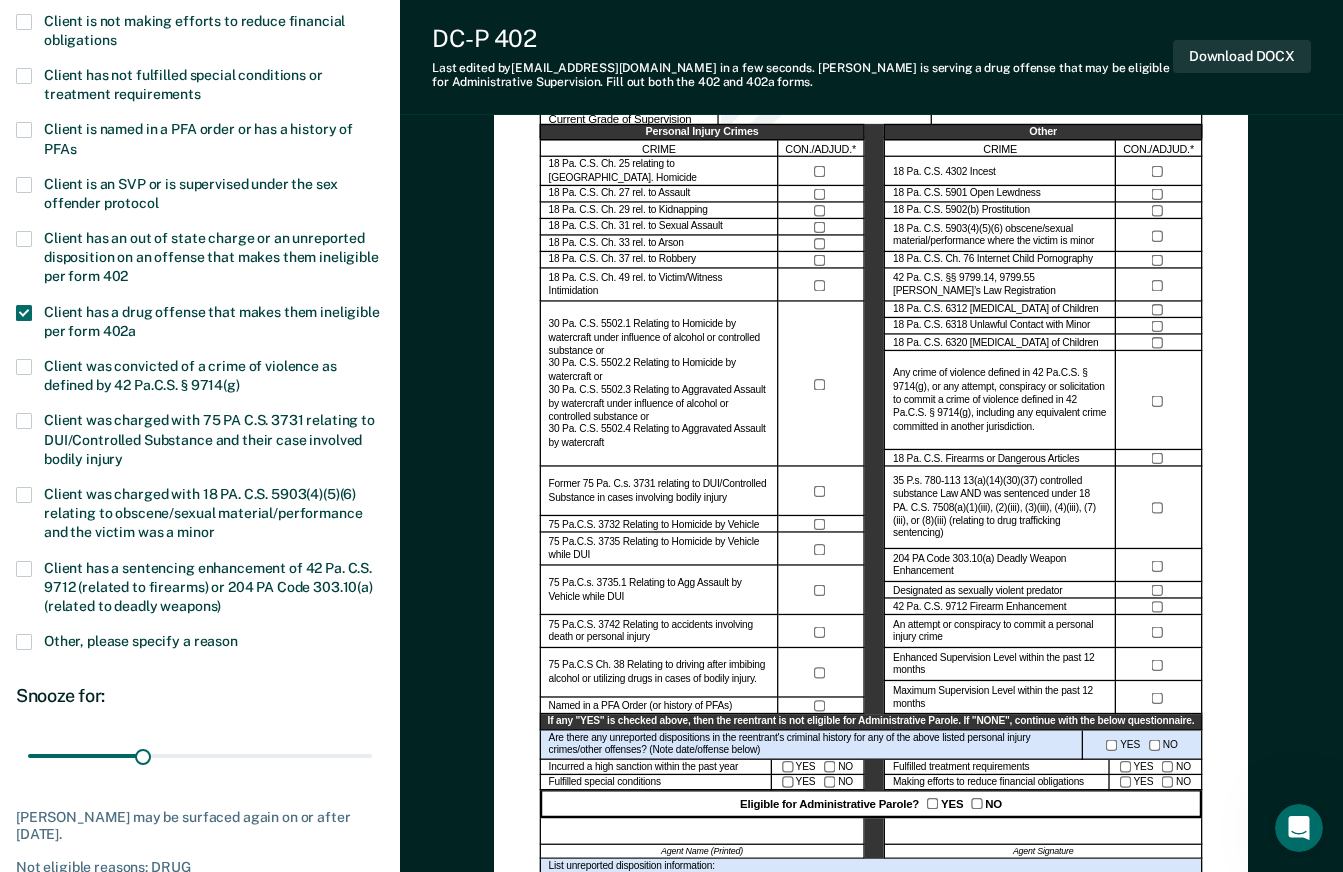 scroll, scrollTop: 454, scrollLeft: 0, axis: vertical 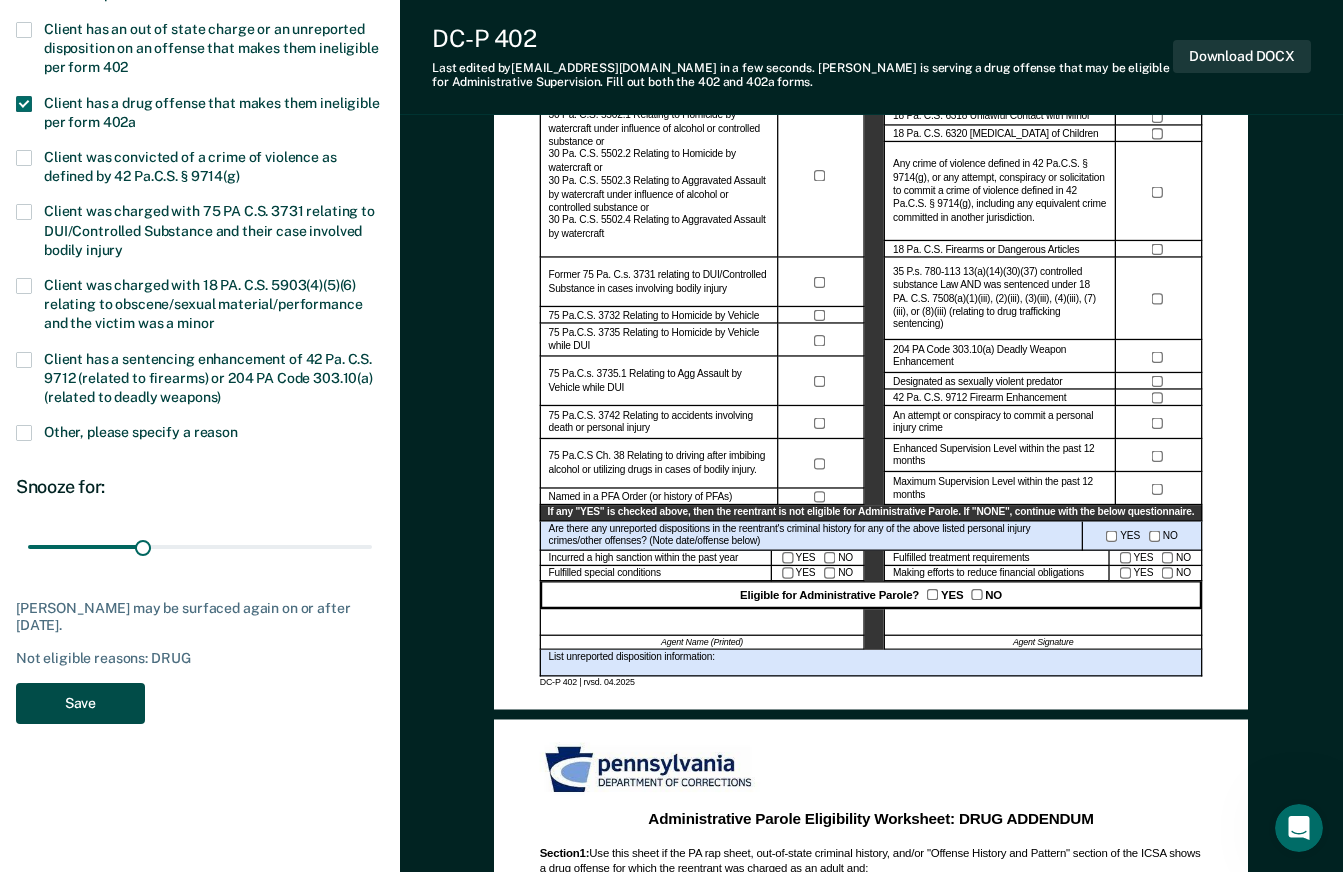 click on "Save" at bounding box center (80, 703) 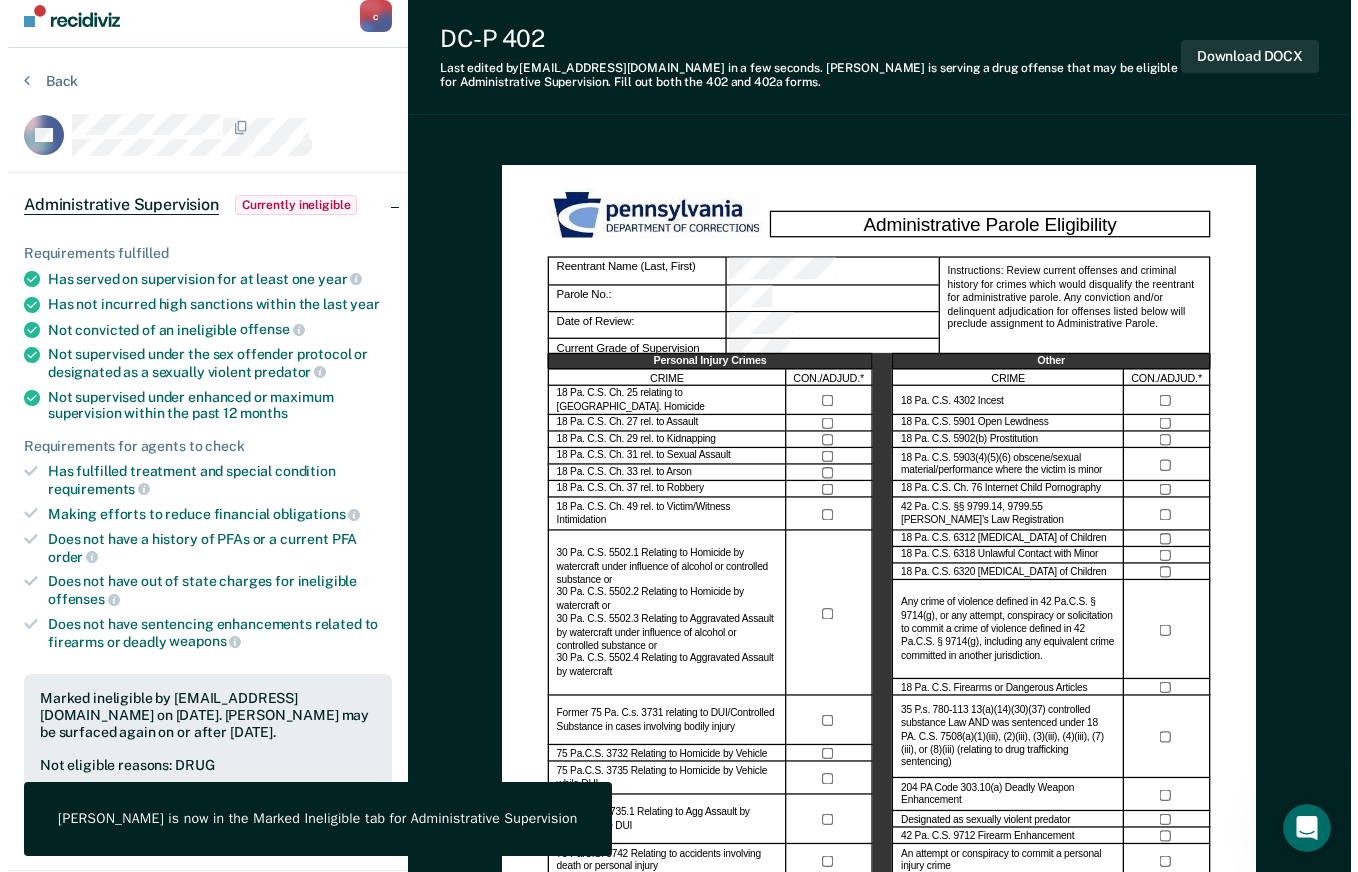 scroll, scrollTop: 0, scrollLeft: 0, axis: both 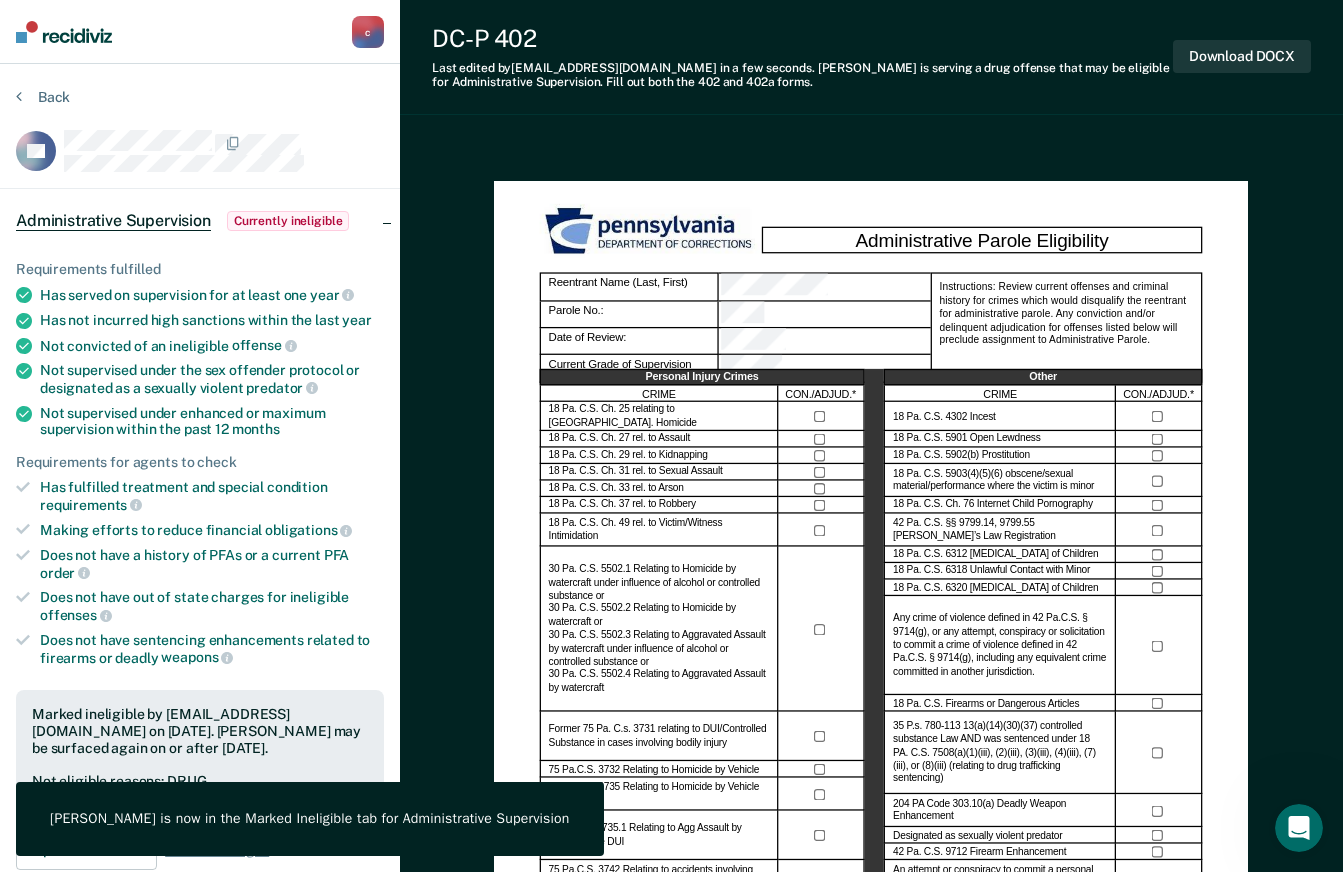 click at bounding box center (64, 32) 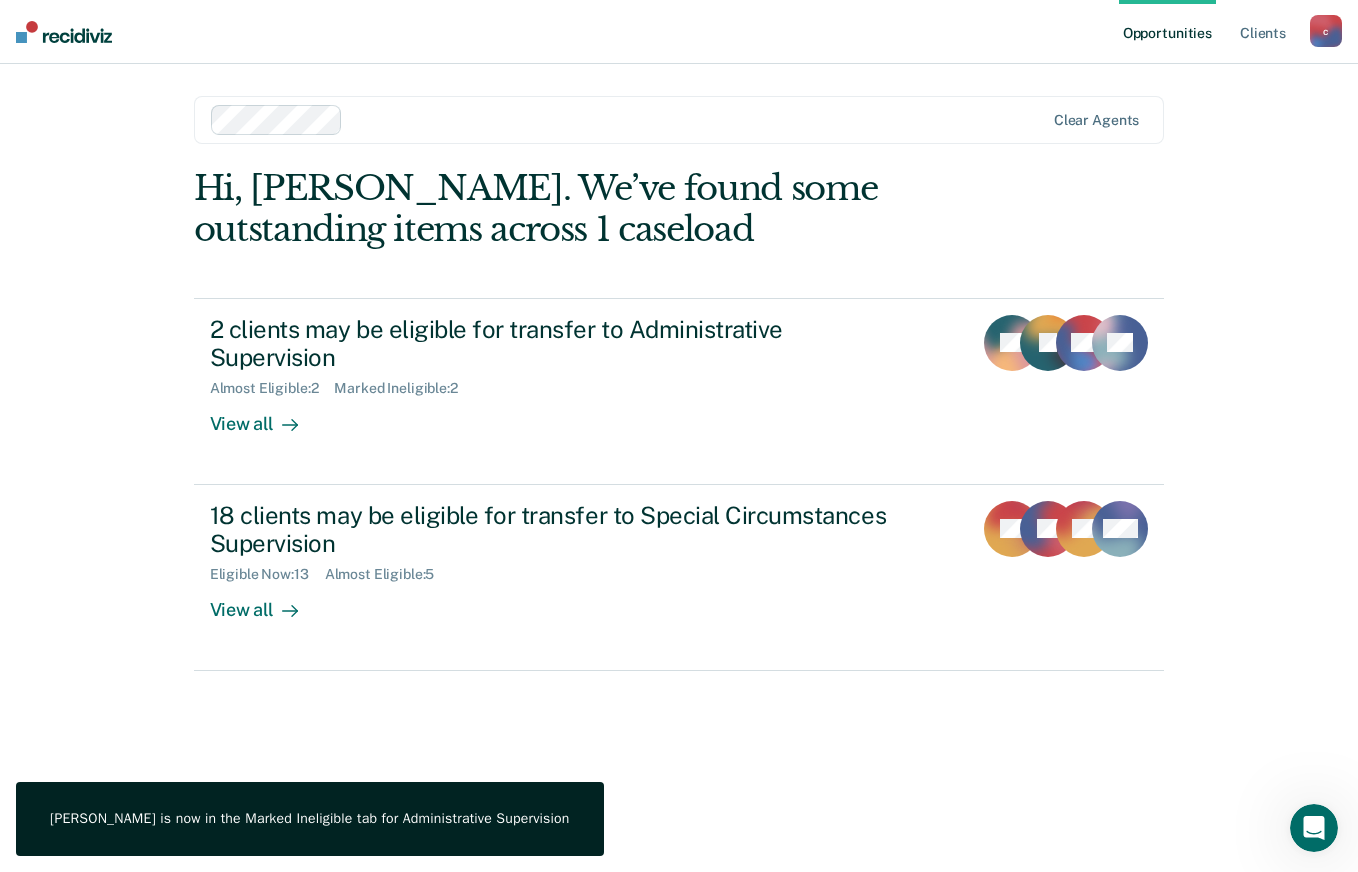 scroll, scrollTop: 0, scrollLeft: 0, axis: both 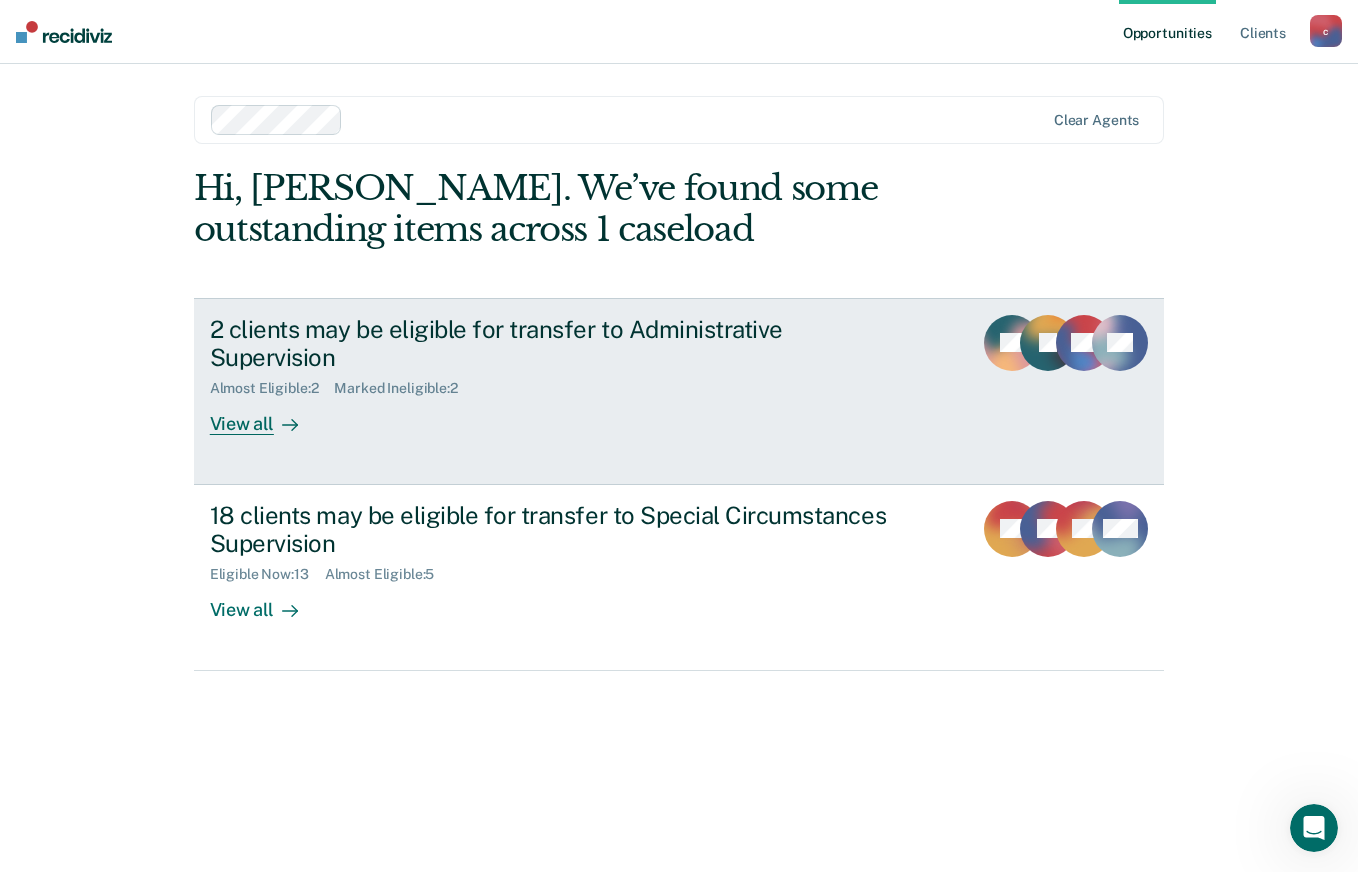 click on "2 clients may be eligible for transfer to Administrative Supervision" at bounding box center (561, 344) 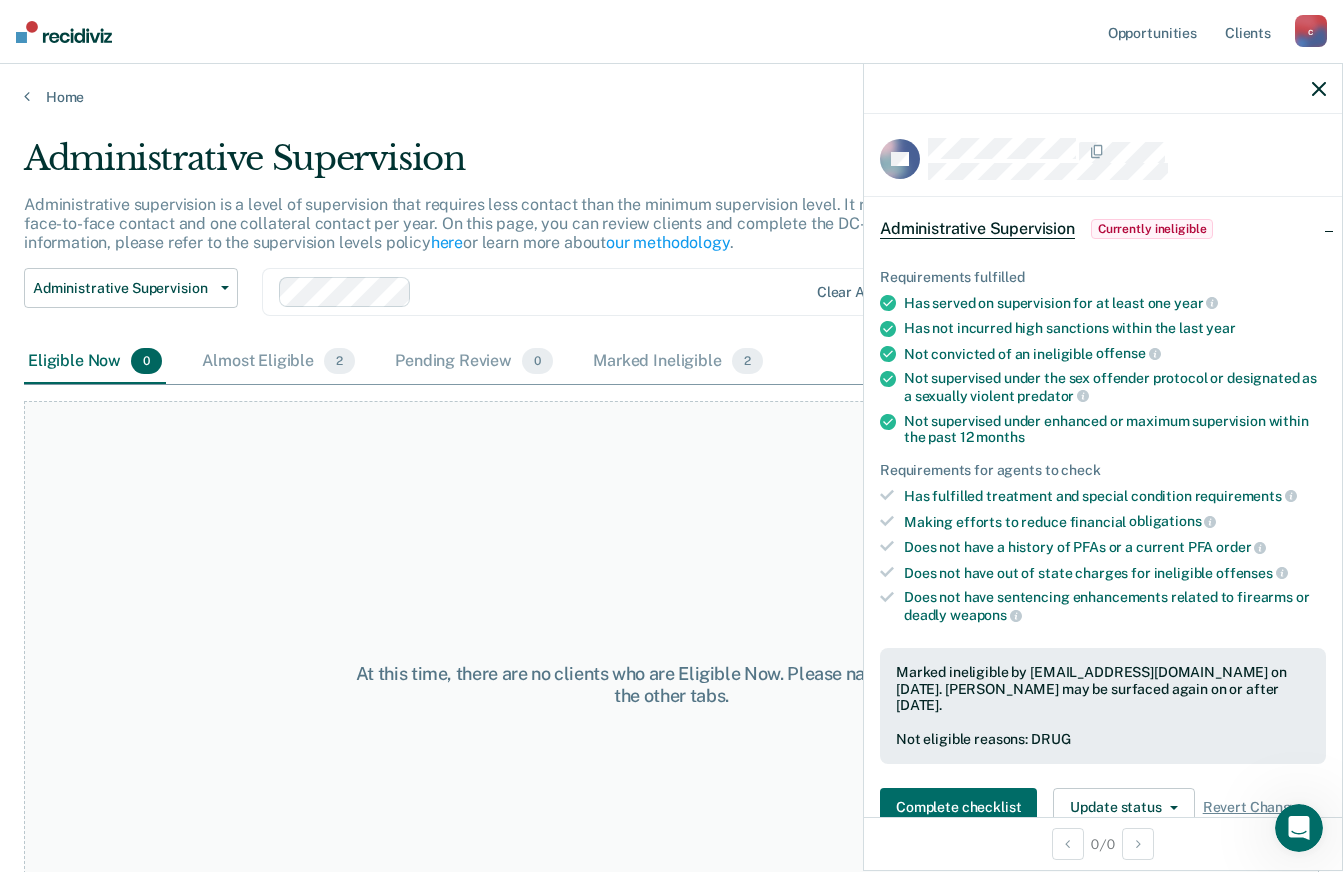 click 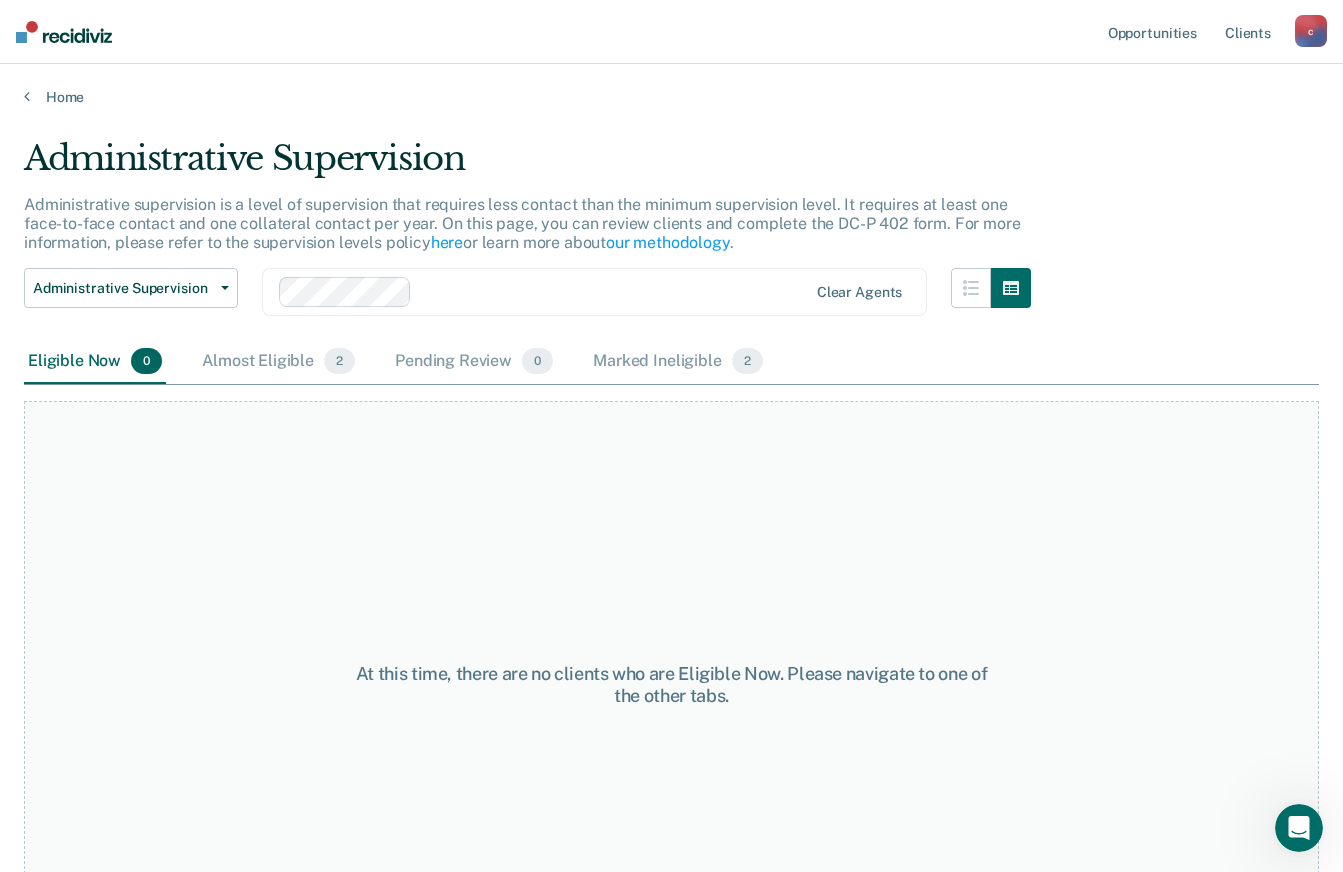 click at bounding box center [64, 32] 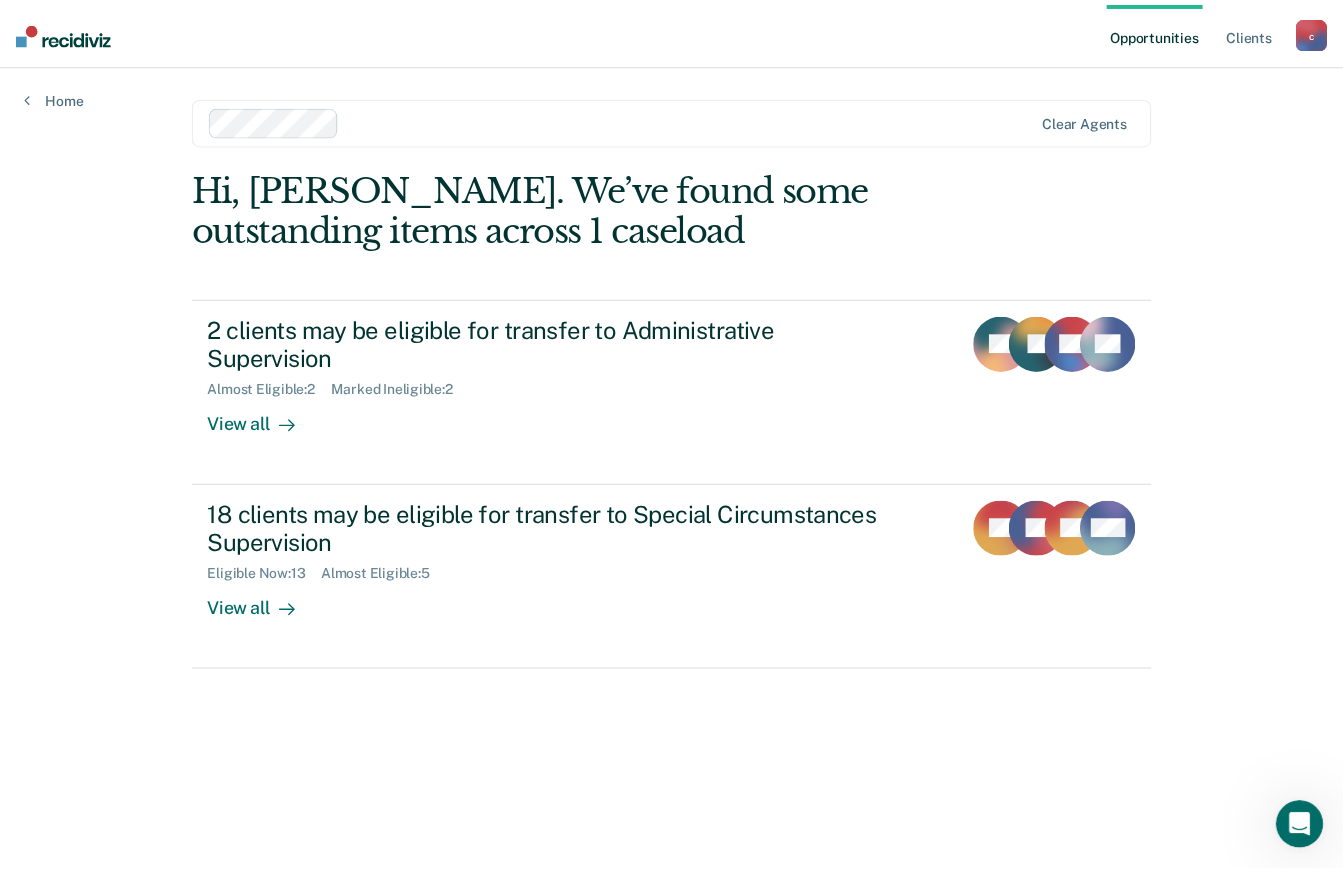 scroll, scrollTop: 0, scrollLeft: 0, axis: both 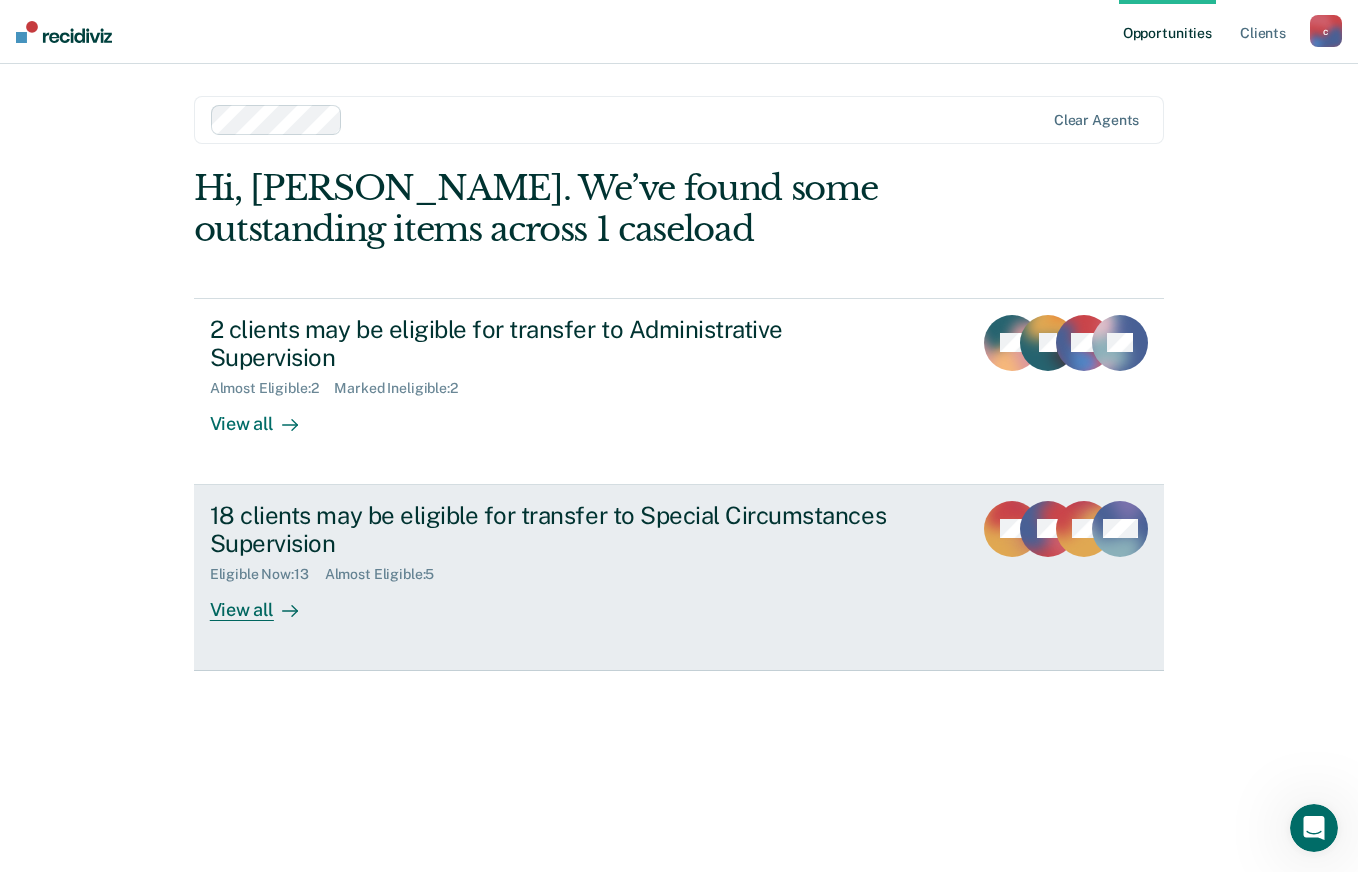 click on "18 clients may be eligible for transfer to Special Circumstances Supervision" at bounding box center [561, 530] 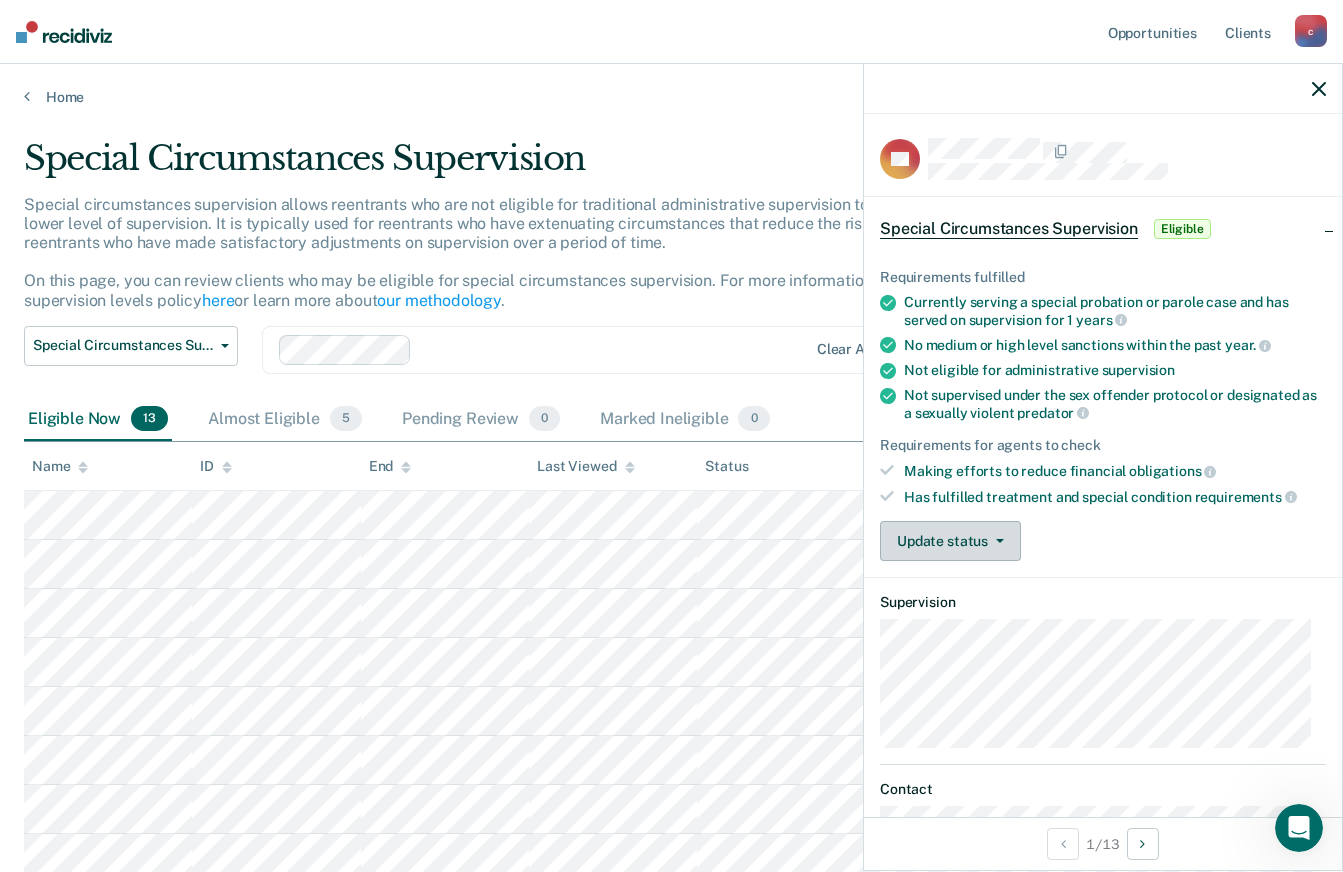 click 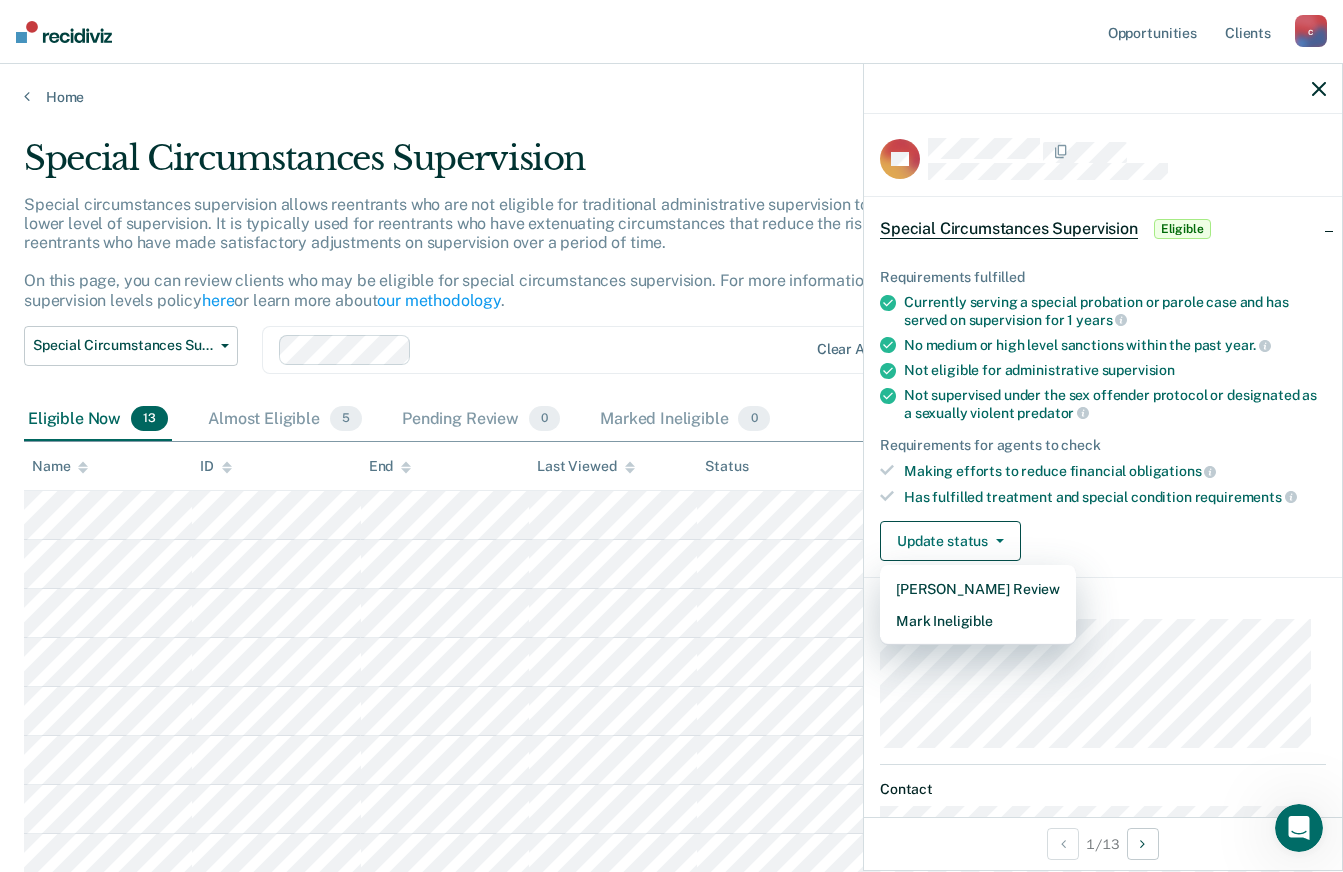 click on "Has fulfilled treatment and special condition   requirements" at bounding box center (1115, 497) 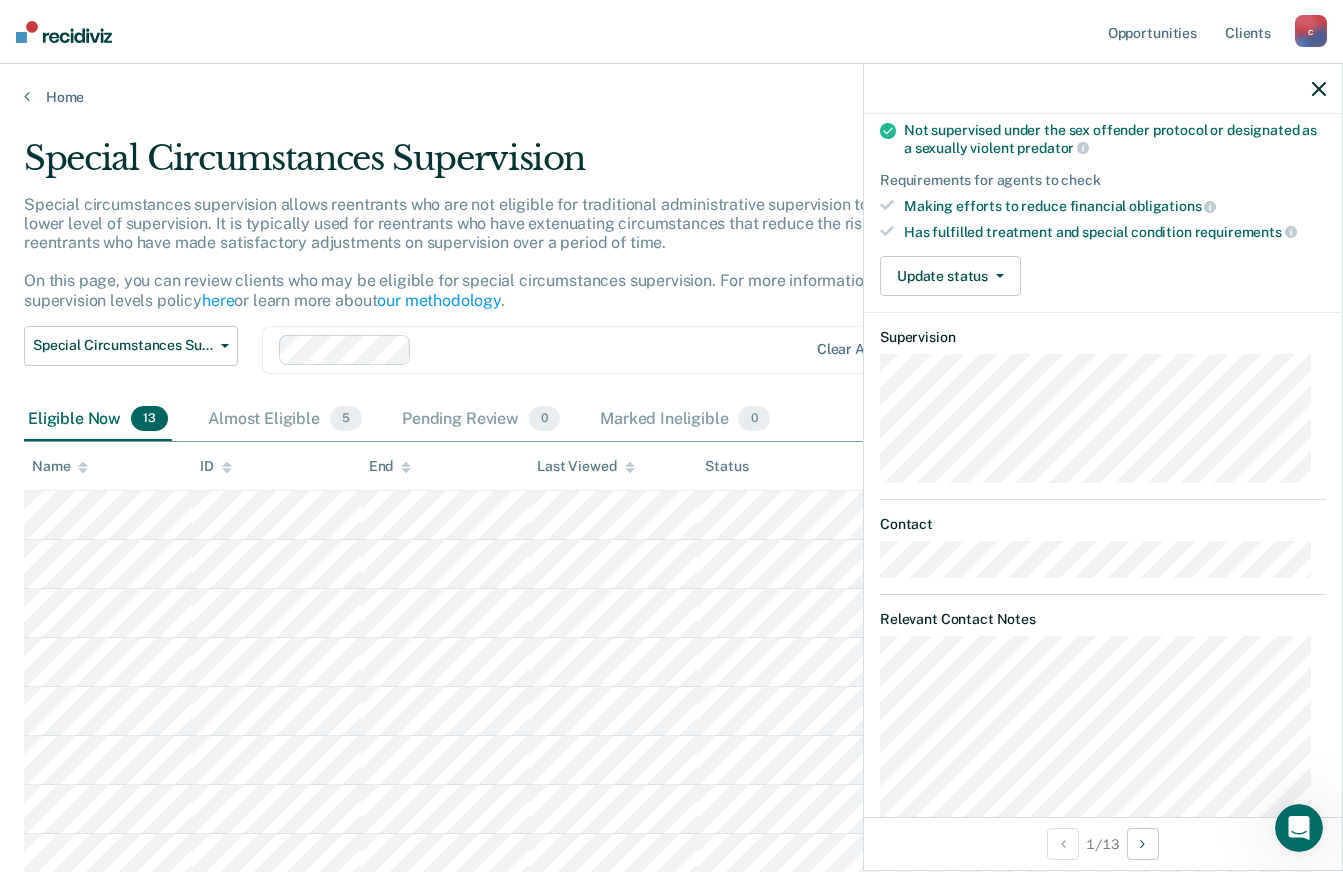 scroll, scrollTop: 330, scrollLeft: 0, axis: vertical 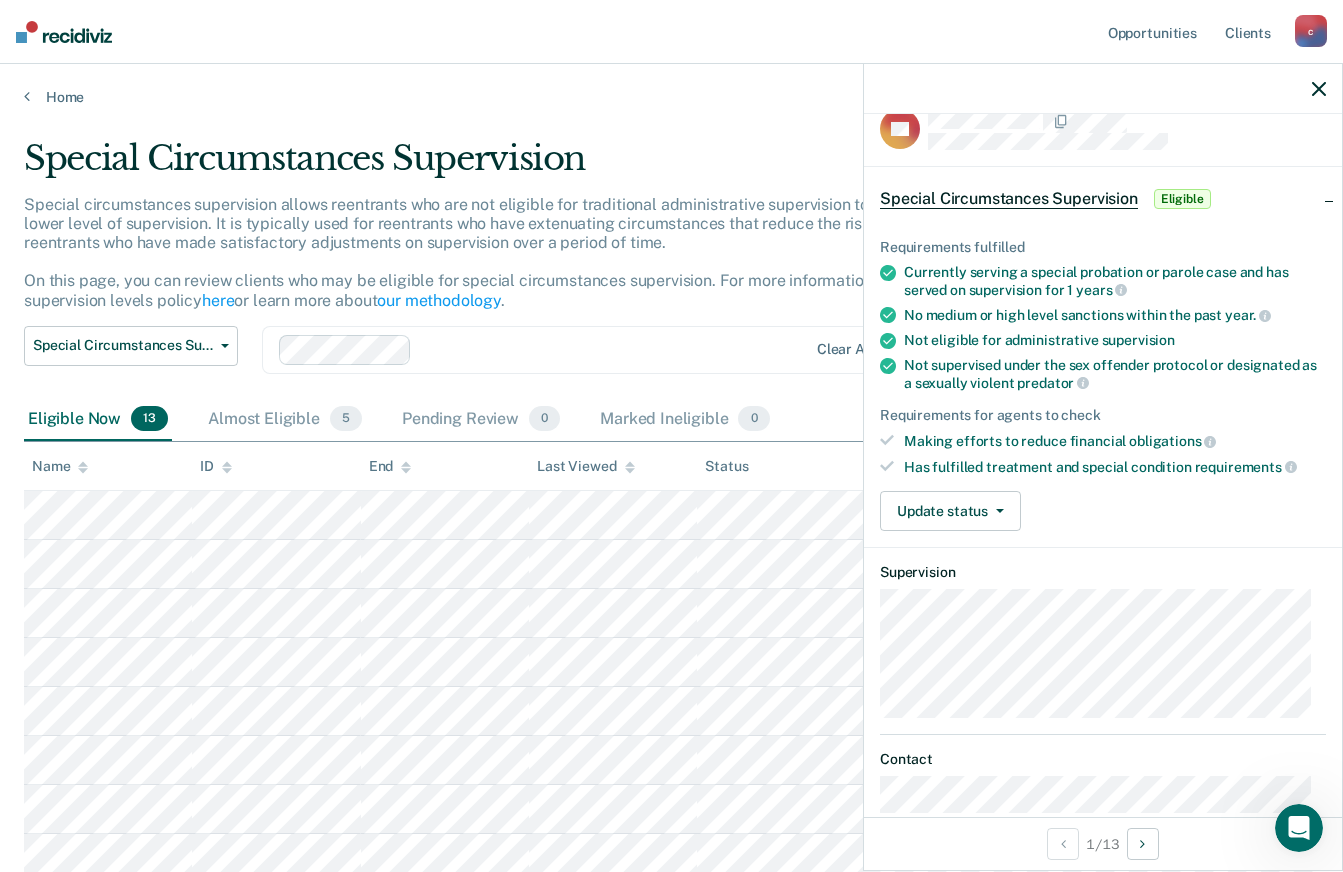 click at bounding box center [1103, 89] 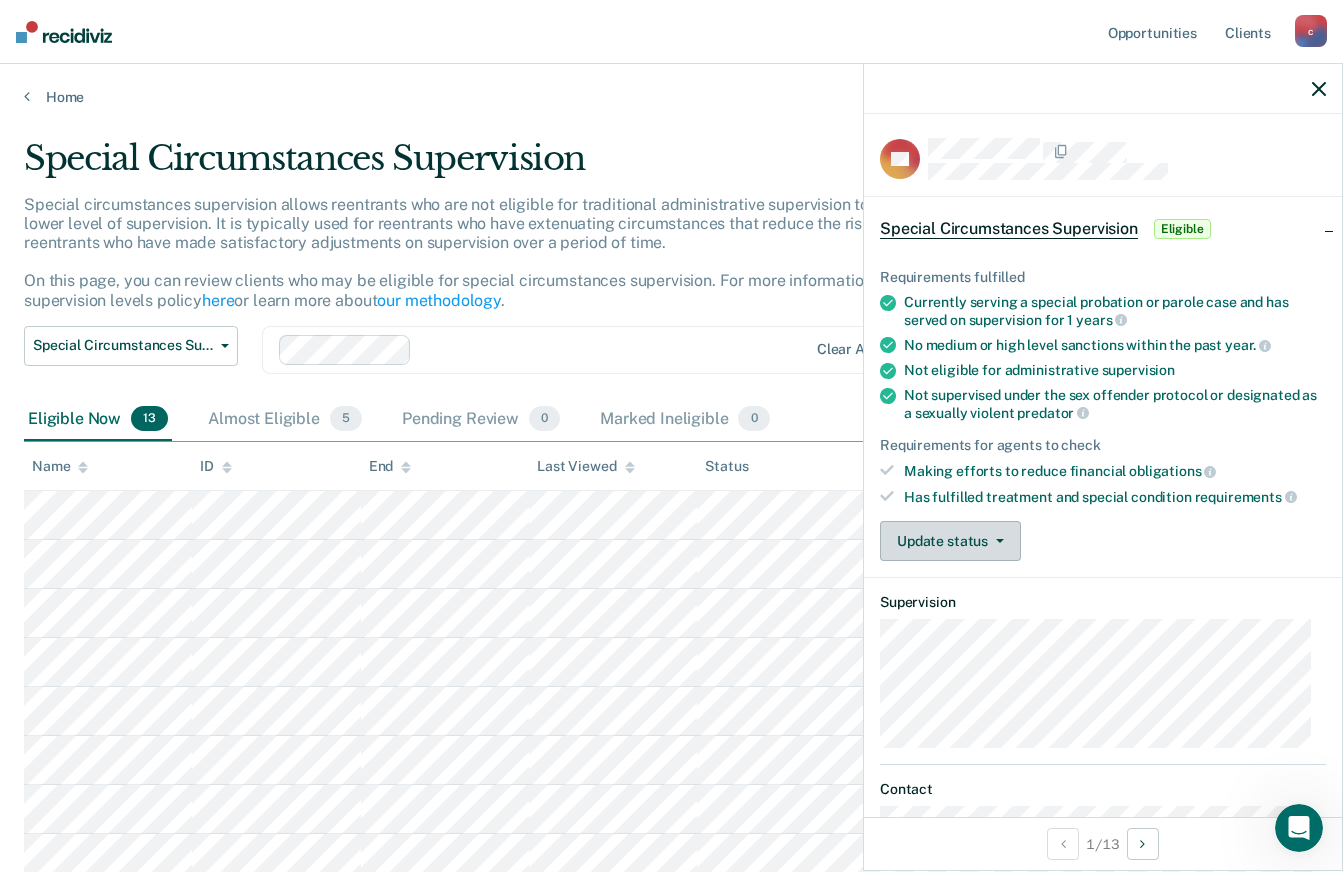 click 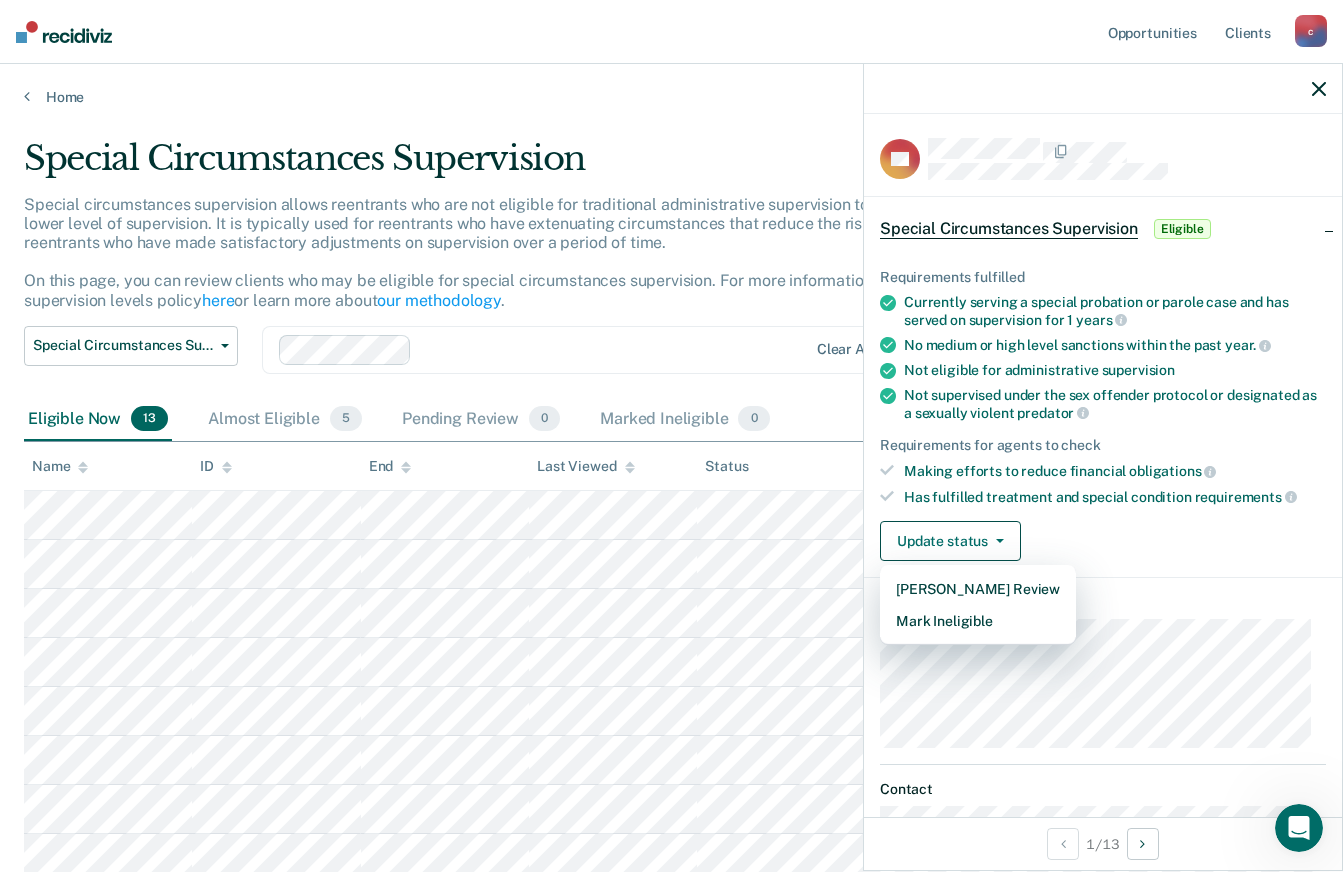 click on "Update status [PERSON_NAME] Review Mark Ineligible" at bounding box center (1103, 541) 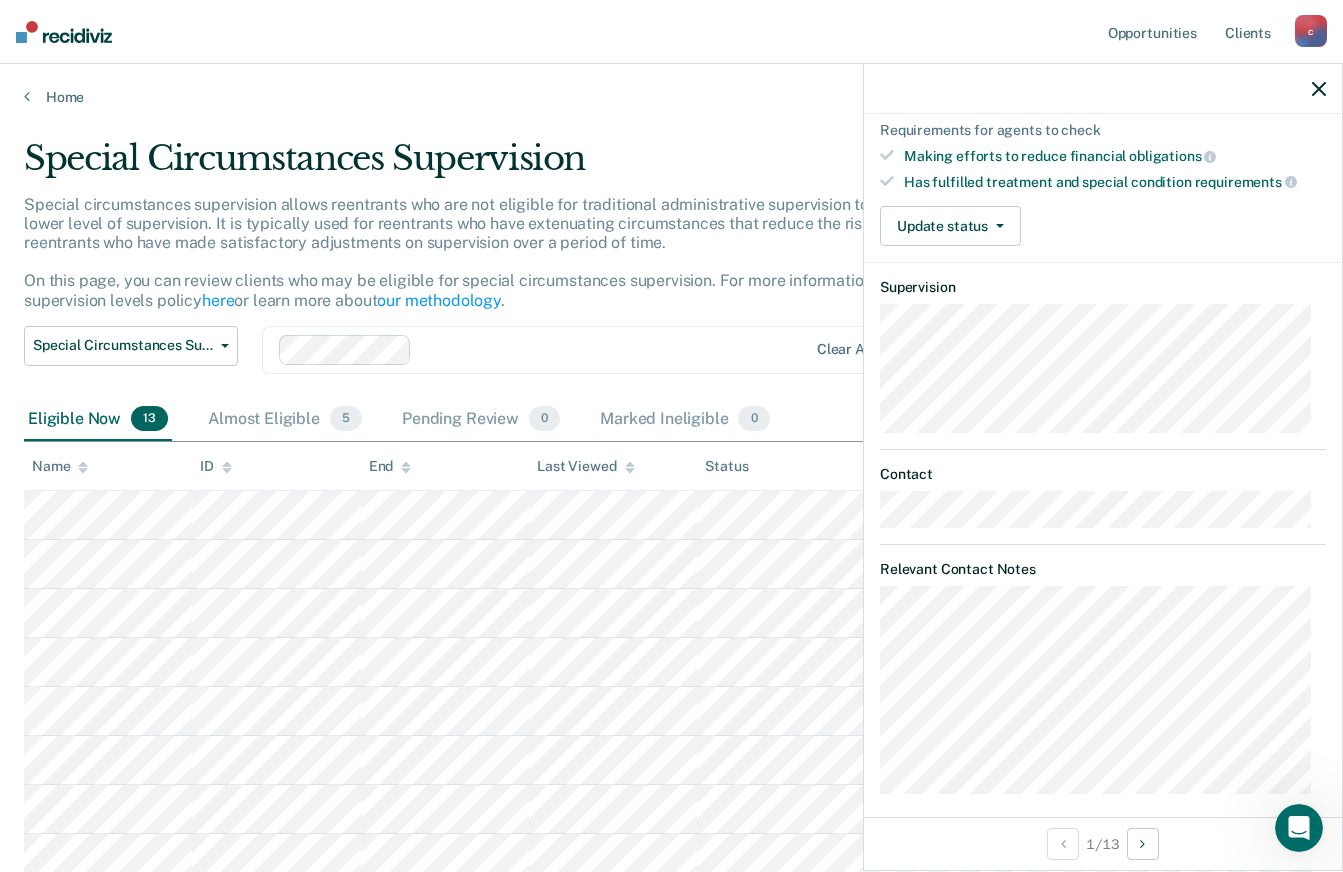 scroll, scrollTop: 330, scrollLeft: 0, axis: vertical 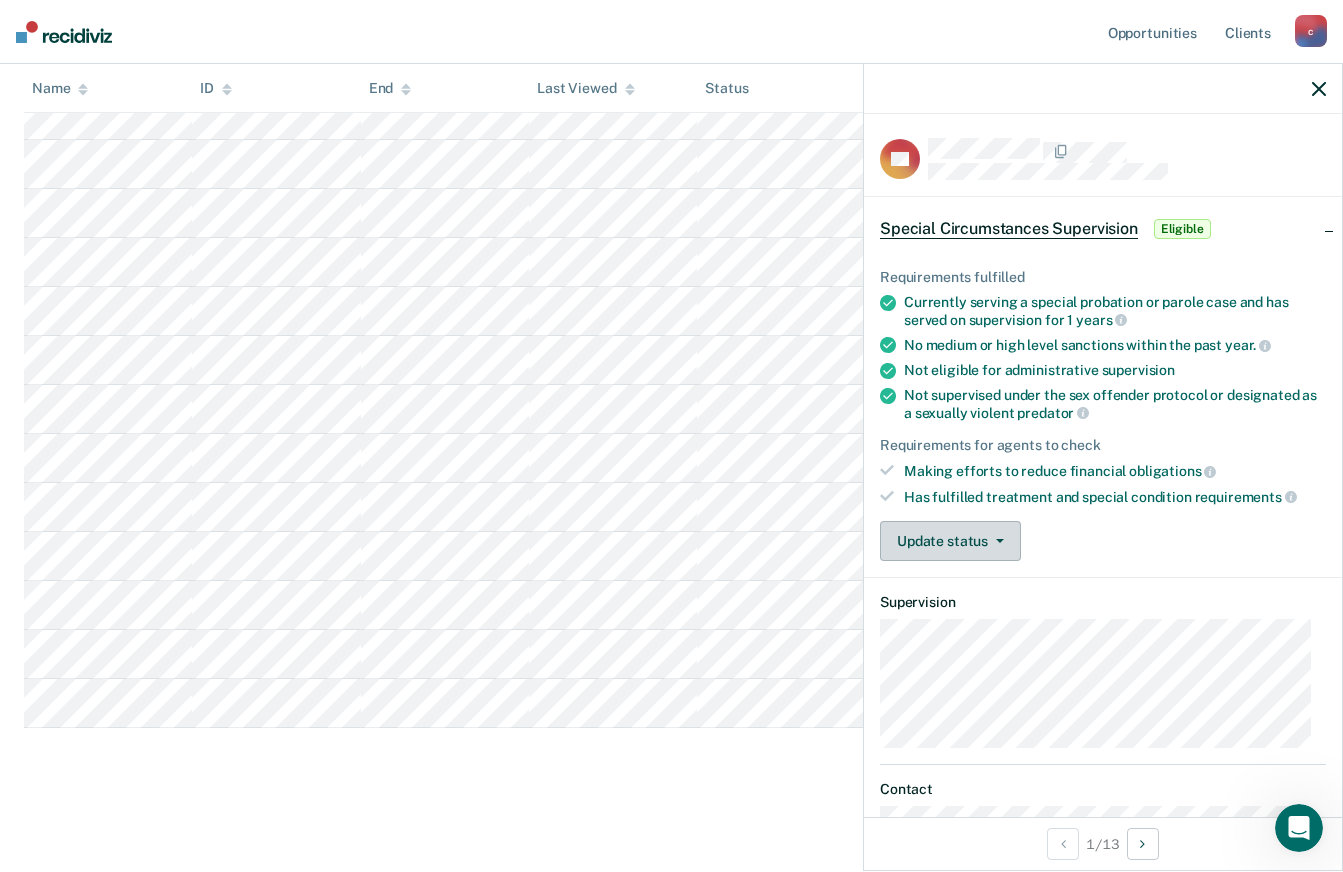 click on "Update status" at bounding box center (950, 541) 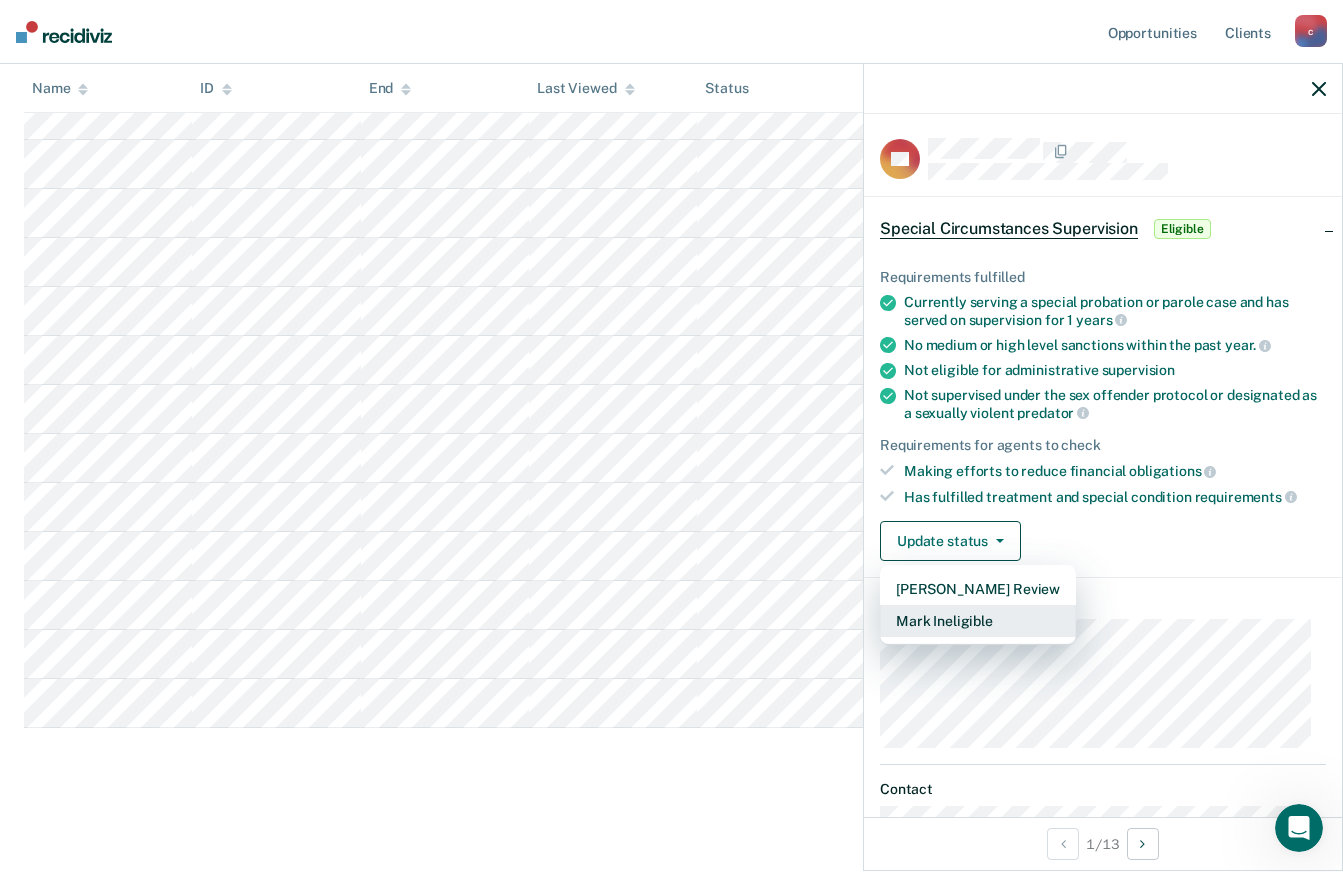 click on "Mark Ineligible" at bounding box center (978, 621) 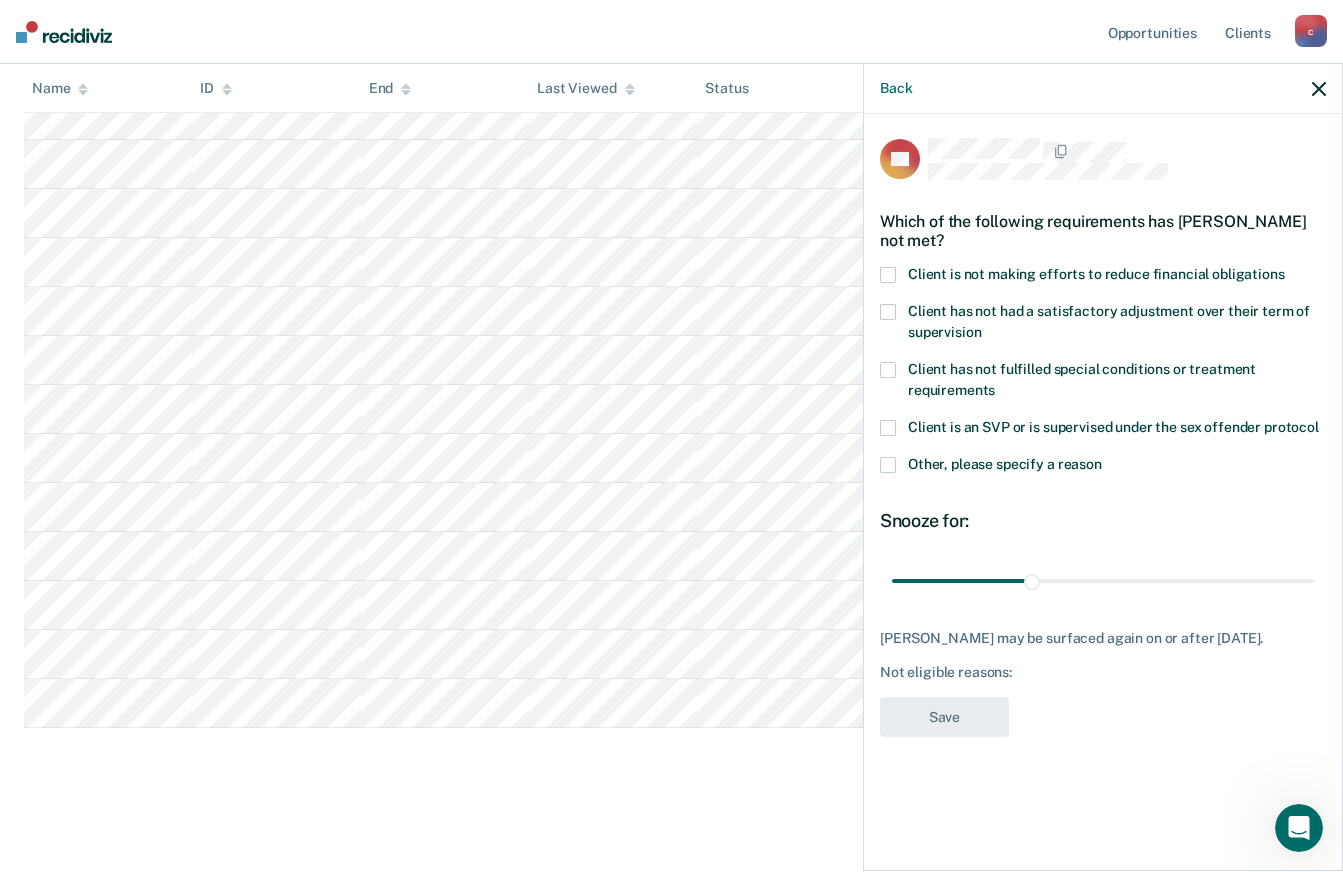 click at bounding box center [888, 275] 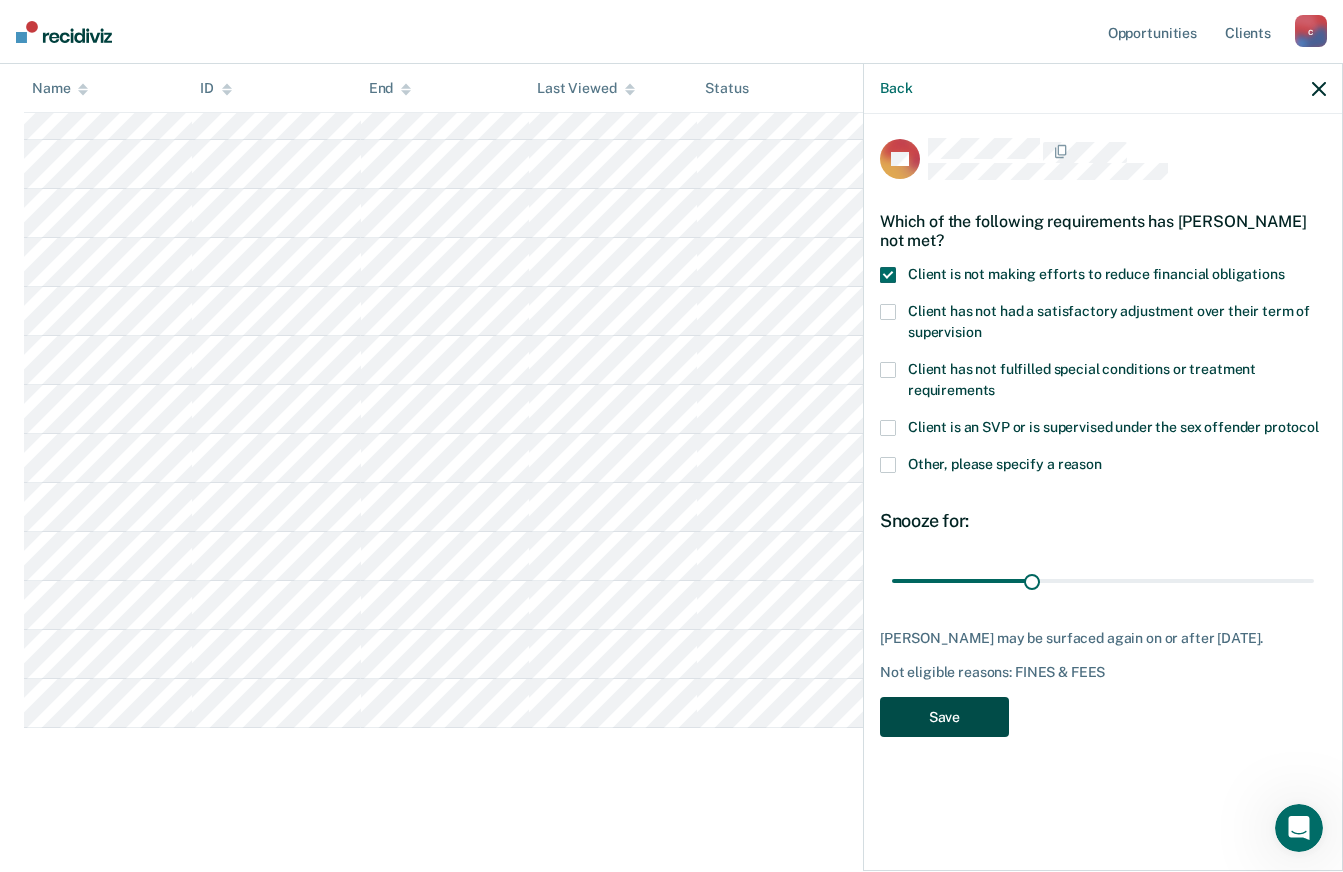 click on "Save" at bounding box center (944, 717) 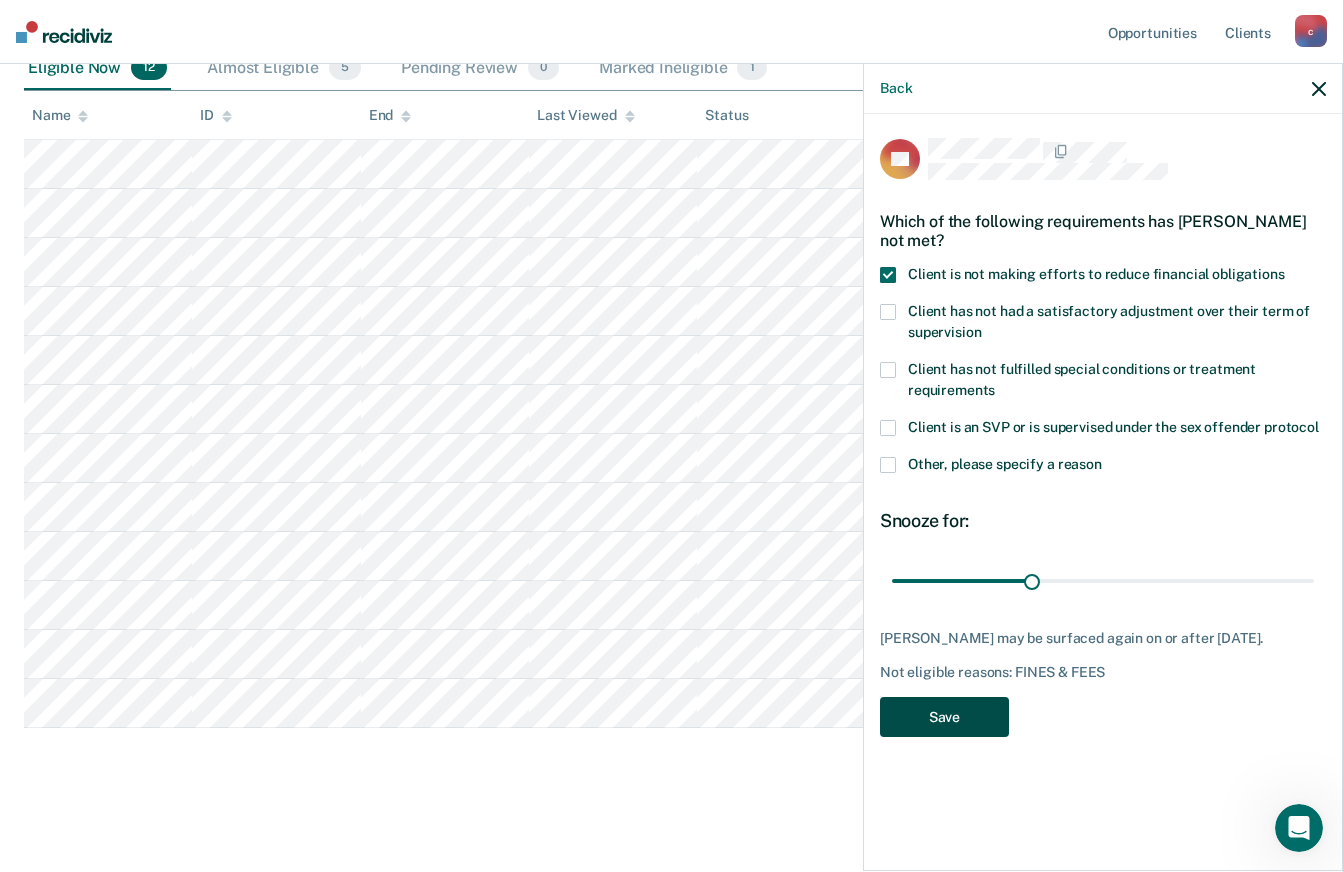 scroll, scrollTop: 351, scrollLeft: 0, axis: vertical 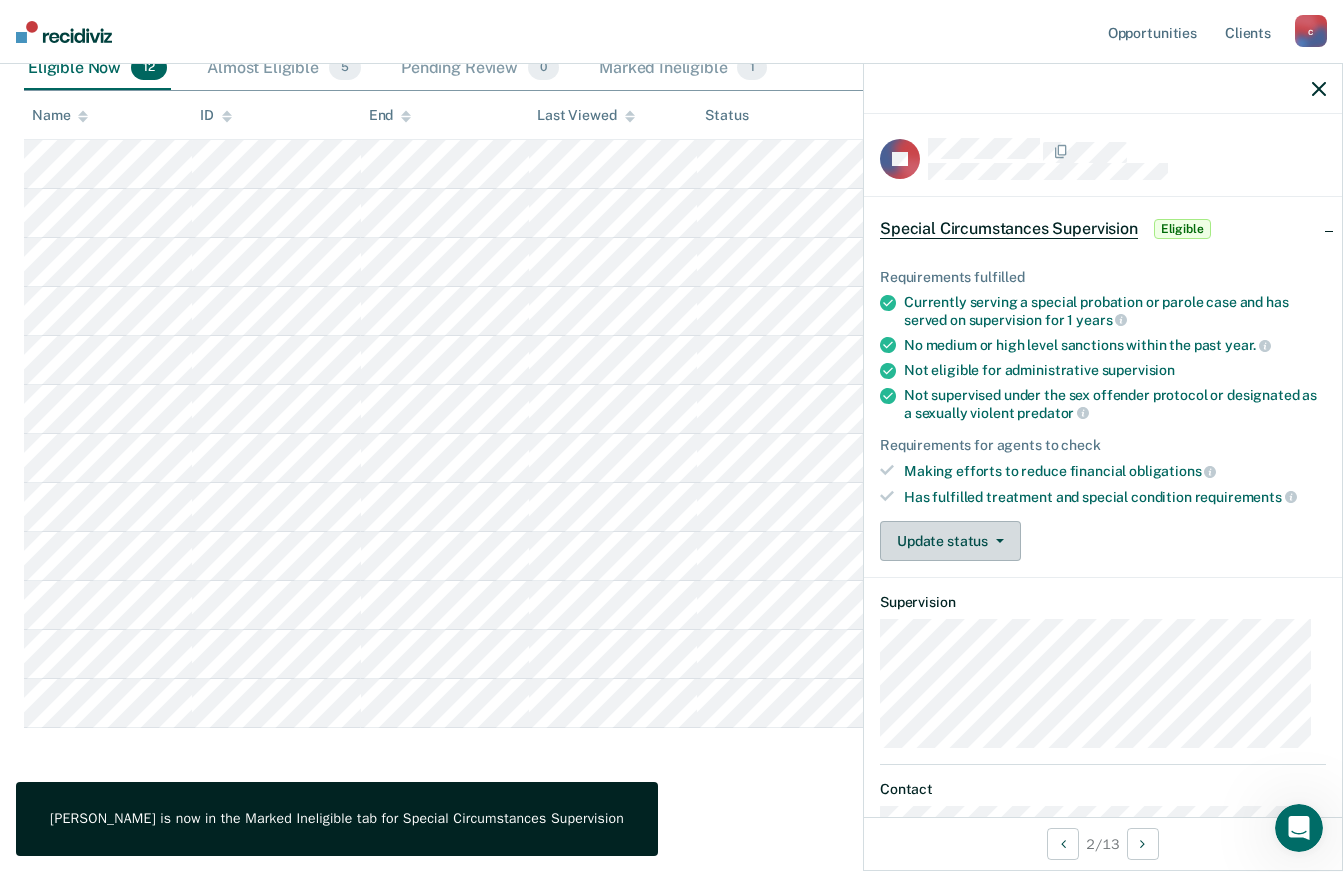 click on "Update status" at bounding box center (950, 541) 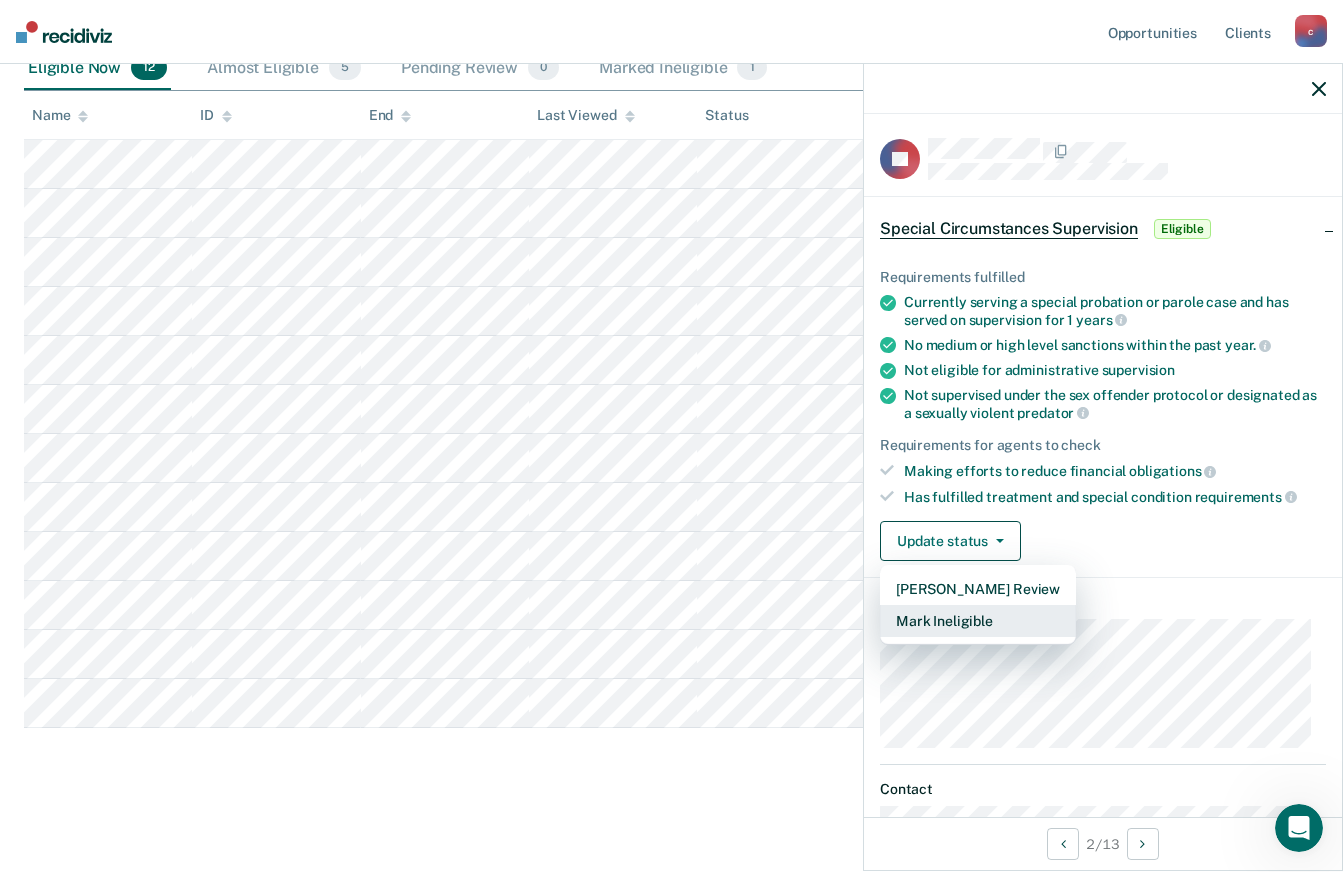 click on "Mark Ineligible" at bounding box center [978, 621] 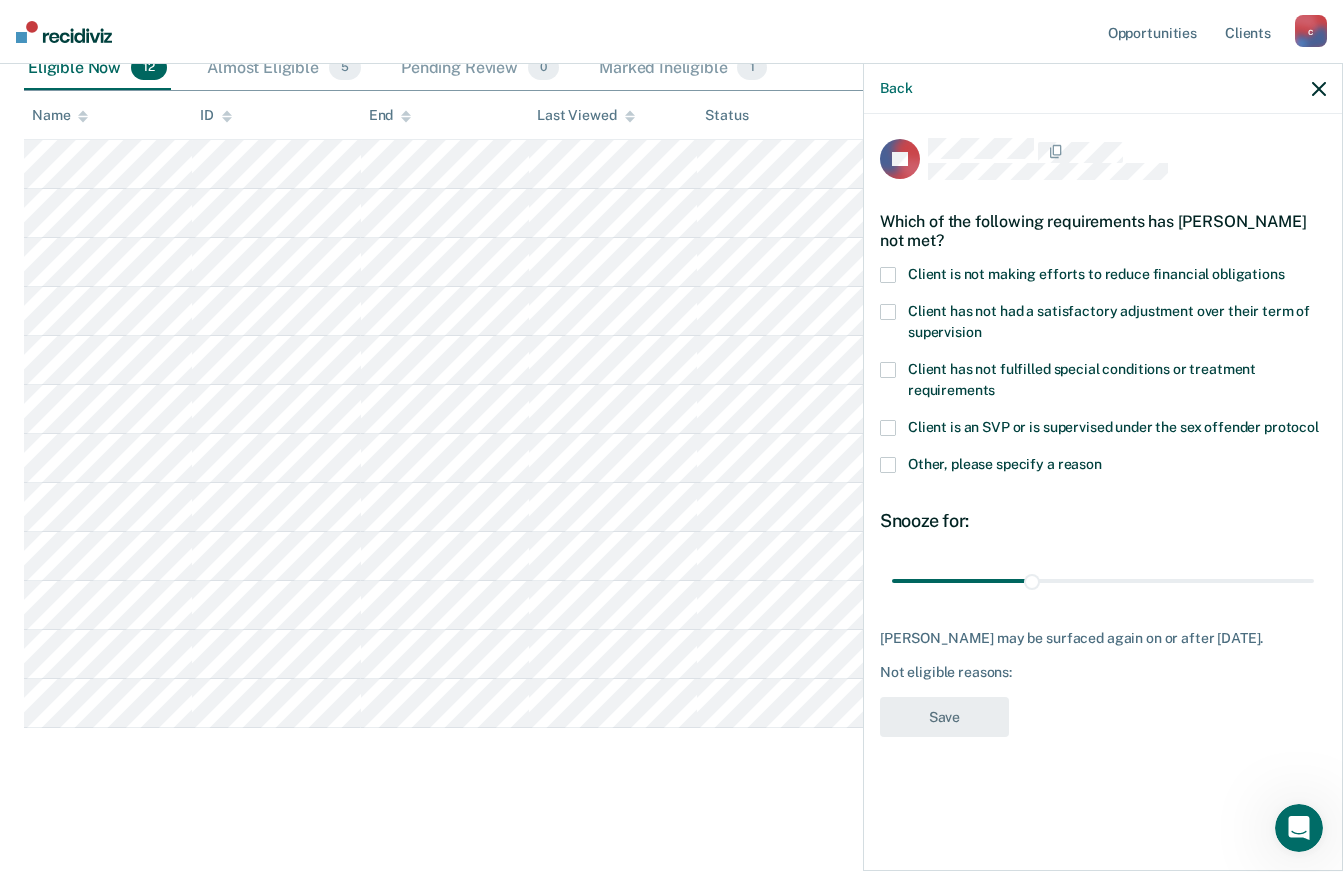click at bounding box center (888, 275) 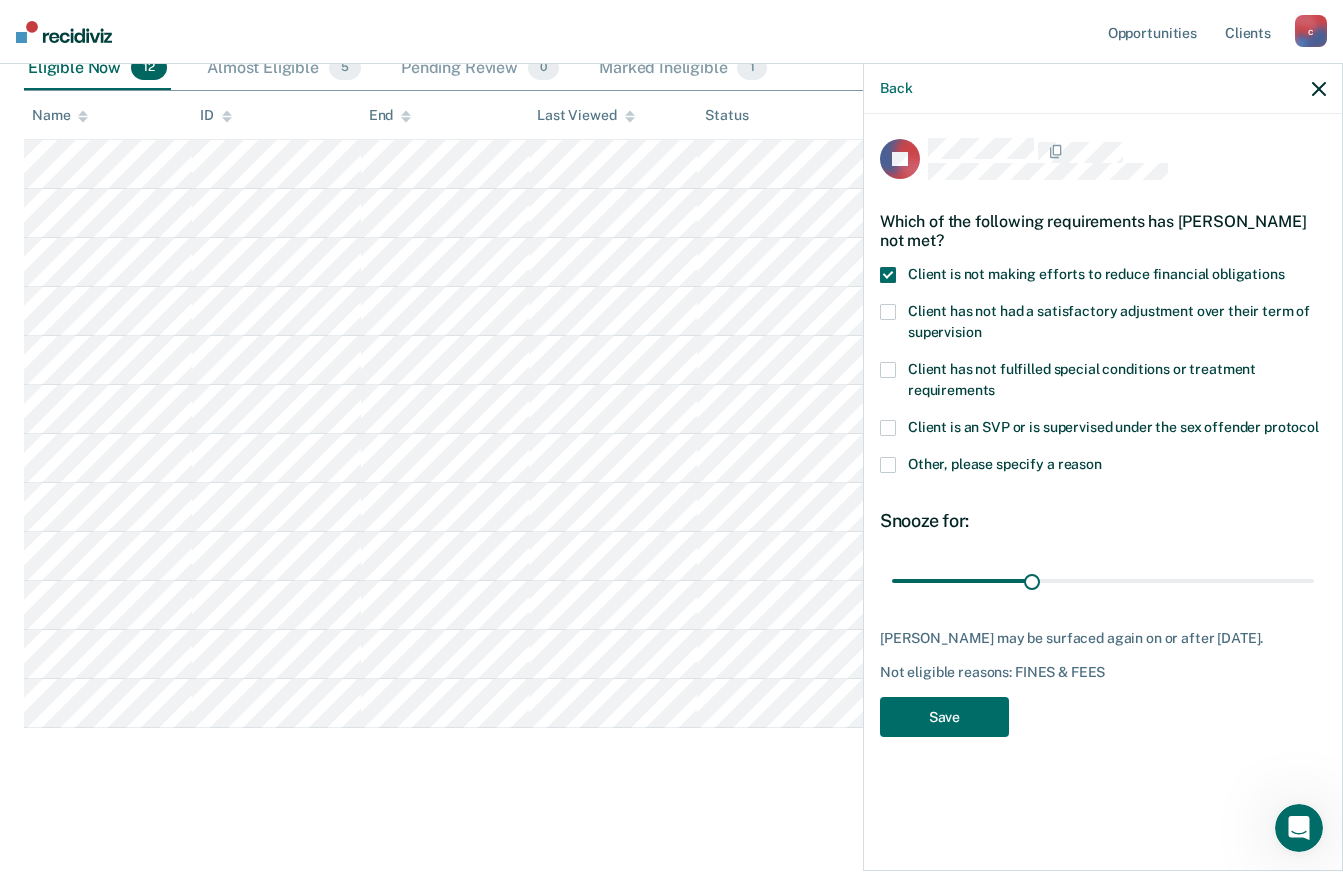 click at bounding box center (888, 465) 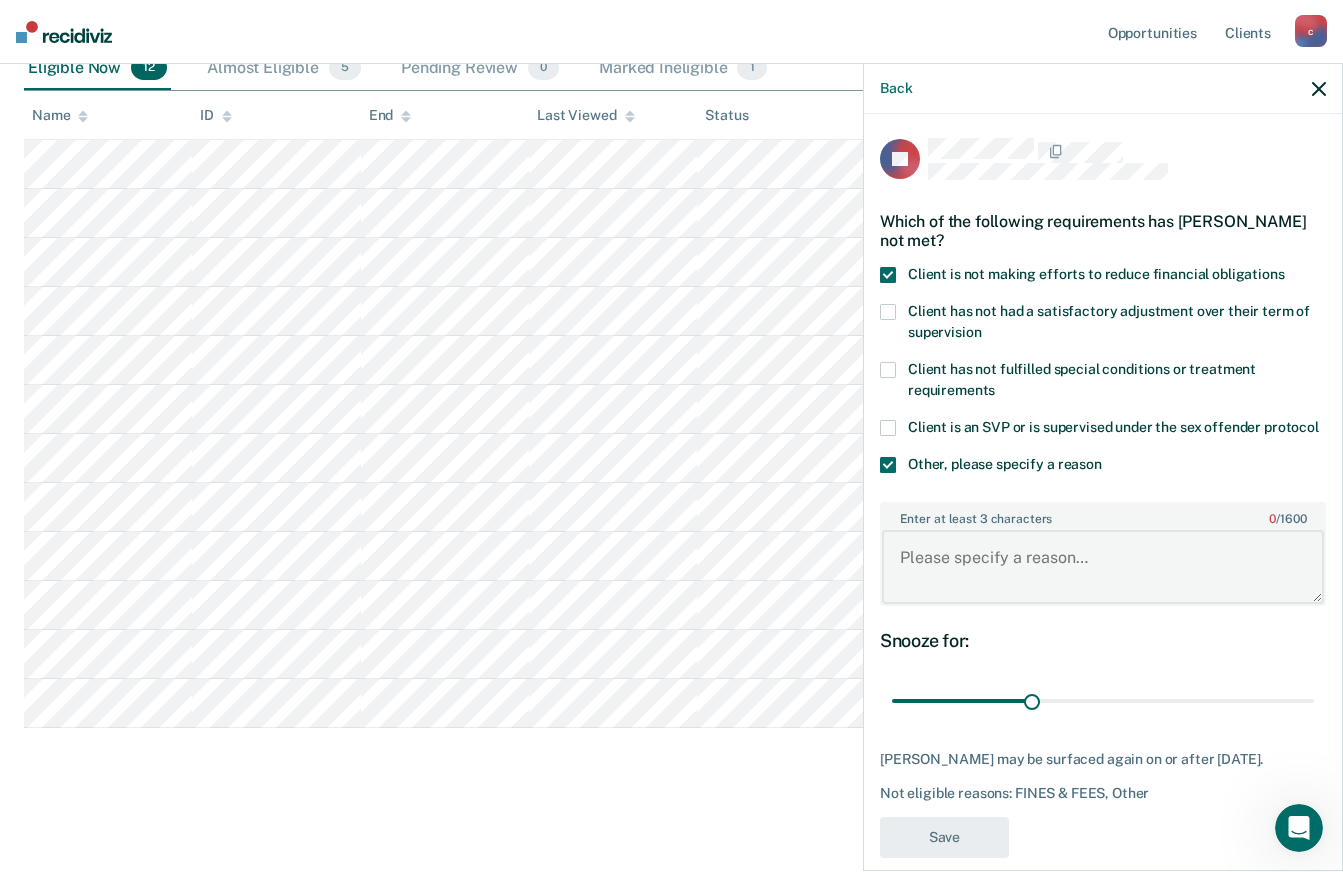 click on "Enter at least 3 characters 0  /  1600" at bounding box center [1103, 567] 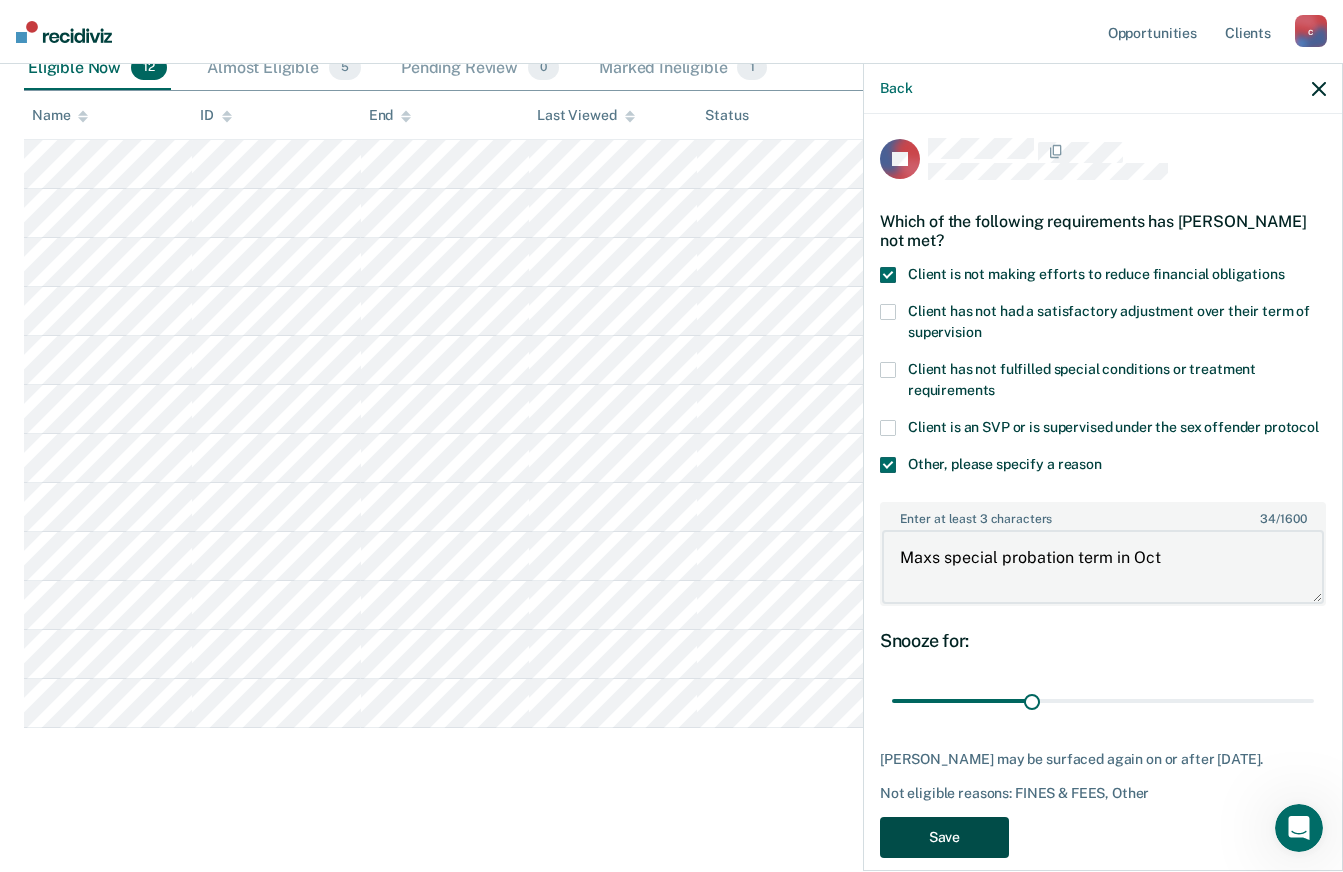 type on "Maxs special probation term in Oct" 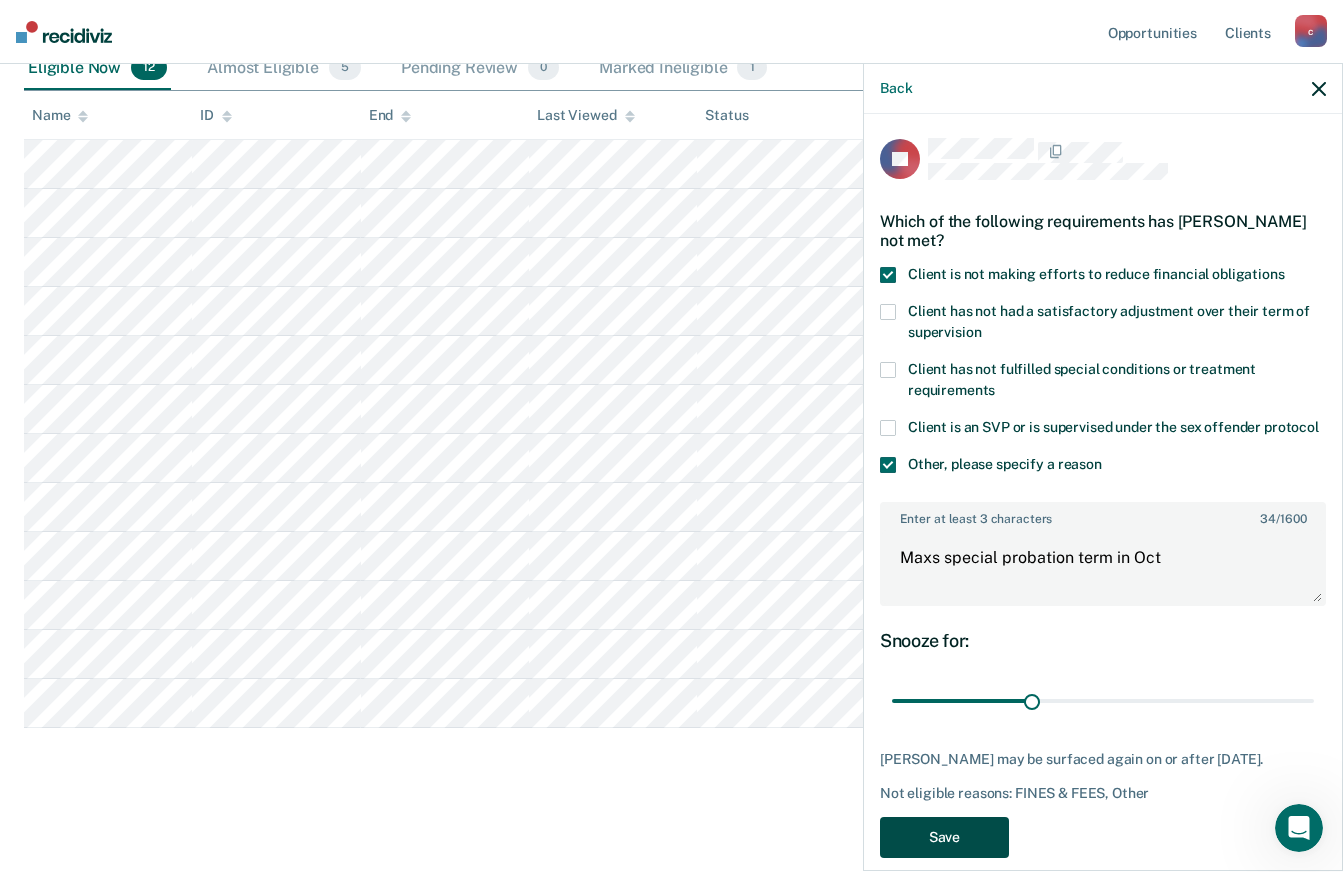 click on "Save" at bounding box center (944, 837) 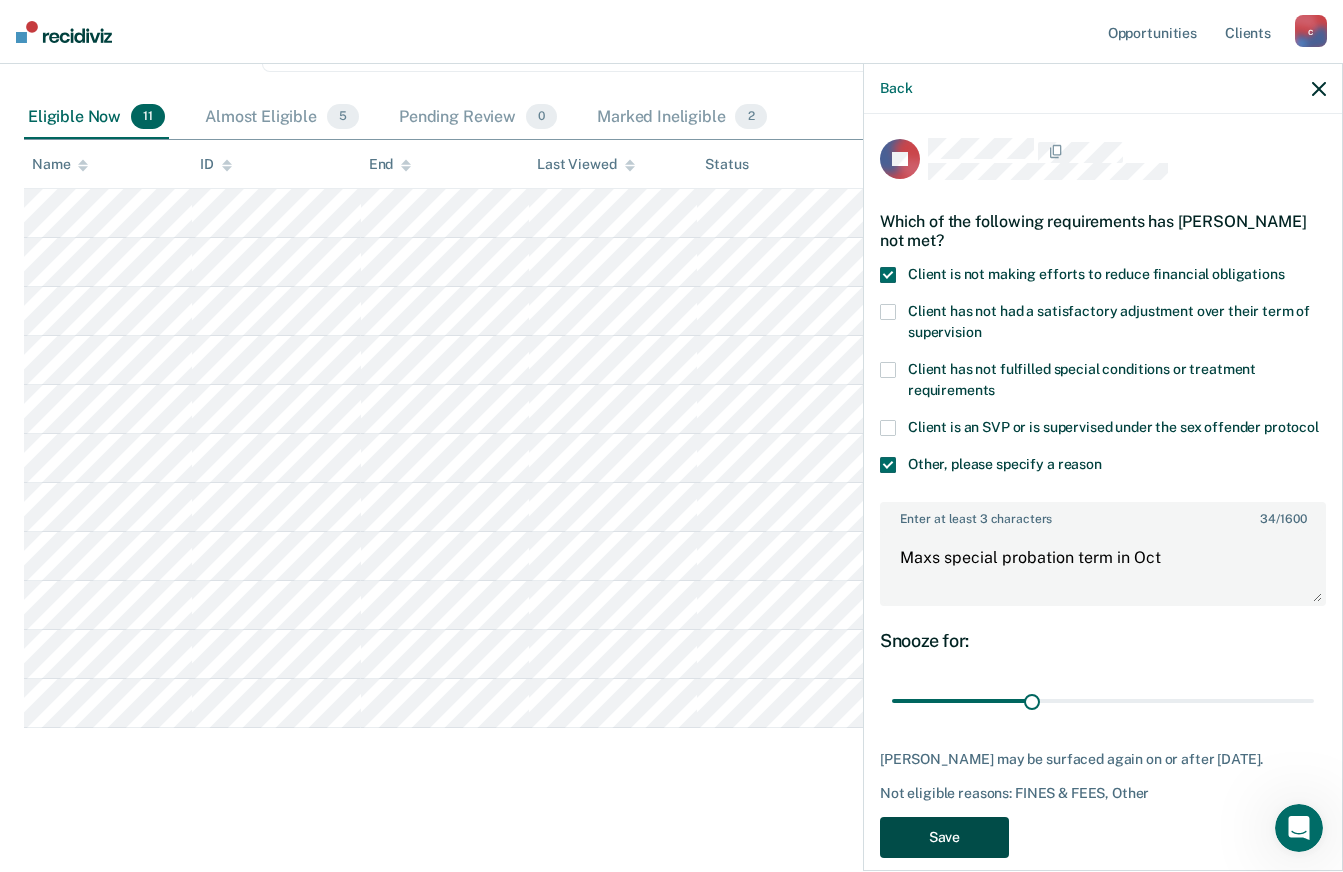 scroll, scrollTop: 302, scrollLeft: 0, axis: vertical 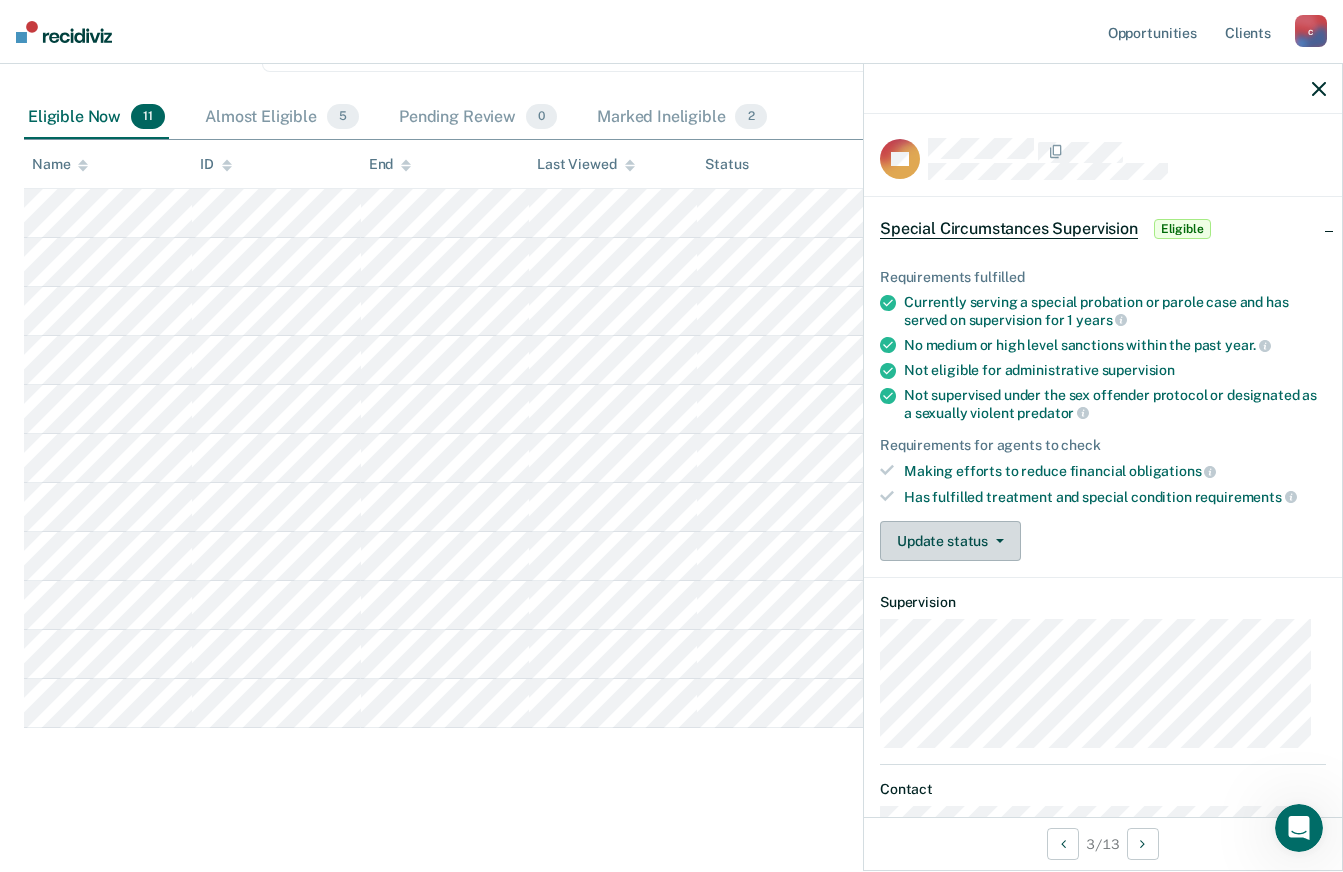 click 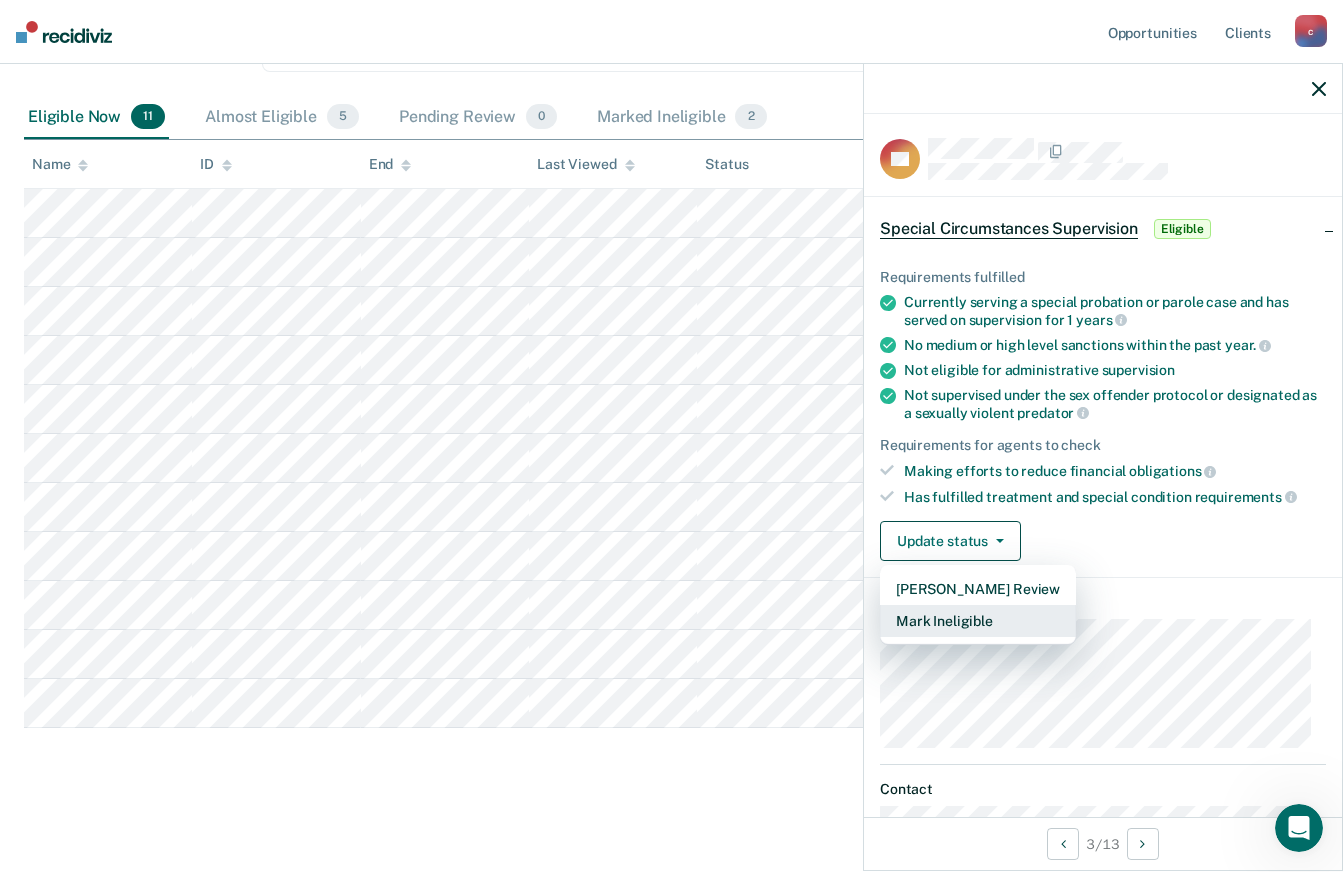 click on "Mark Ineligible" at bounding box center [978, 621] 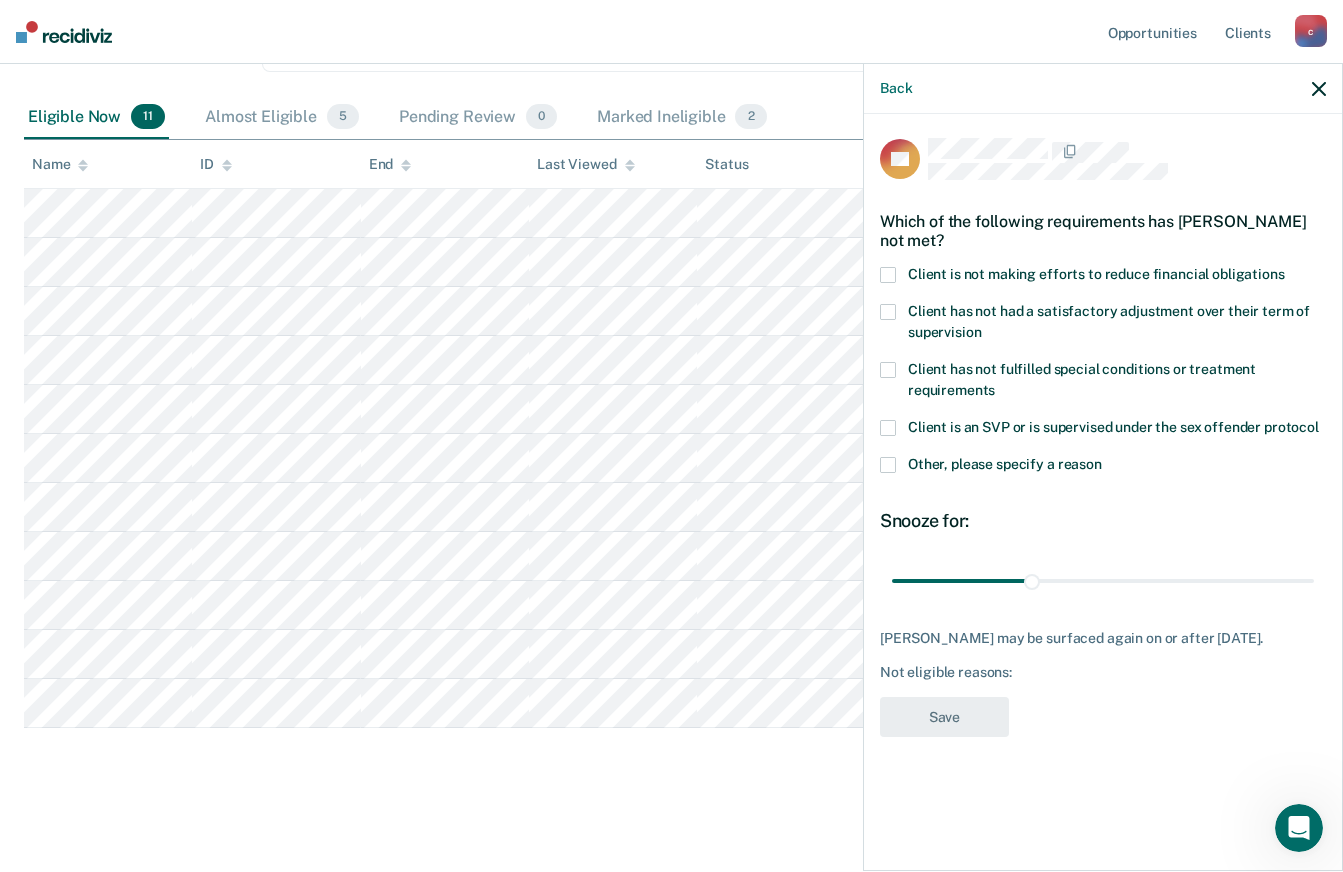 click at bounding box center [888, 275] 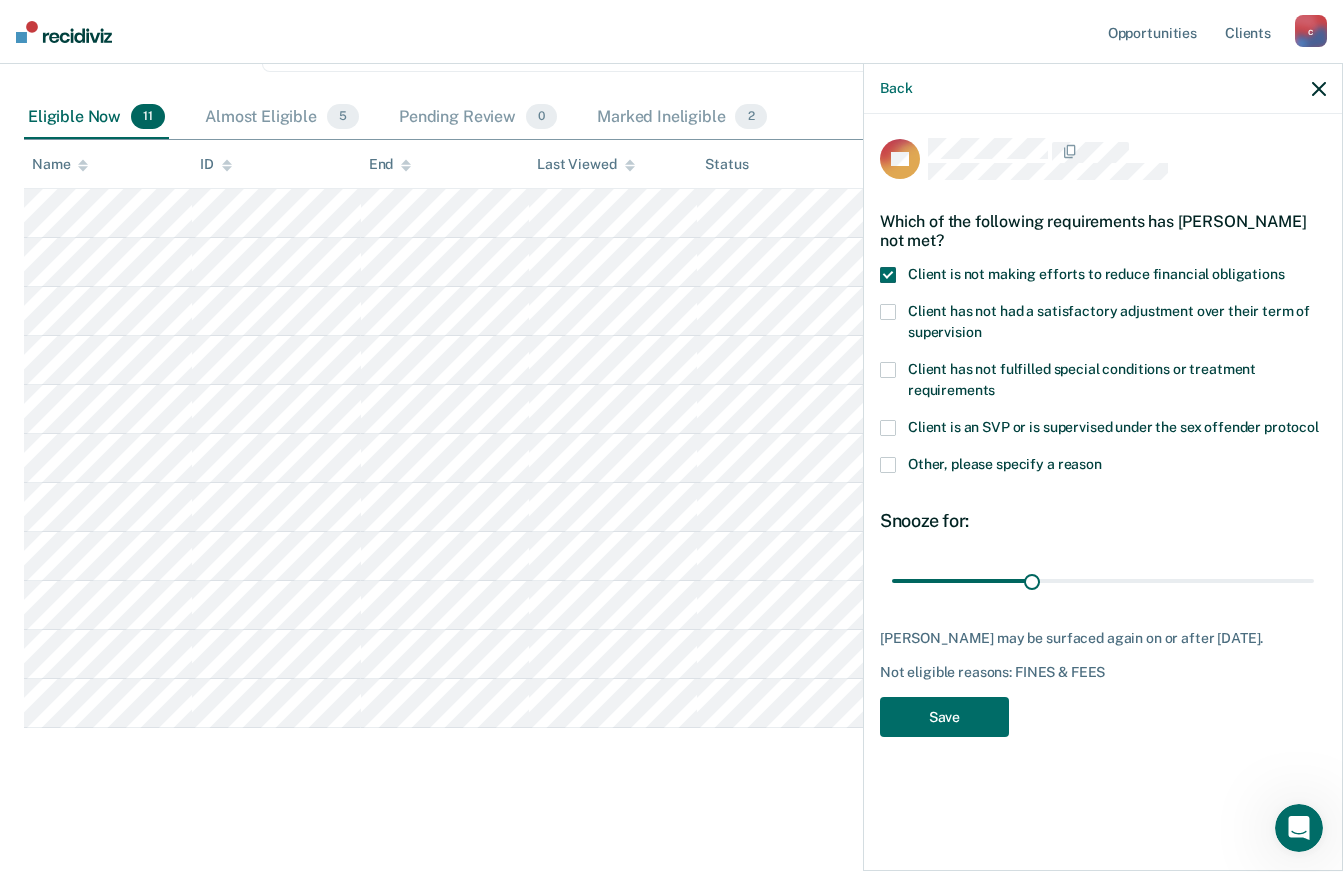 click at bounding box center (888, 465) 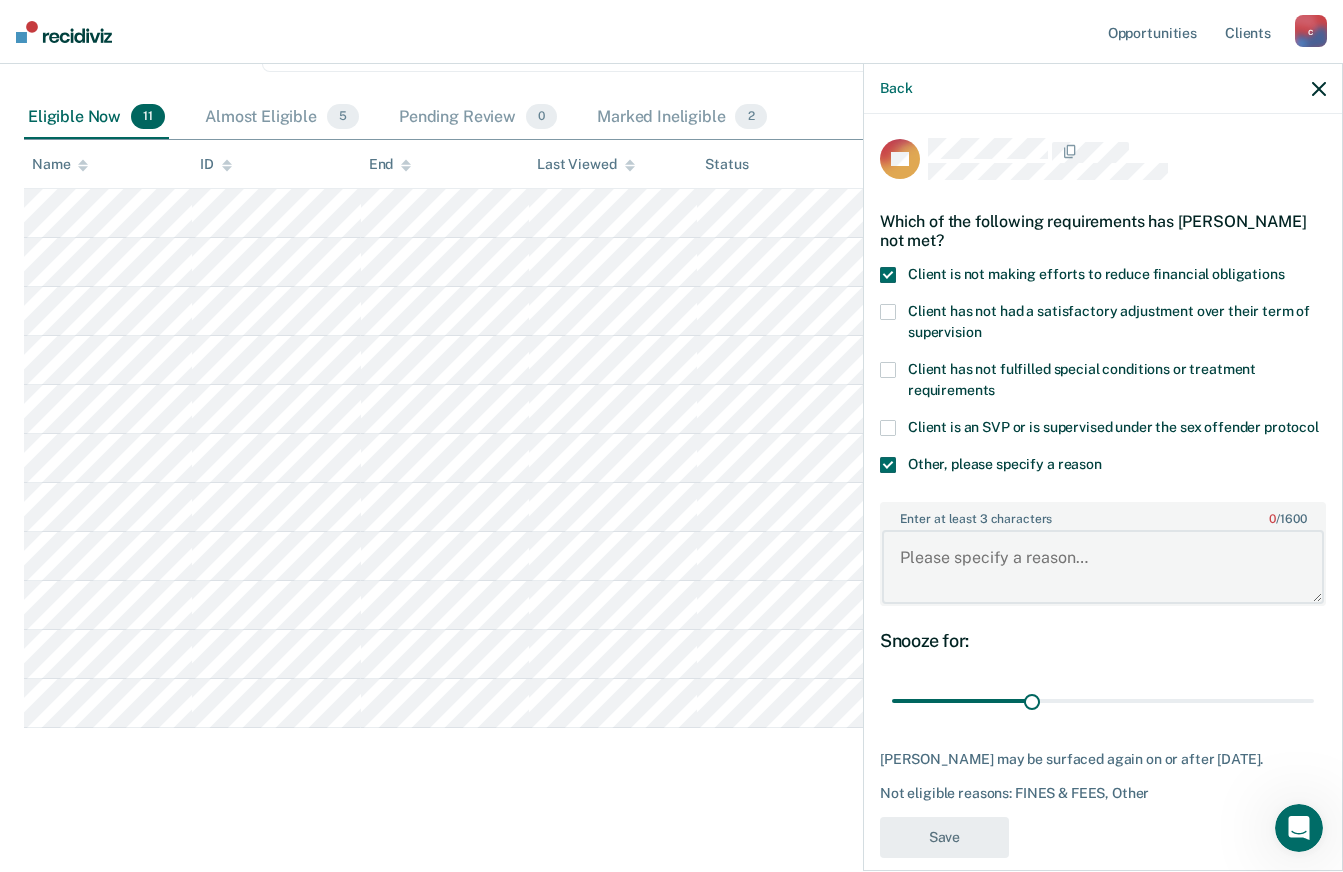 click on "Enter at least 3 characters 0  /  1600" at bounding box center (1103, 567) 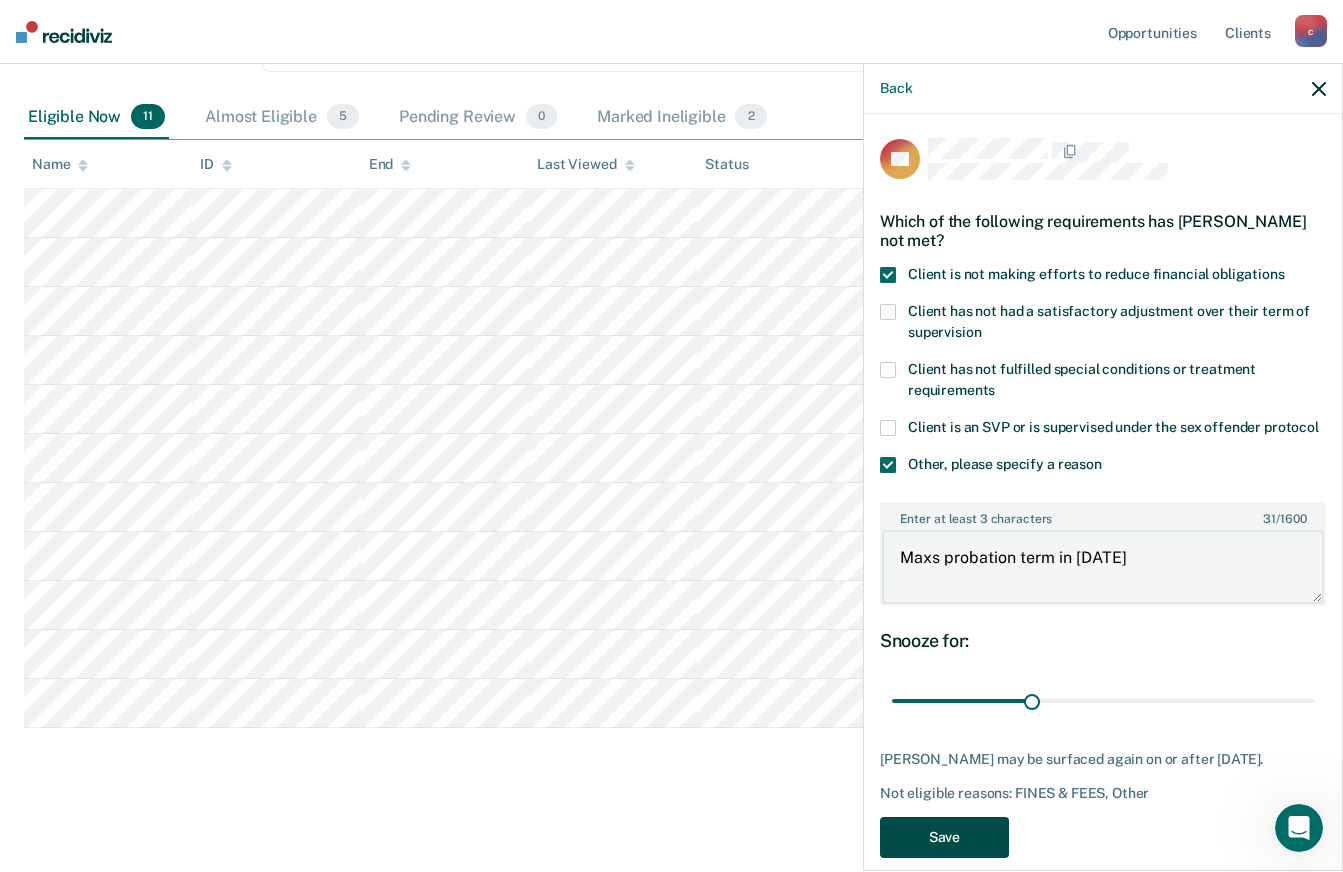 type on "Maxs probation term in [DATE]" 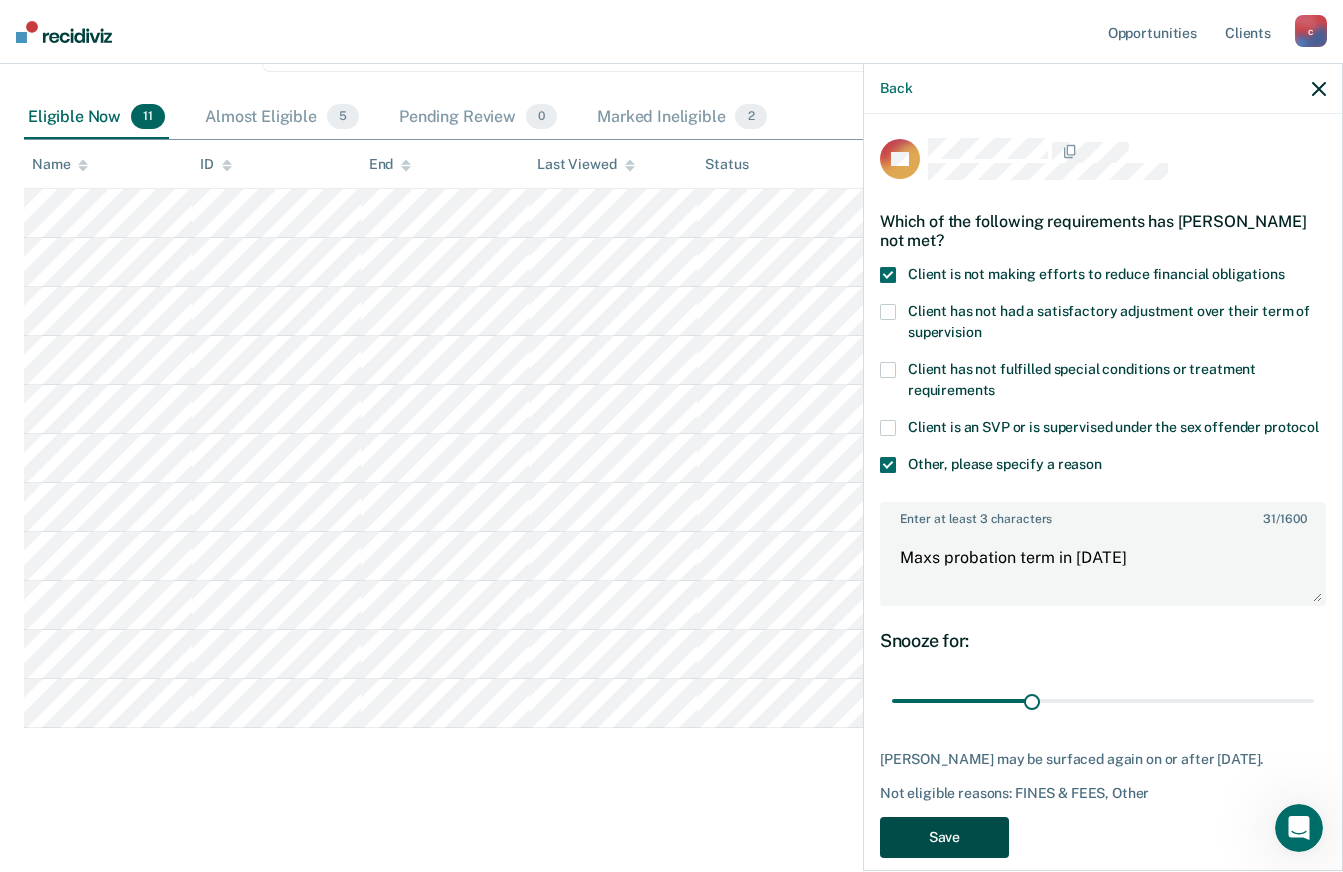 click on "Save" at bounding box center [944, 837] 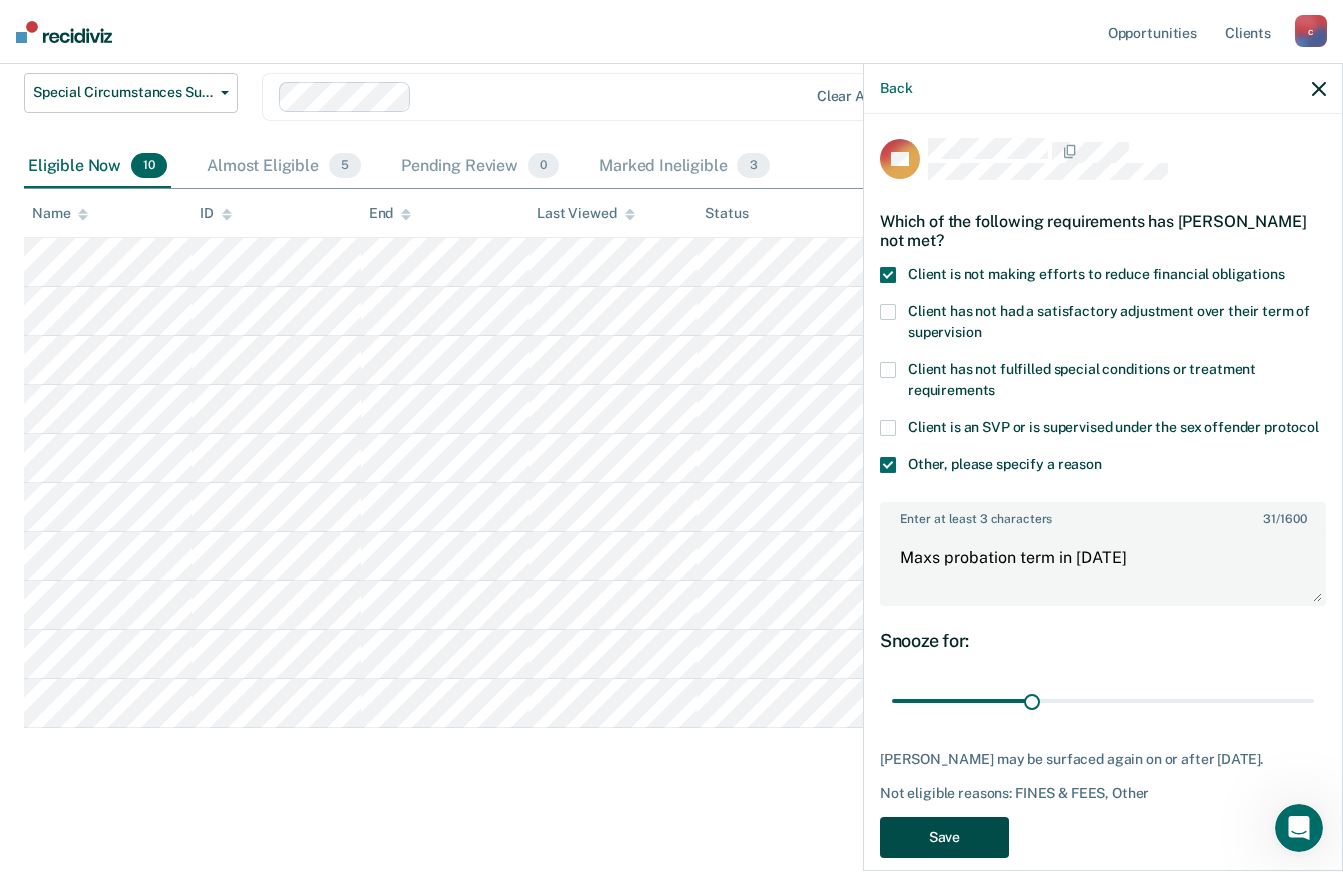 scroll, scrollTop: 253, scrollLeft: 0, axis: vertical 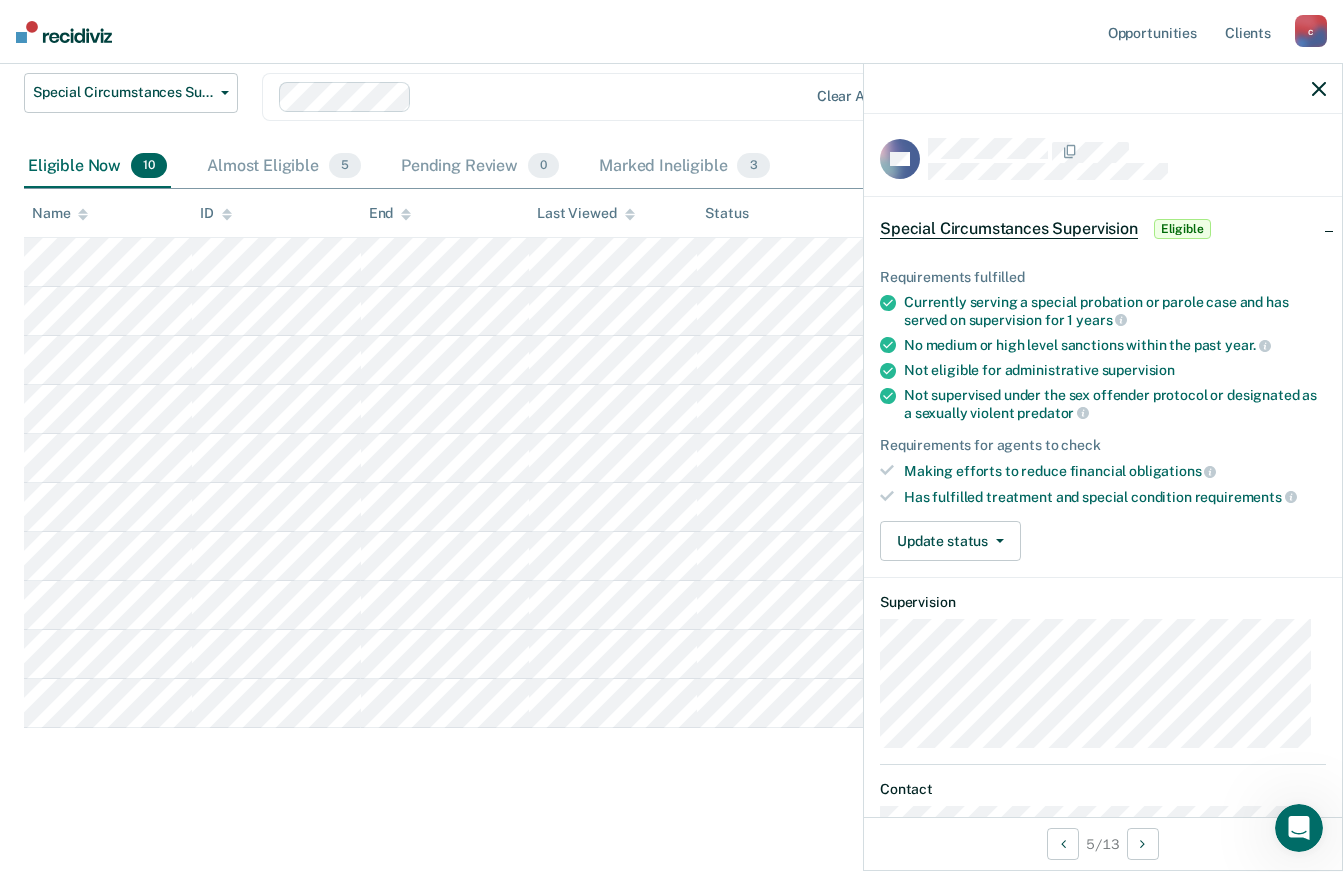 click 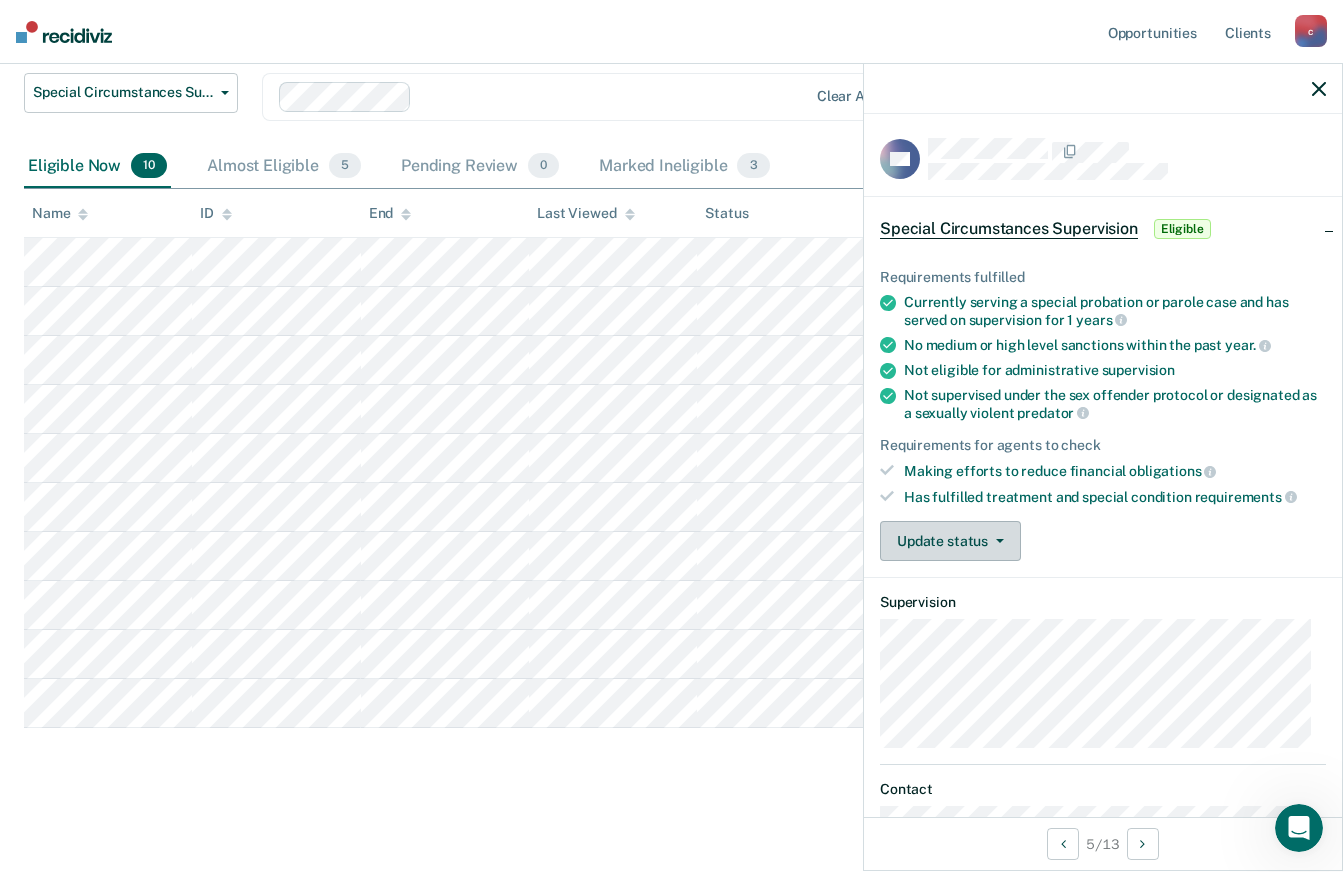click on "Update status" at bounding box center (950, 541) 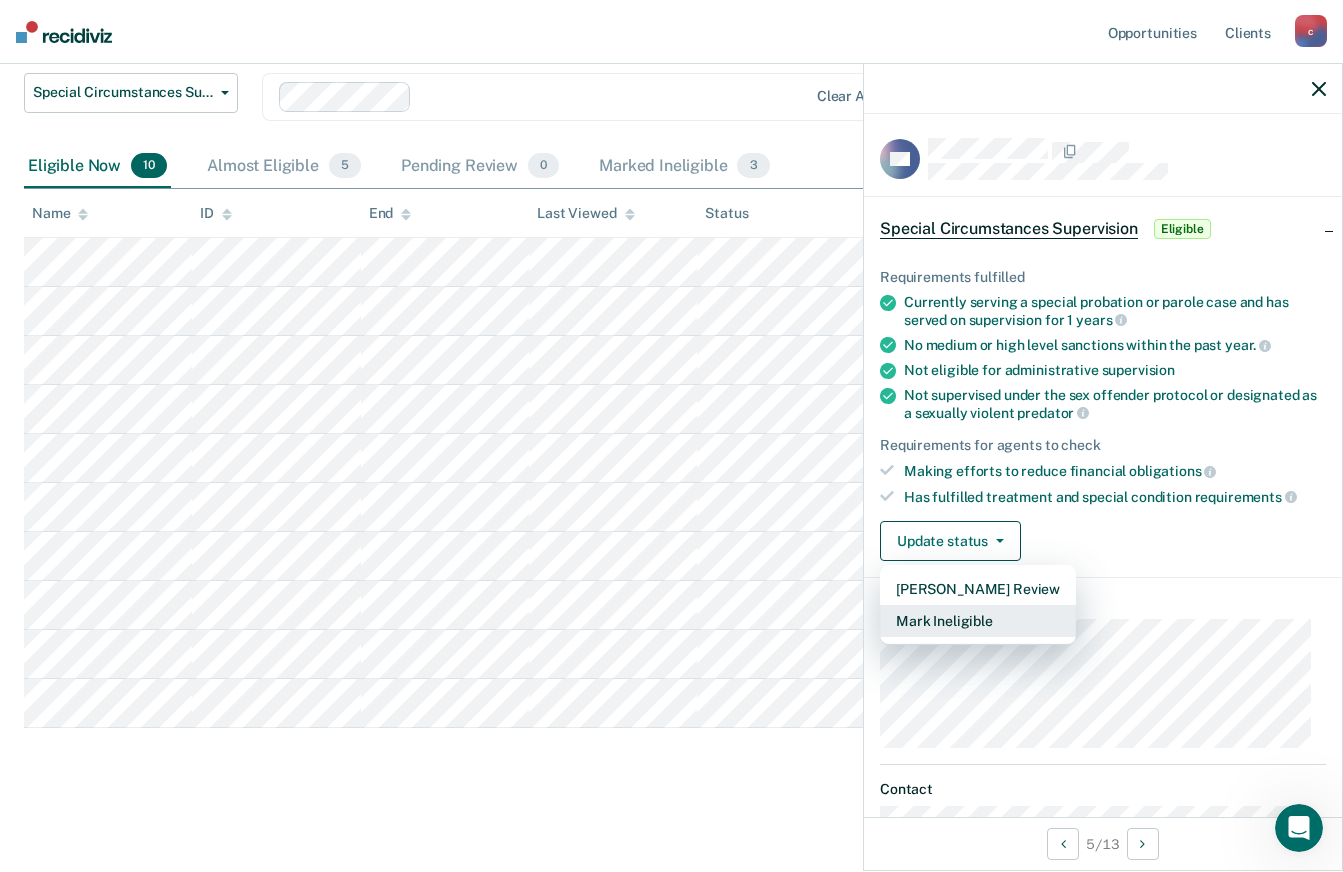 click on "Mark Ineligible" at bounding box center (978, 621) 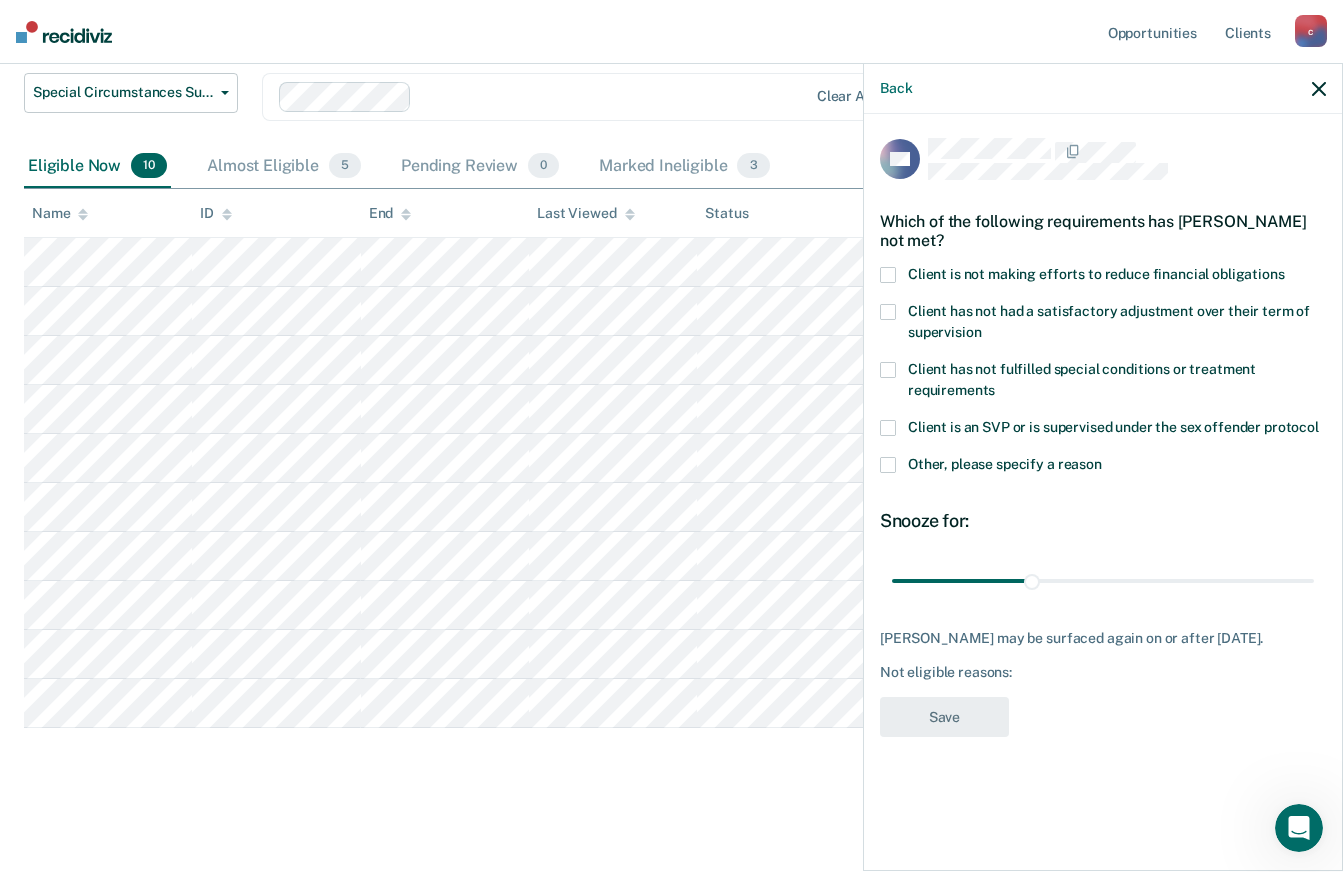 click at bounding box center (888, 370) 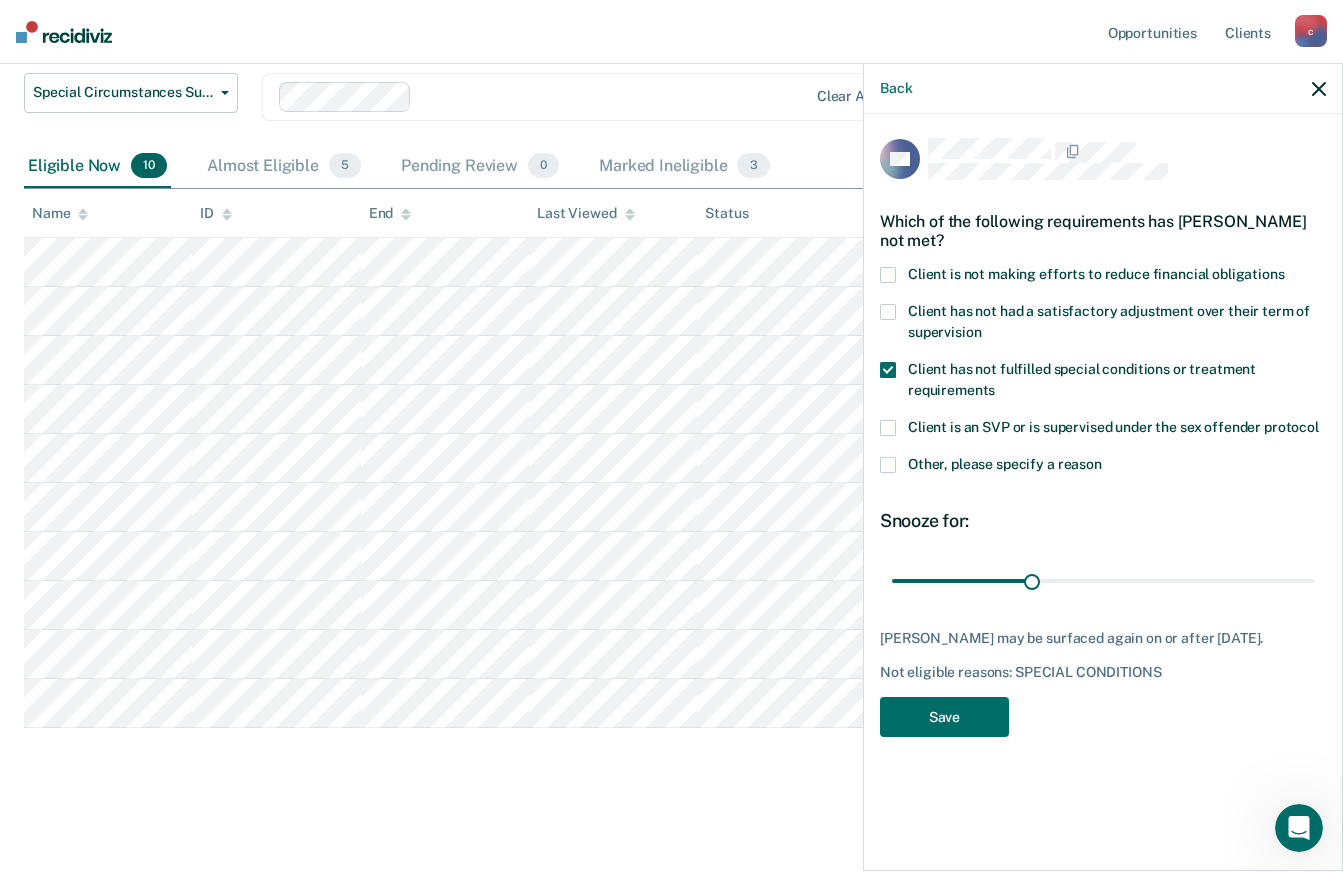 click at bounding box center [888, 465] 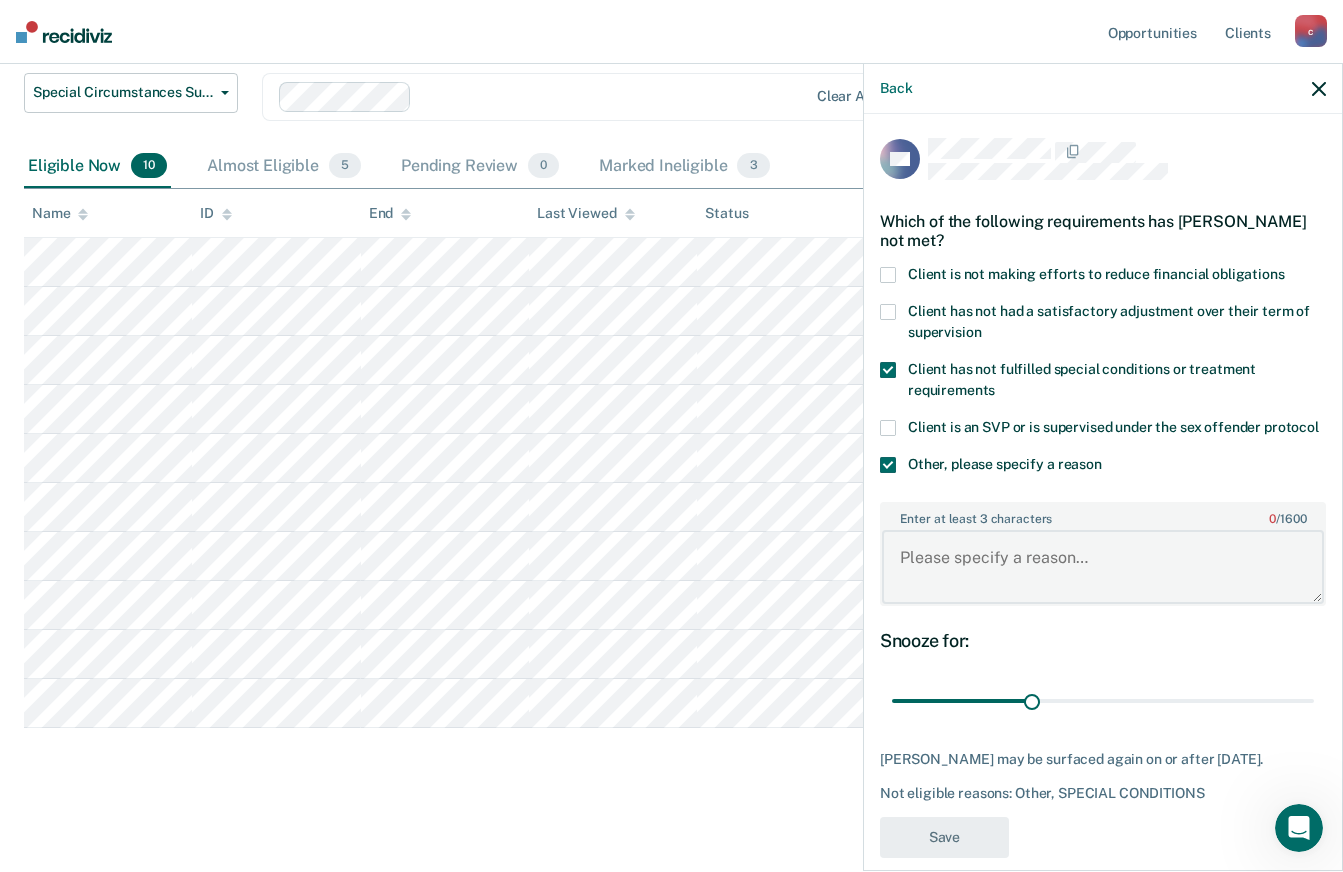click on "Enter at least 3 characters 0  /  1600" at bounding box center (1103, 567) 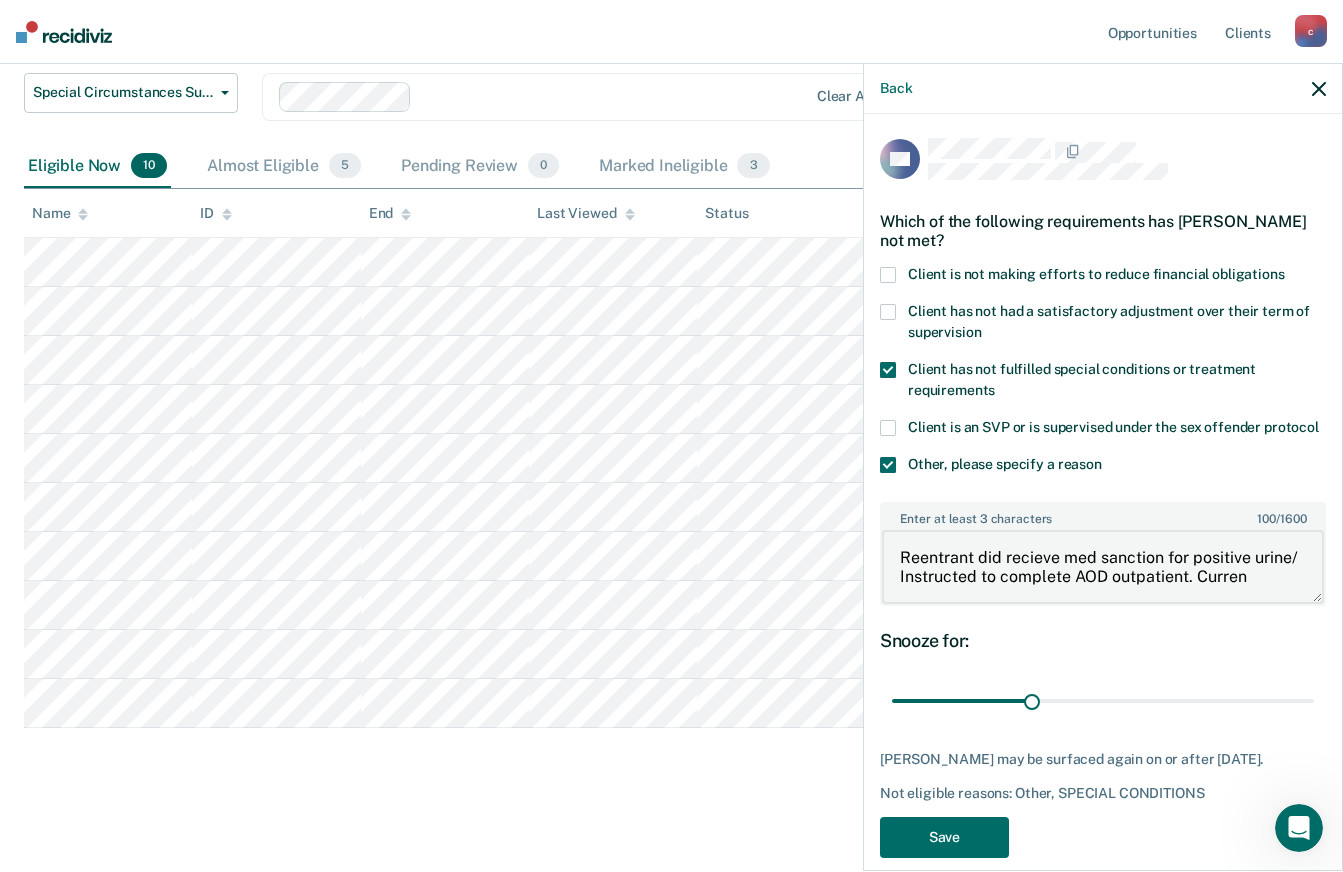 scroll, scrollTop: 3, scrollLeft: 0, axis: vertical 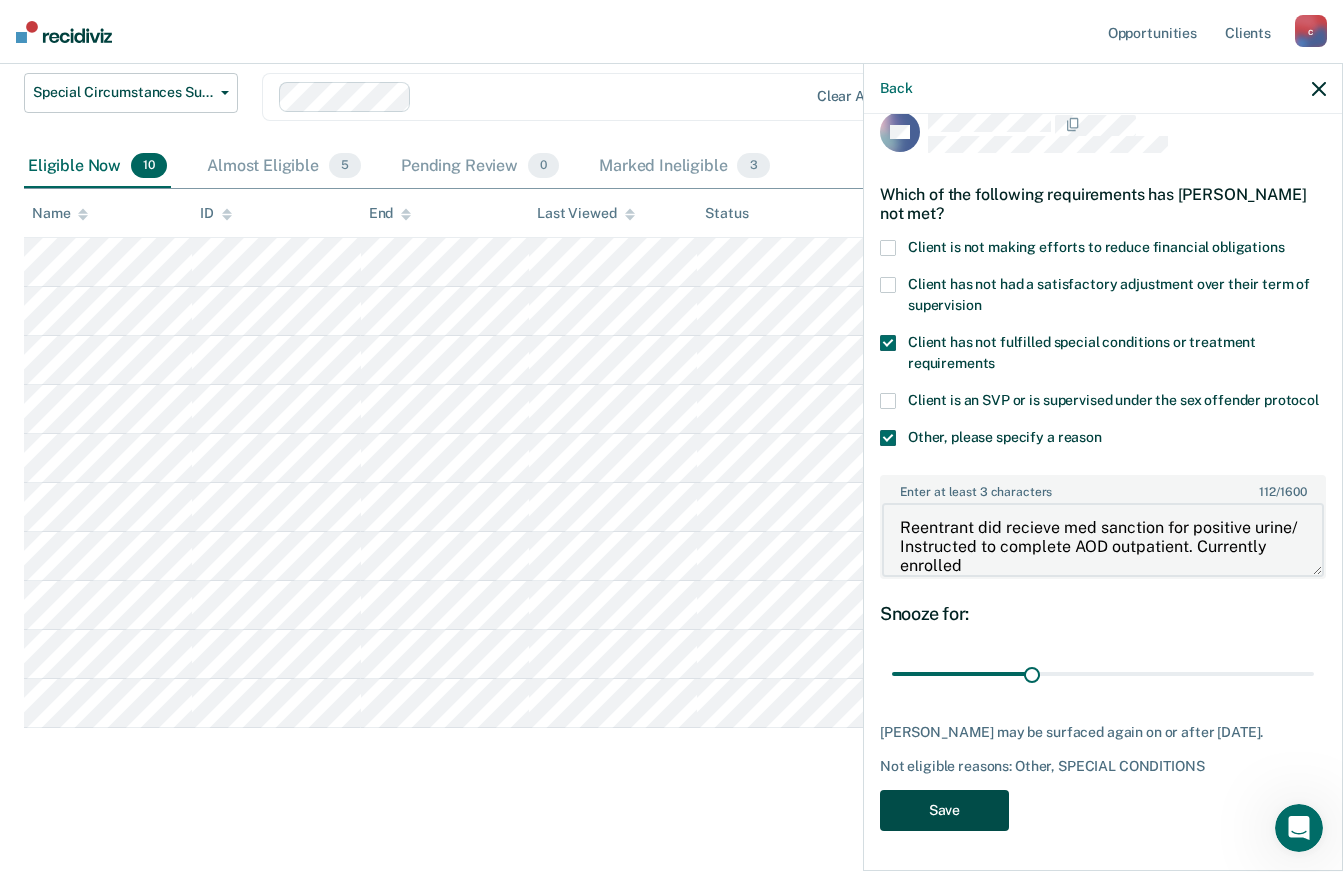 type on "Reentrant did recieve med sanction for positive urine/ Instructed to complete AOD outpatient. Currently enrolled" 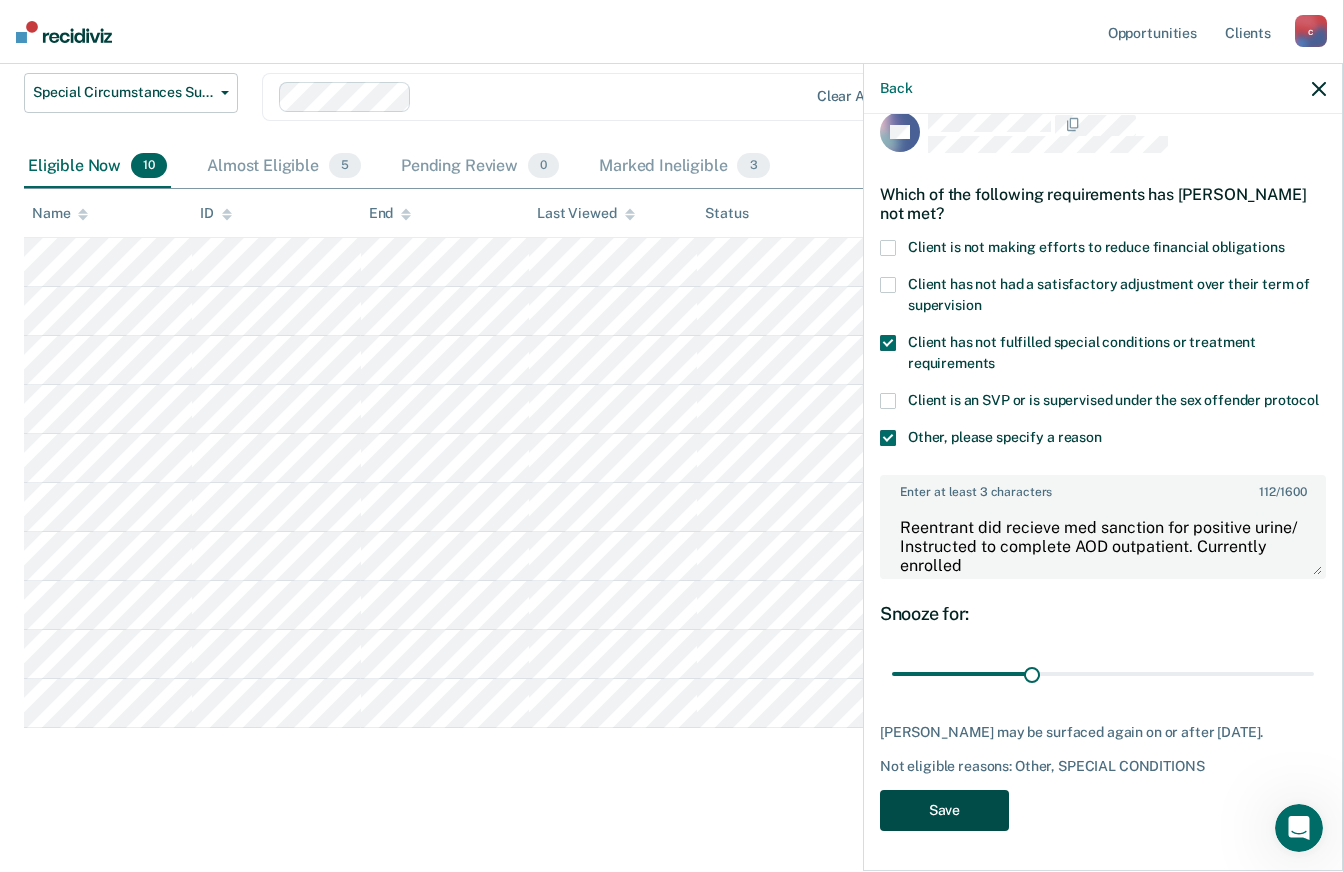 click on "Save" at bounding box center [944, 810] 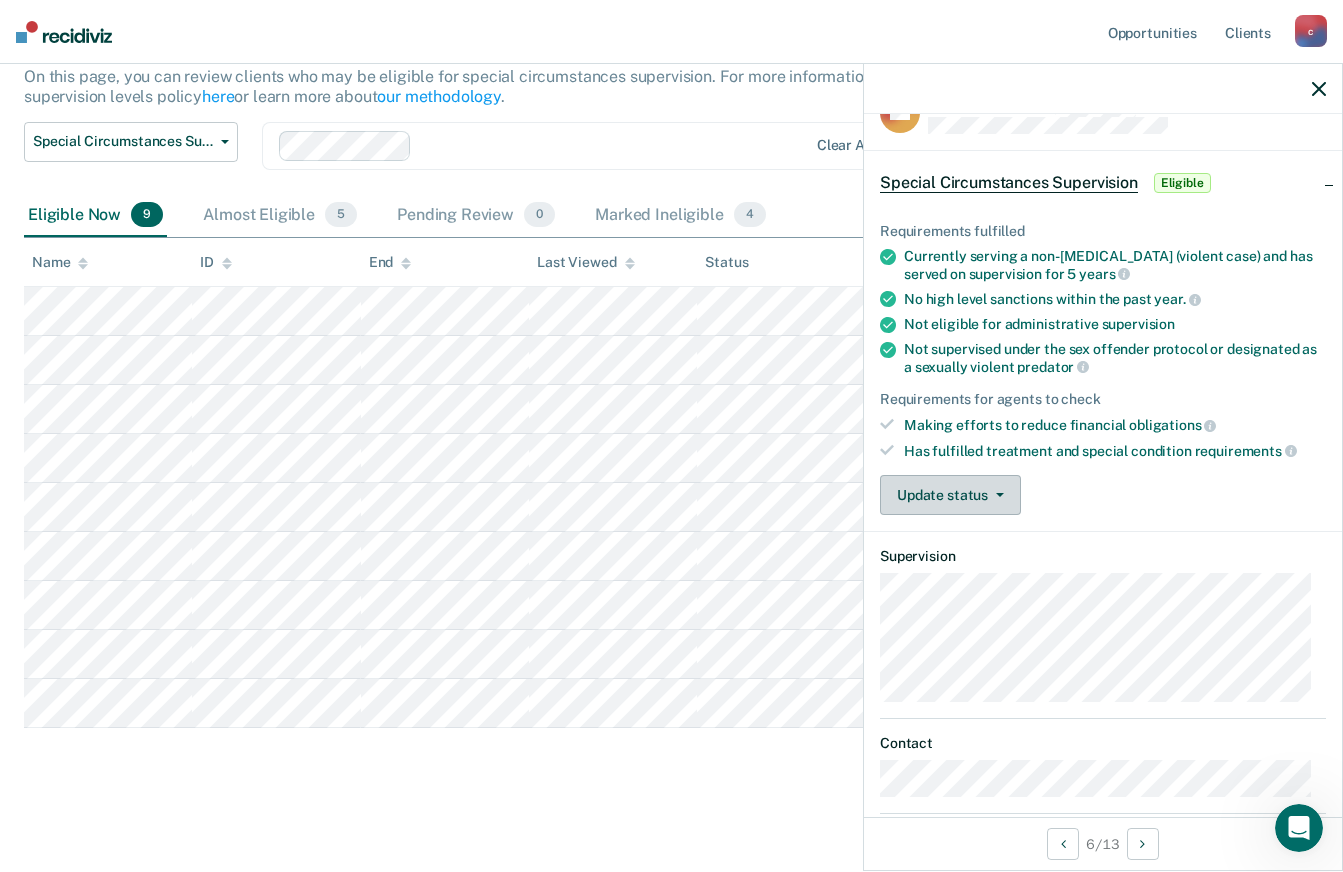 click on "Update status" at bounding box center [950, 495] 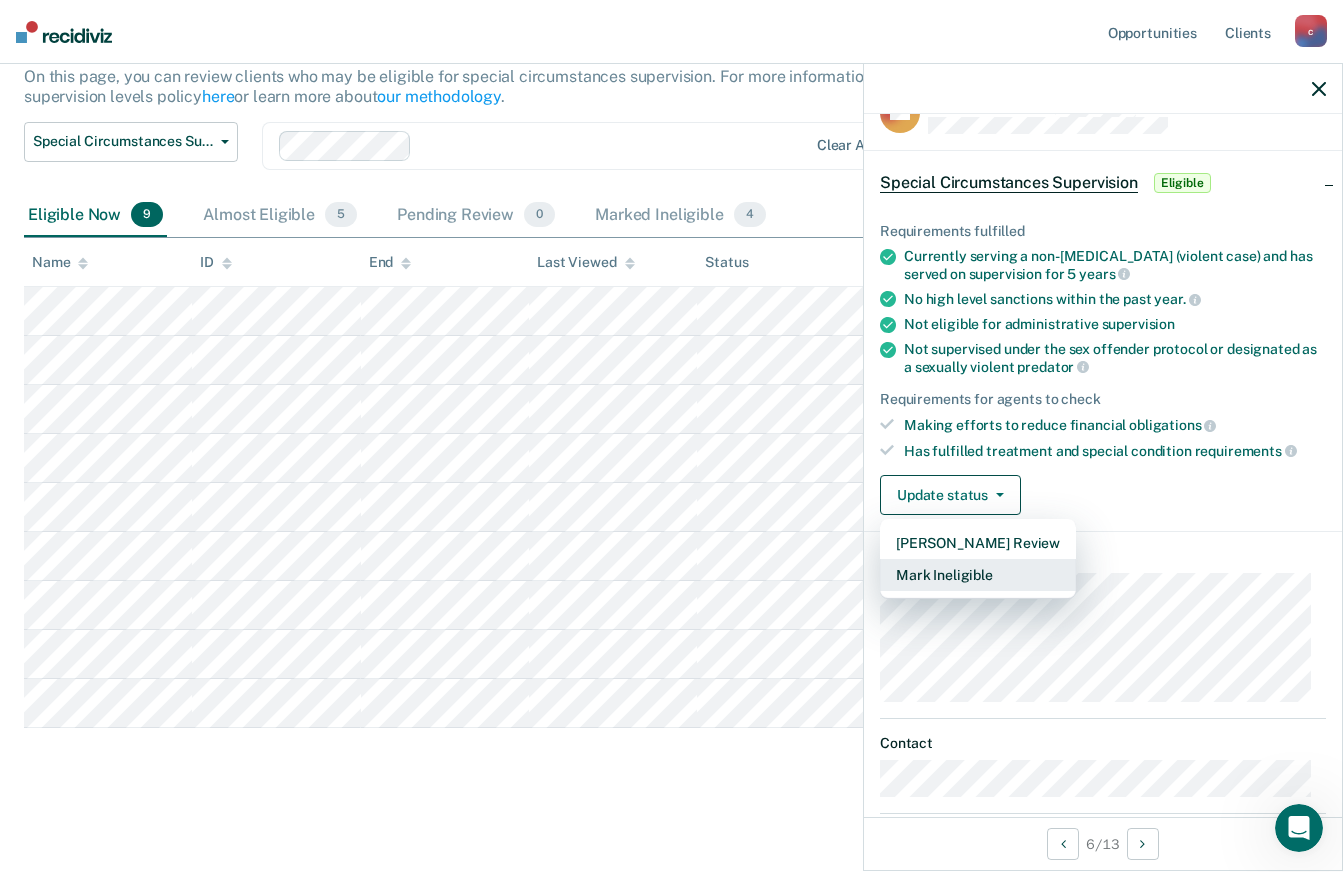 click on "Mark Ineligible" at bounding box center [978, 575] 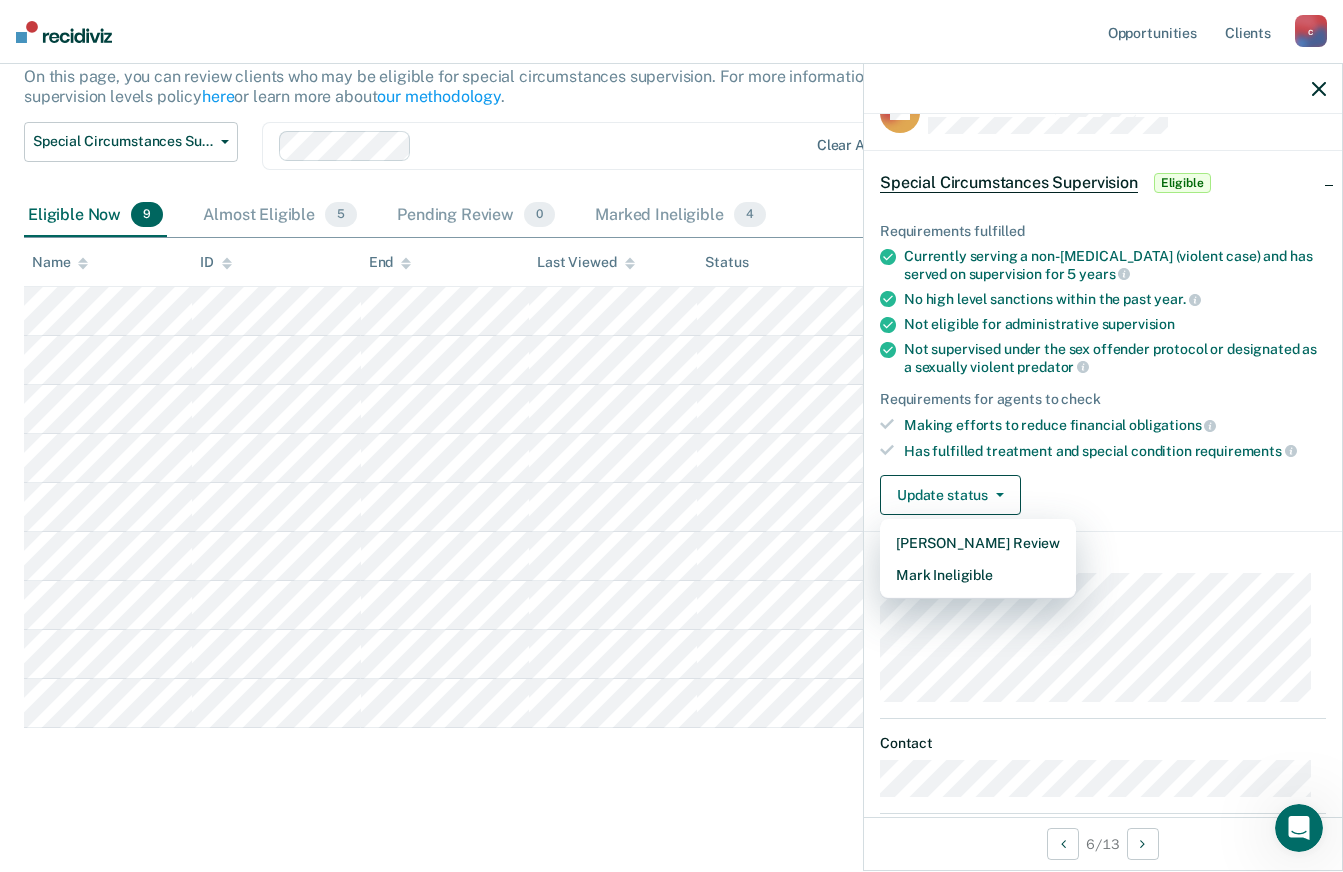 scroll, scrollTop: 0, scrollLeft: 0, axis: both 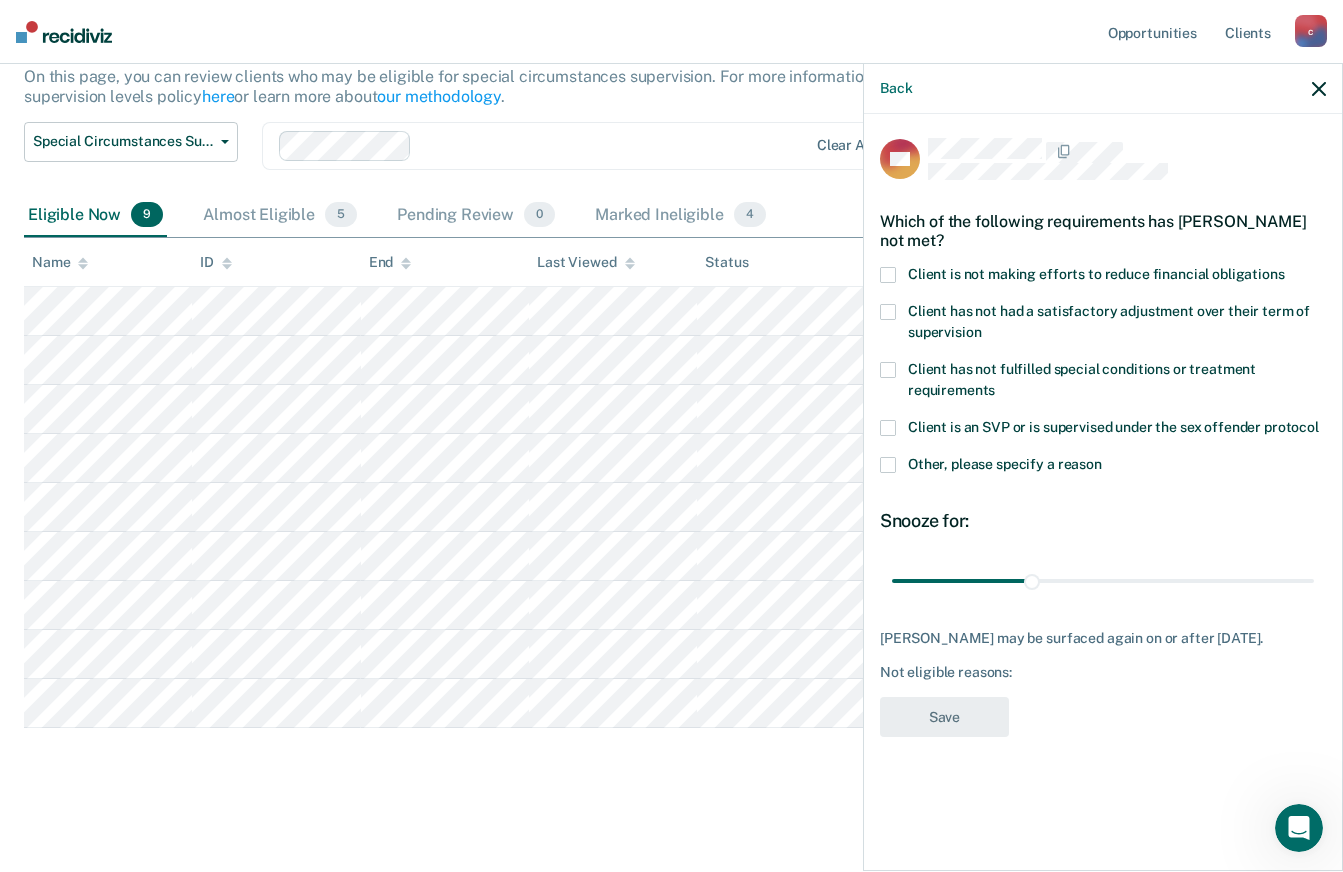 click at bounding box center [888, 275] 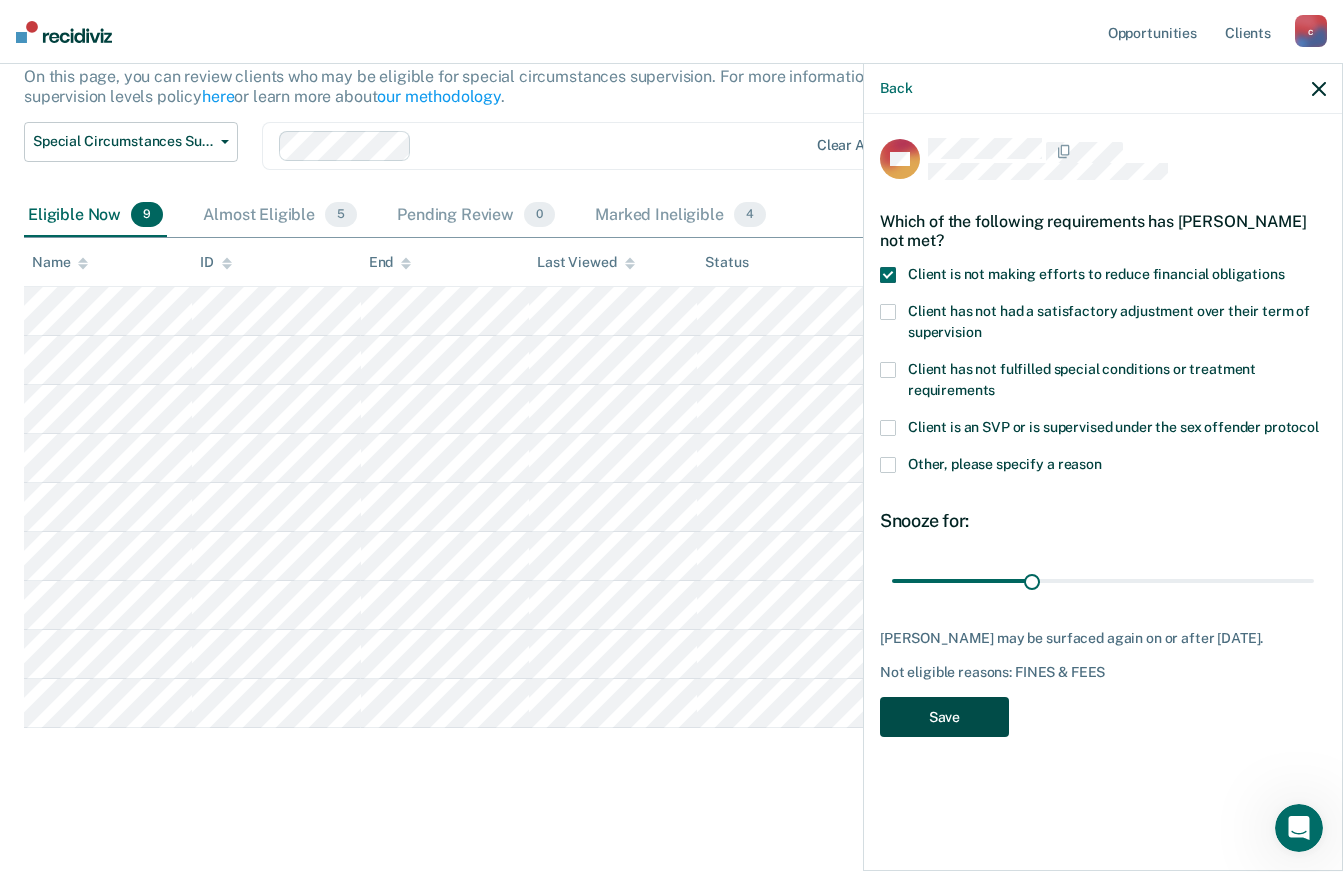 click on "Save" at bounding box center (944, 717) 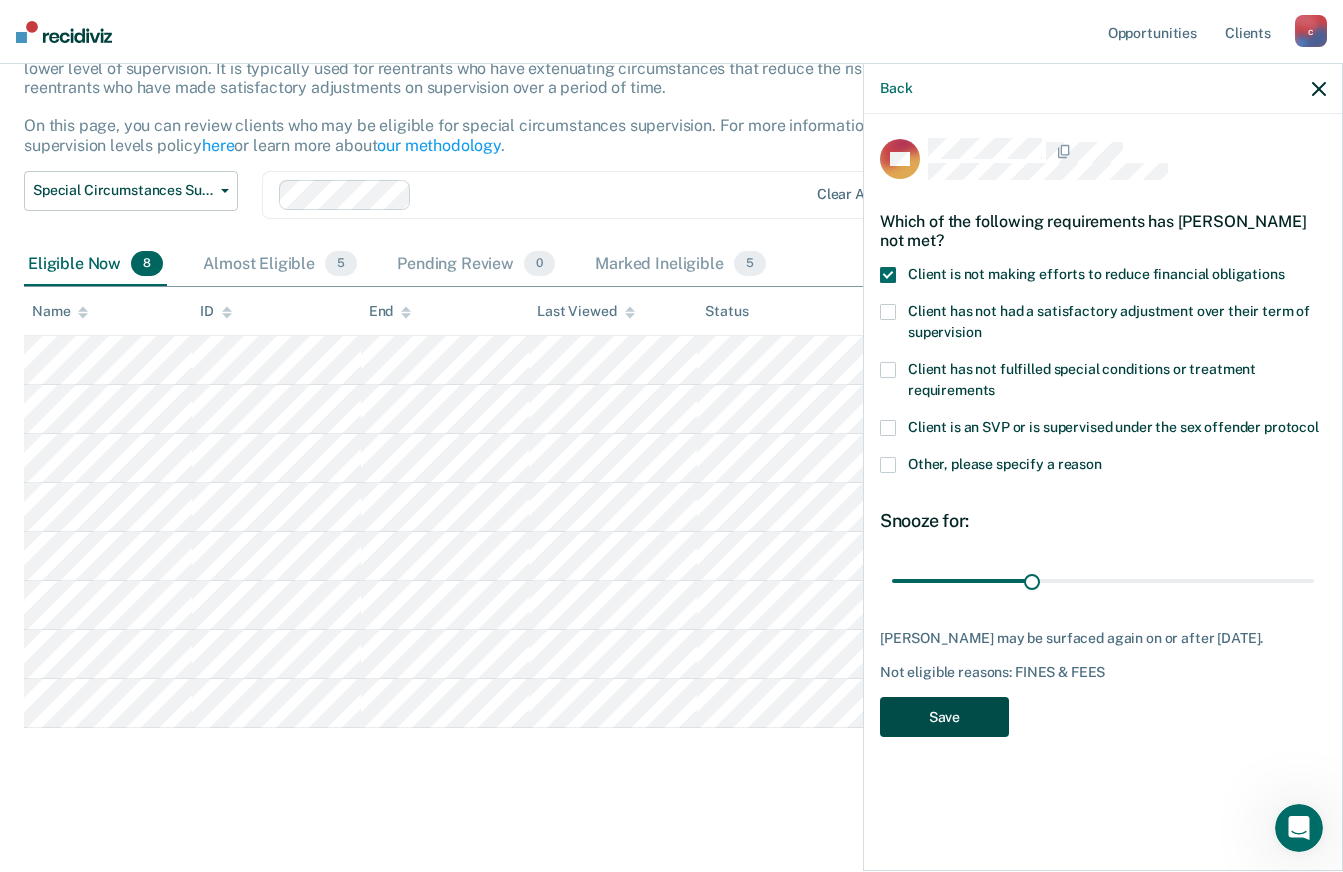 scroll, scrollTop: 155, scrollLeft: 0, axis: vertical 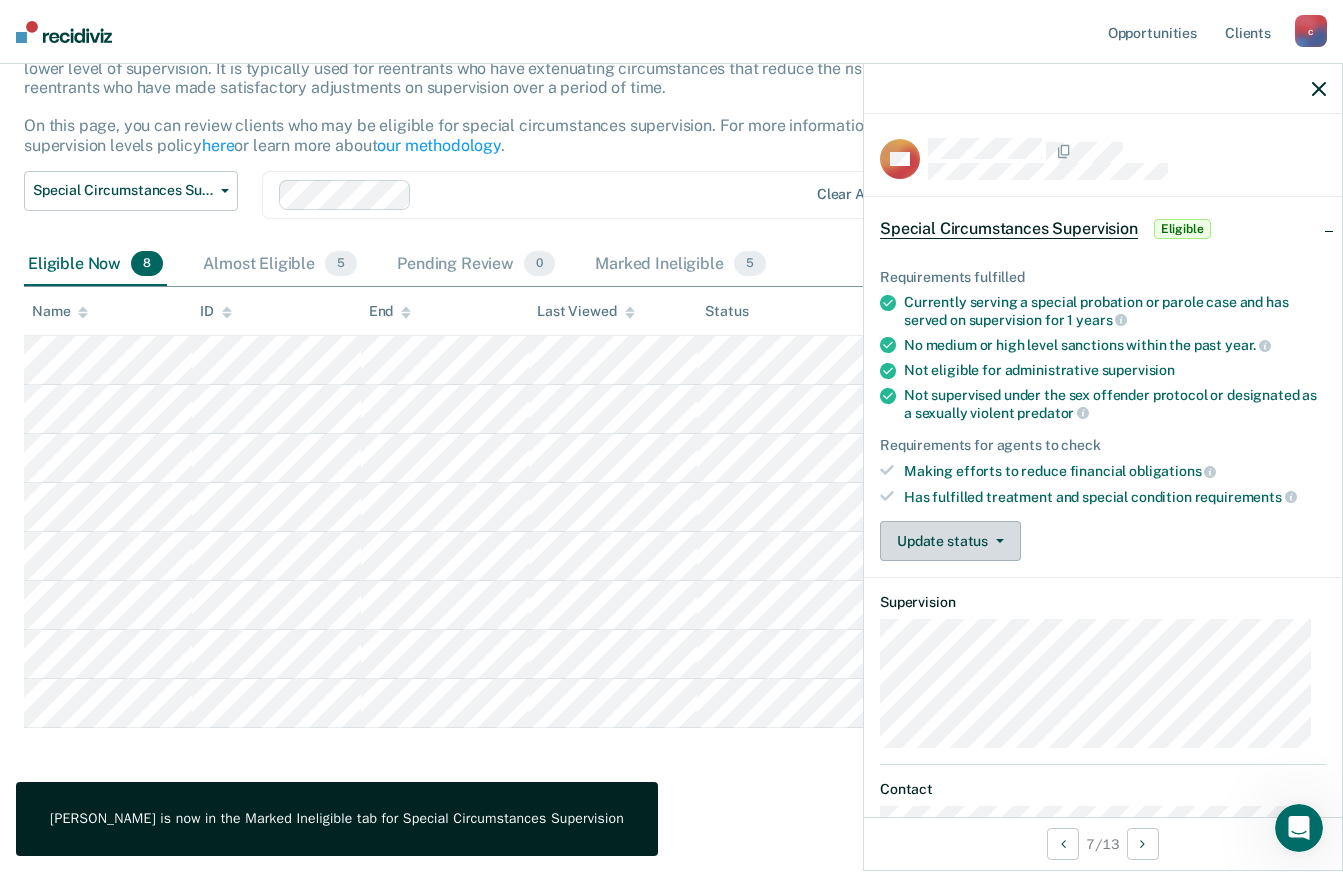 click on "Update status" at bounding box center (950, 541) 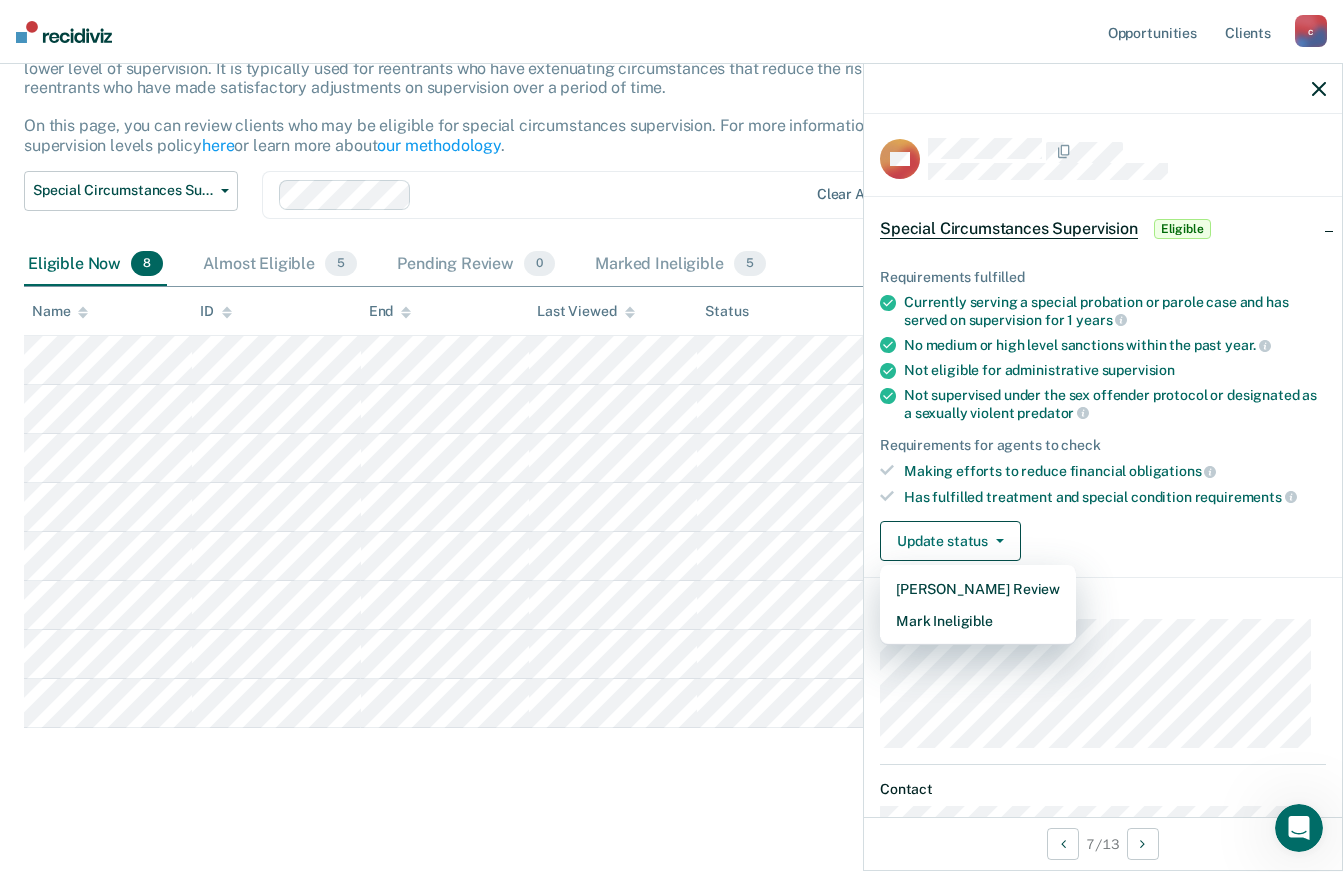 click on "Update status [PERSON_NAME] Review Mark Ineligible" at bounding box center (1103, 541) 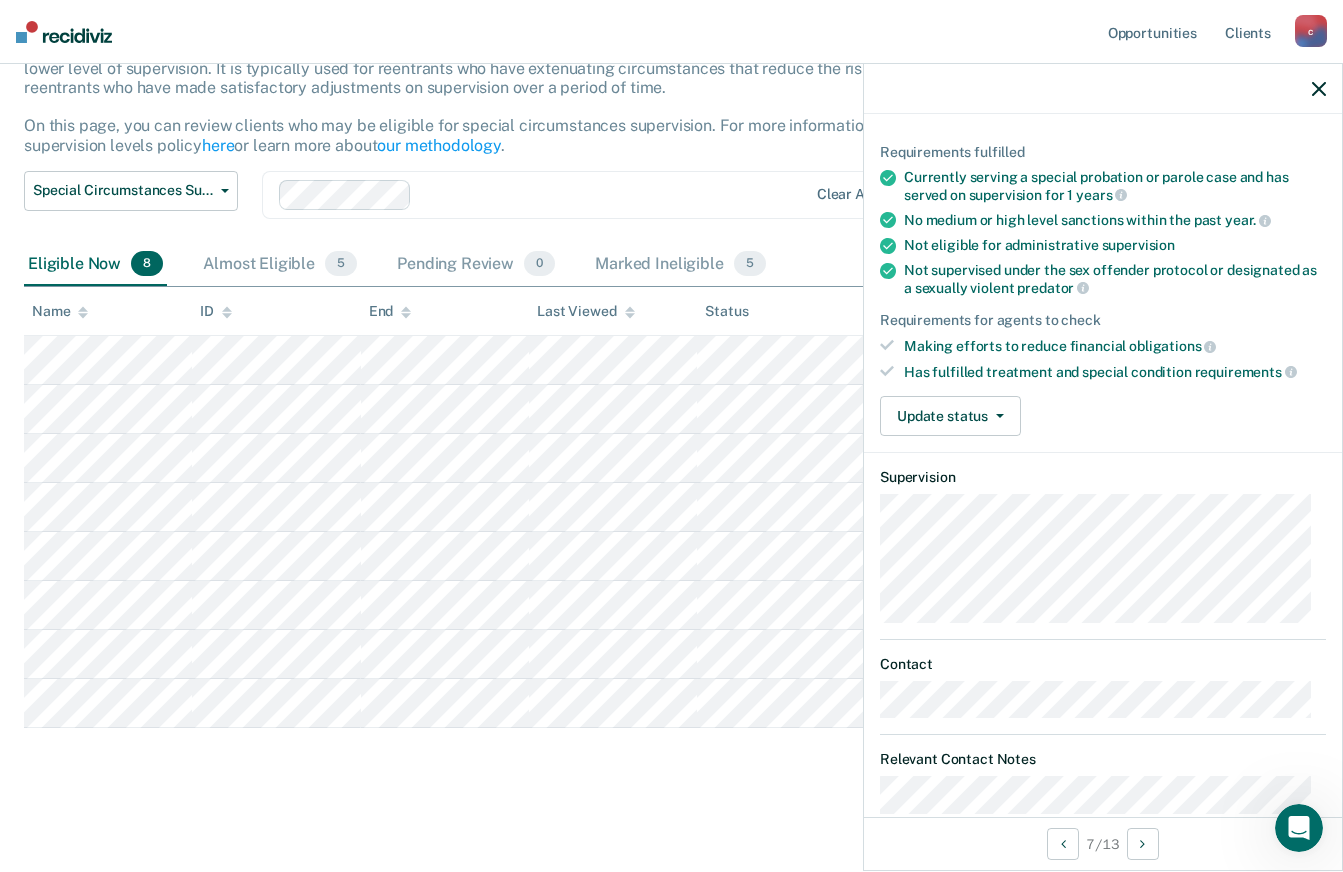 scroll, scrollTop: 159, scrollLeft: 0, axis: vertical 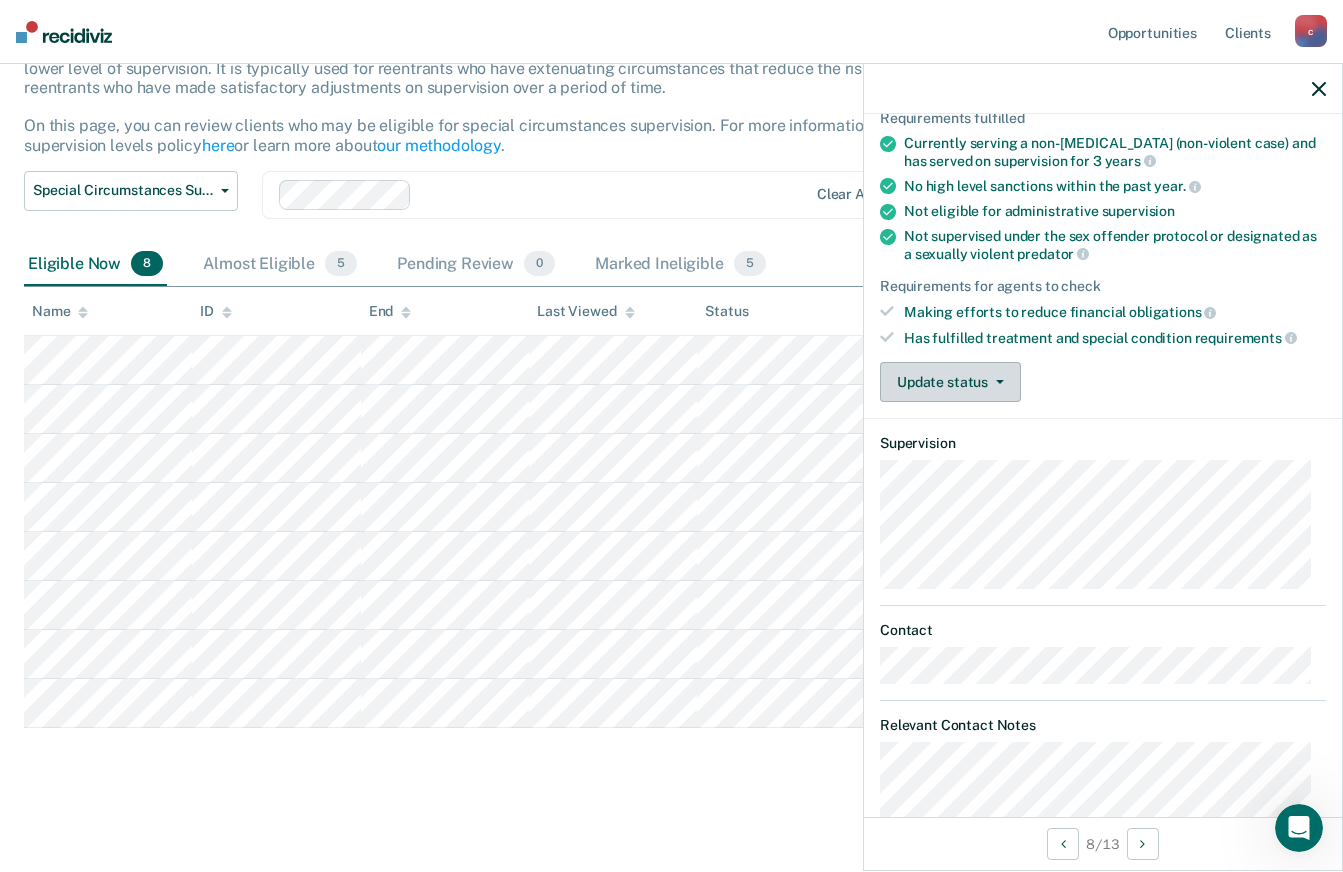 click on "Update status" at bounding box center [950, 382] 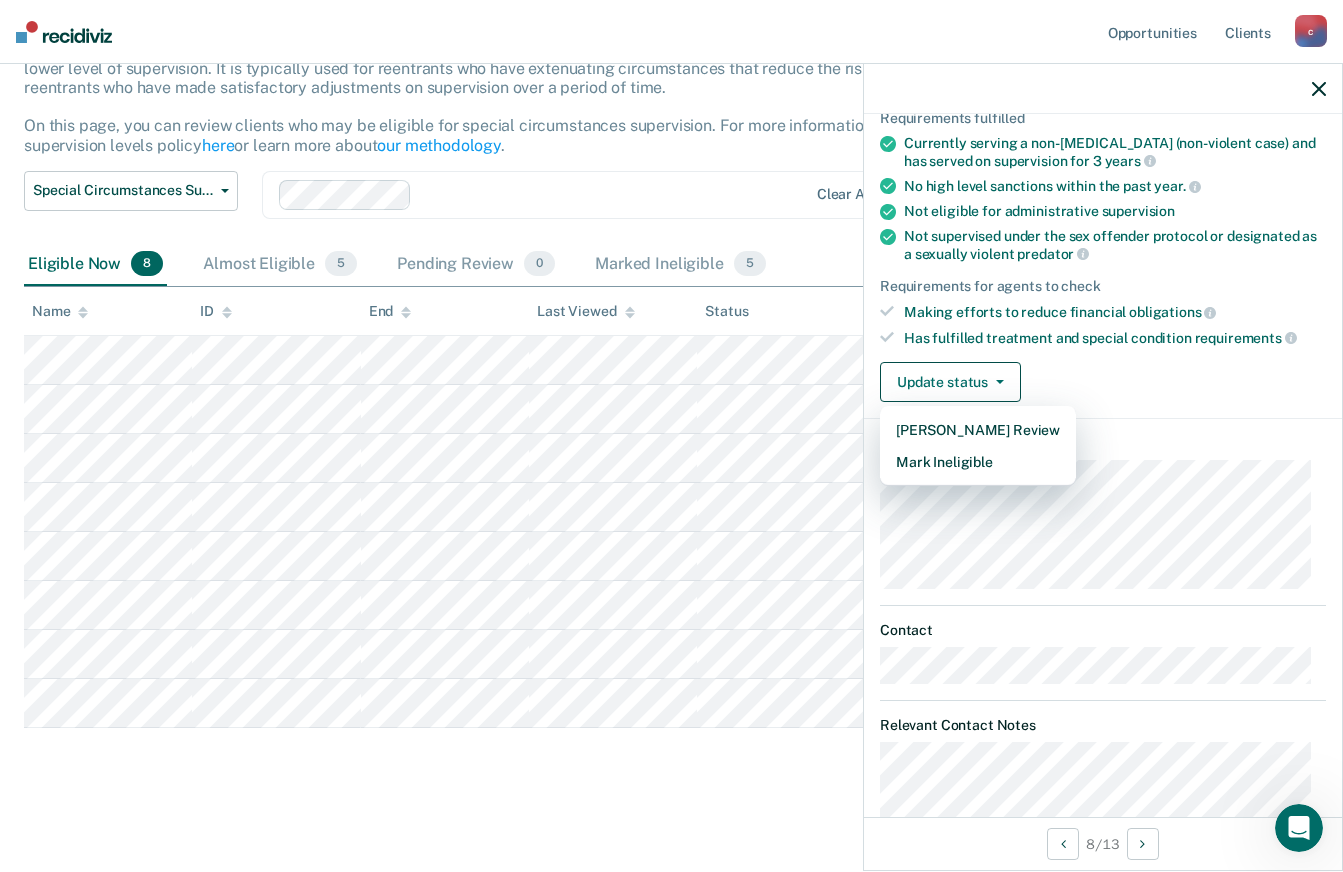 click on "Special Circumstances Supervision   Special circumstances supervision allows reentrants who are not eligible for traditional administrative supervision to be supervised at a lower level of supervision. It is typically used for reentrants who have extenuating circumstances that reduce the risk of re-offending or reentrants who have made satisfactory adjustments on supervision over a period of time. On this page, you can review clients who may be eligible for special circumstances supervision. For more information, please refer to the supervision levels policy  here  or learn more about  our methodology .  Special Circumstances Supervision Administrative Supervision Special Circumstances Supervision Clear   agents Eligible Now 8 Almost Eligible 5 Pending Review 0 Marked Ineligible 5
To pick up a draggable item, press the space bar.
While dragging, use the arrow keys to move the item.
Press space again to drop the item in its new position, or press escape to cancel.
Name ID End Last Viewed Status" at bounding box center [671, 384] 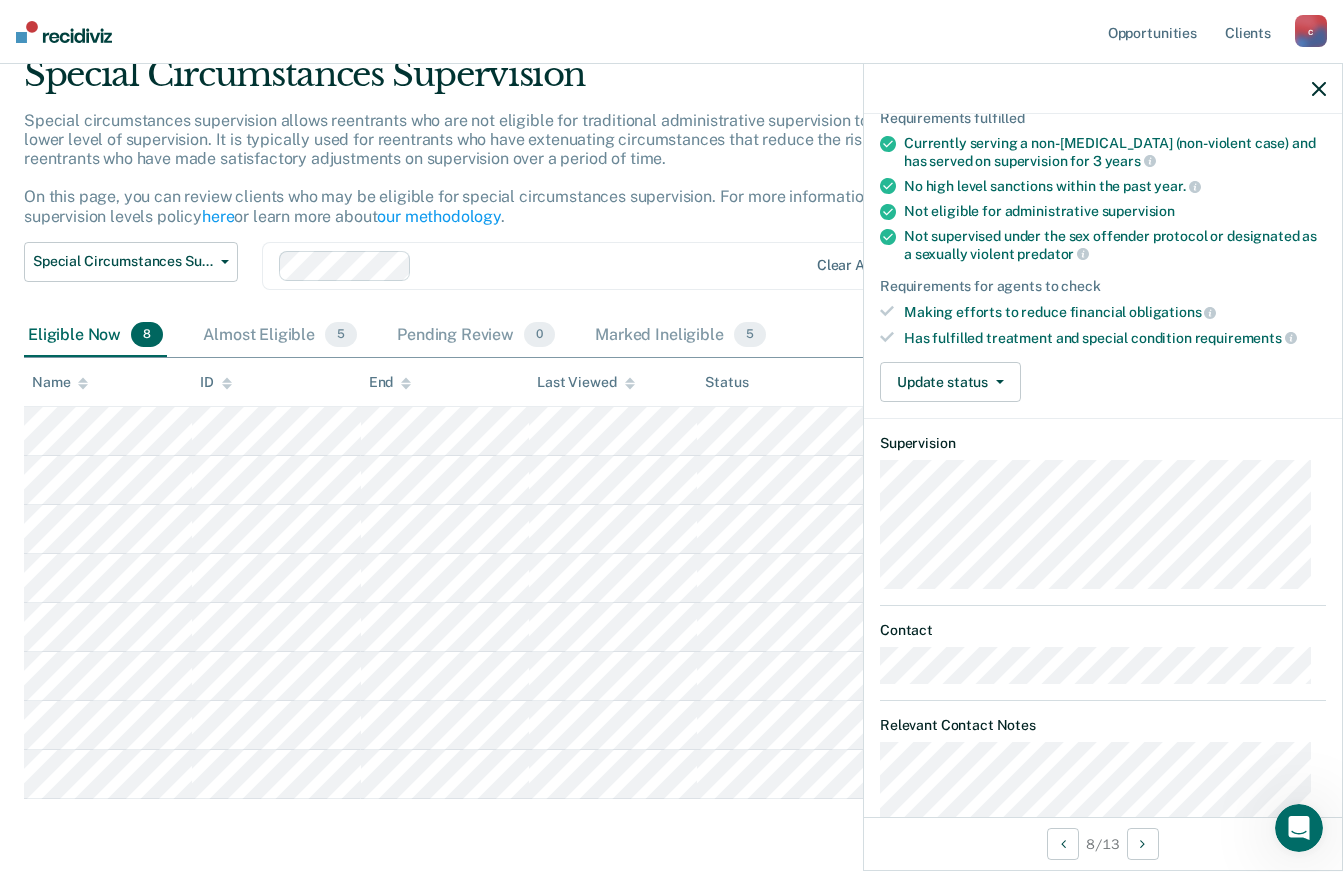 scroll, scrollTop: 0, scrollLeft: 0, axis: both 